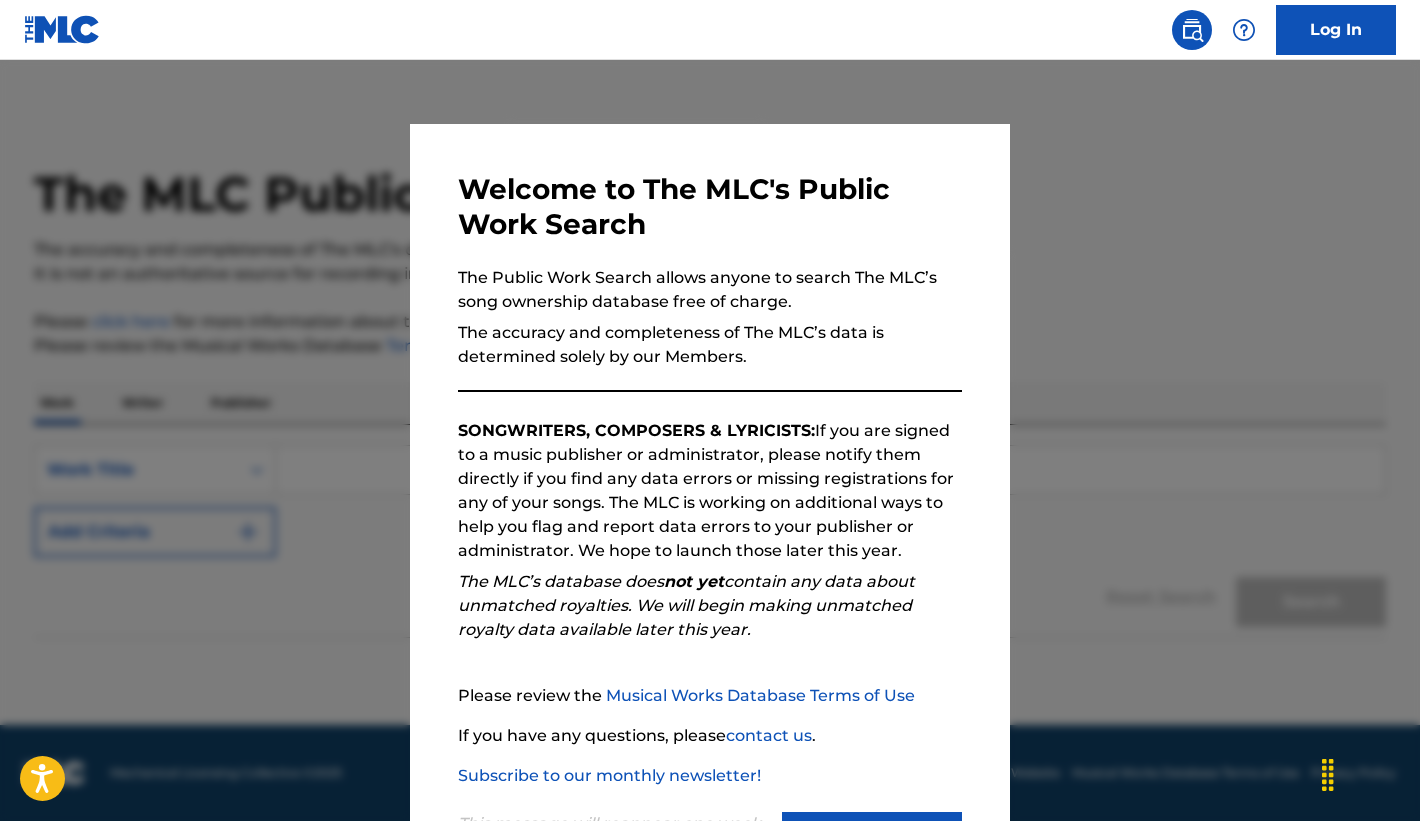 scroll, scrollTop: 0, scrollLeft: 0, axis: both 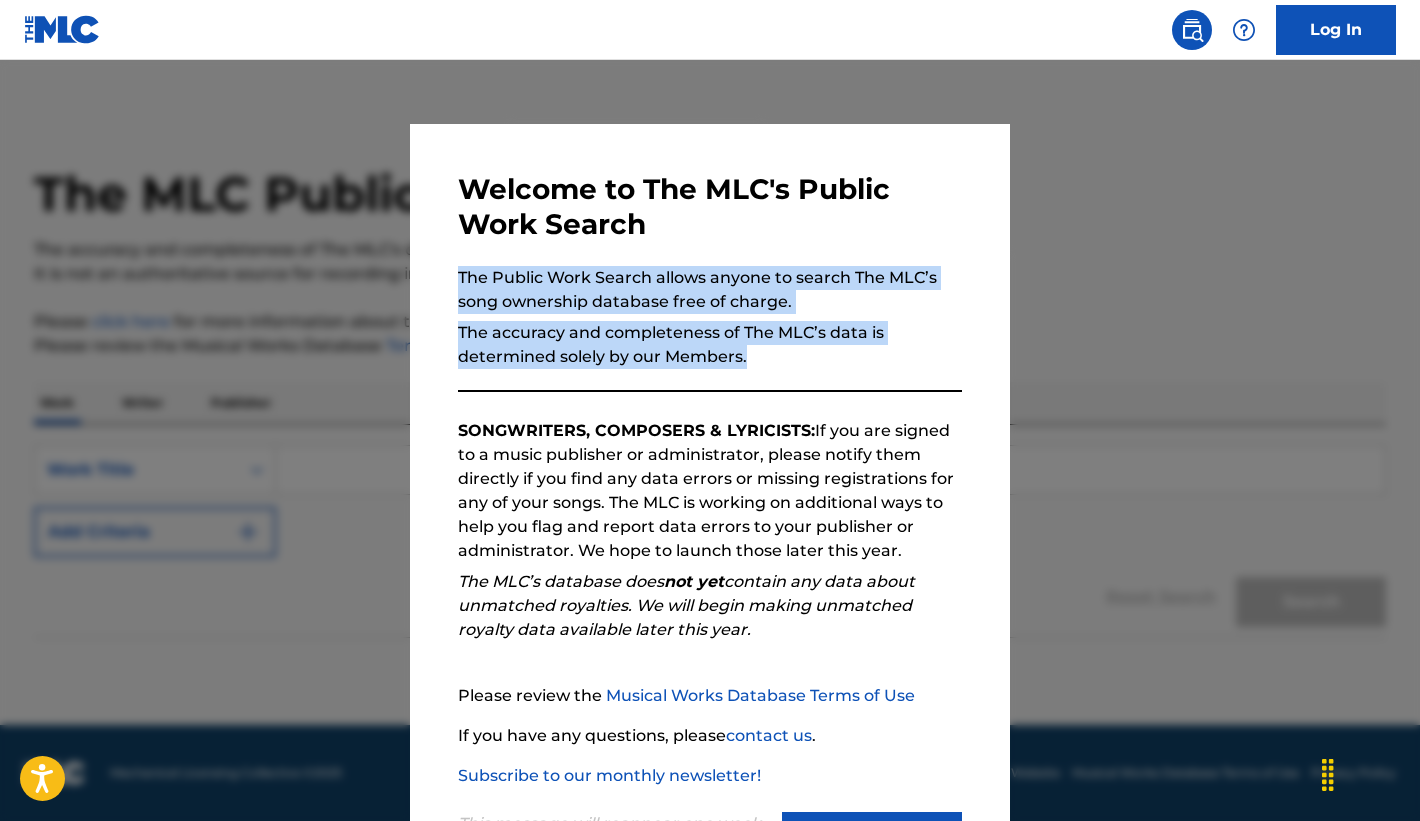 drag, startPoint x: 765, startPoint y: 267, endPoint x: 759, endPoint y: 375, distance: 108.16654 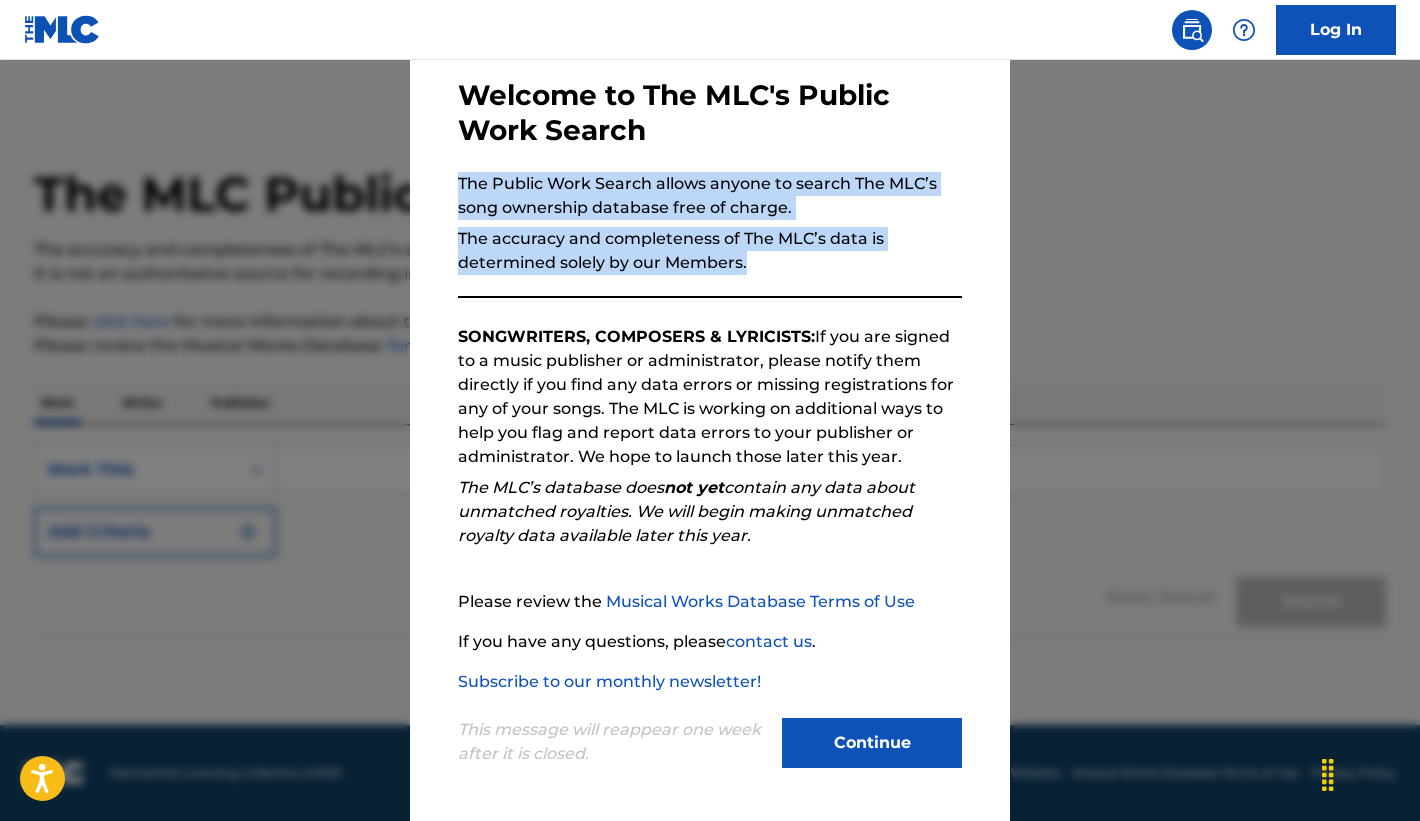 scroll, scrollTop: 107, scrollLeft: 0, axis: vertical 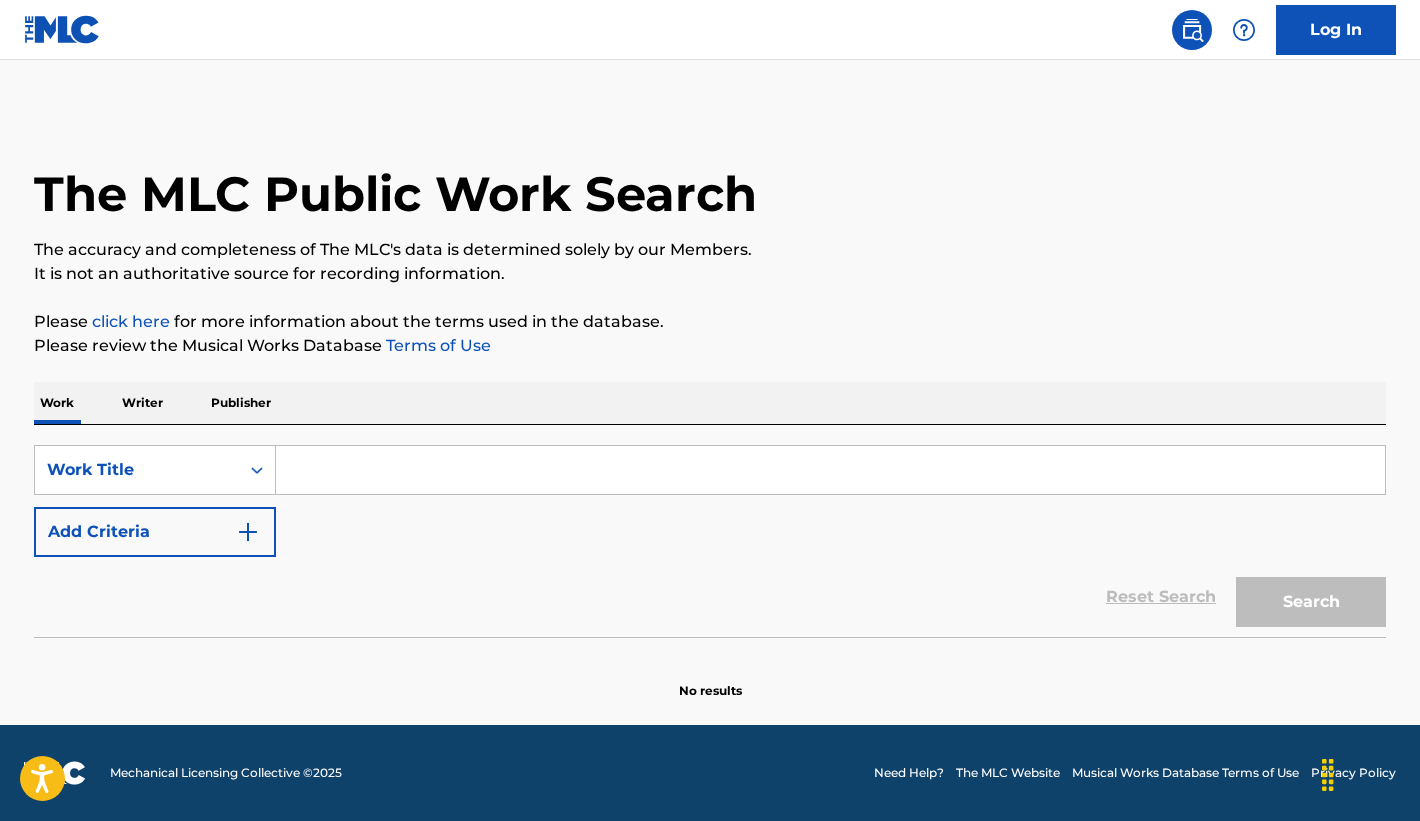click on "Log In" at bounding box center [1336, 30] 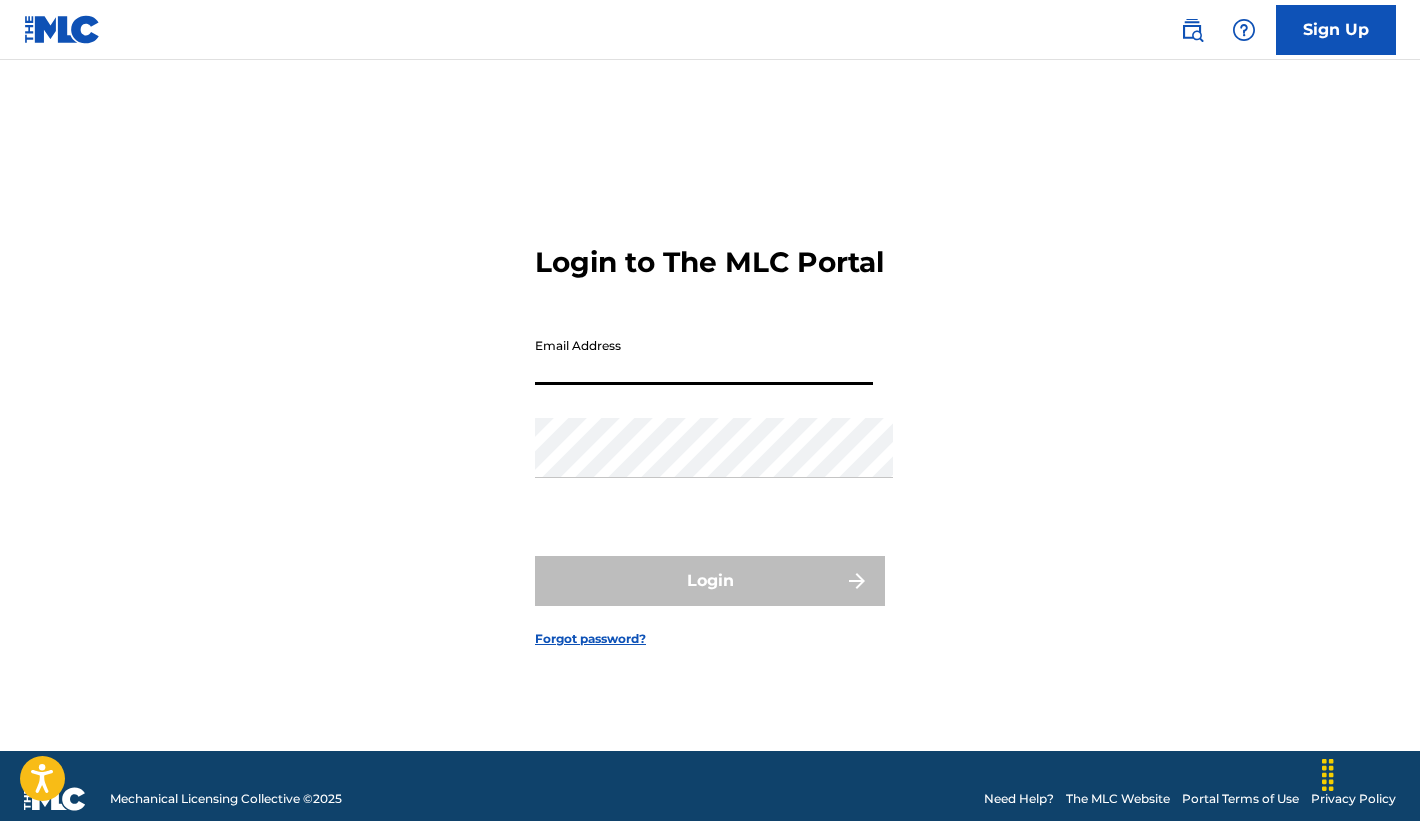 type on "[FIRST]@[DOMAIN]" 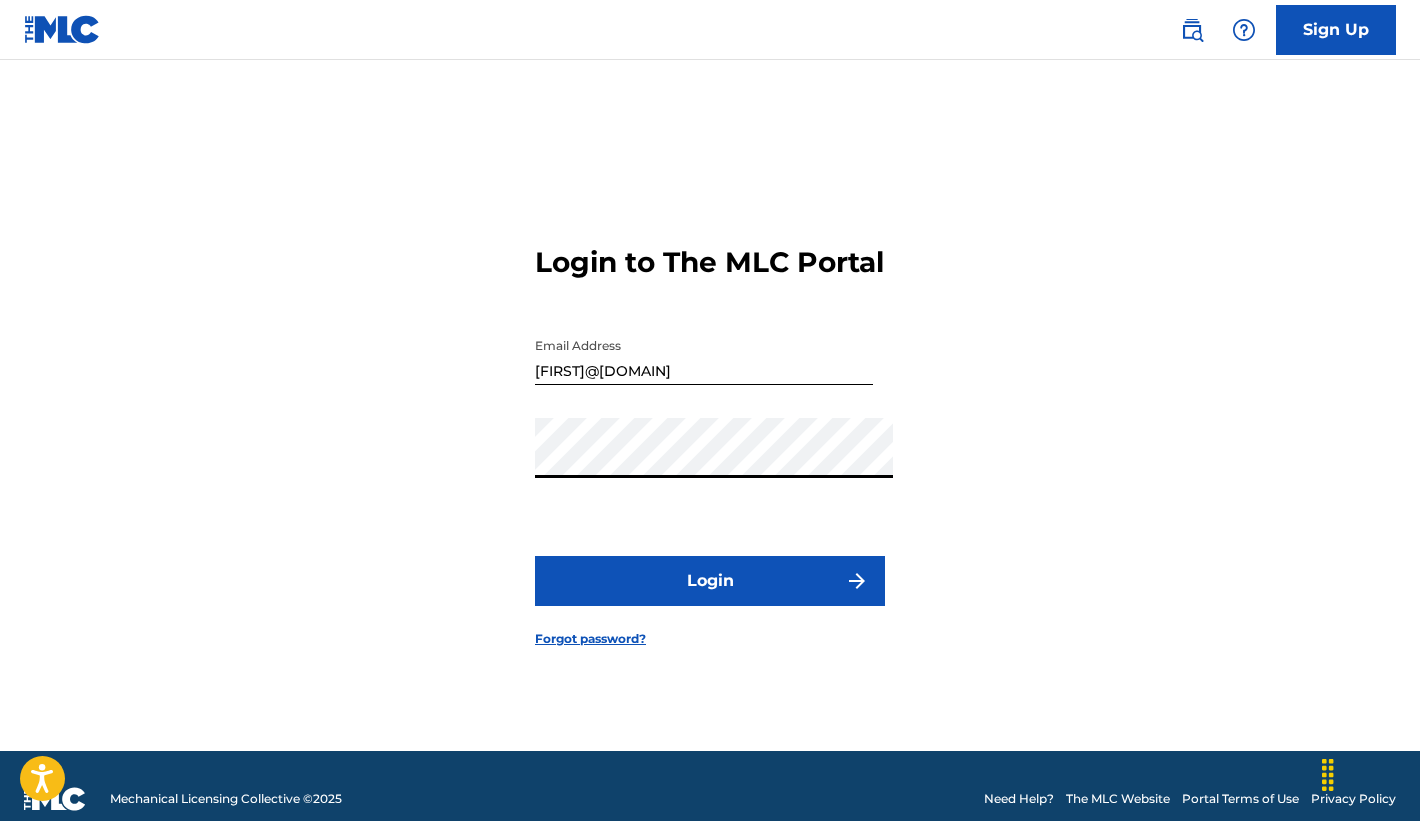 click on "Login" at bounding box center (710, 581) 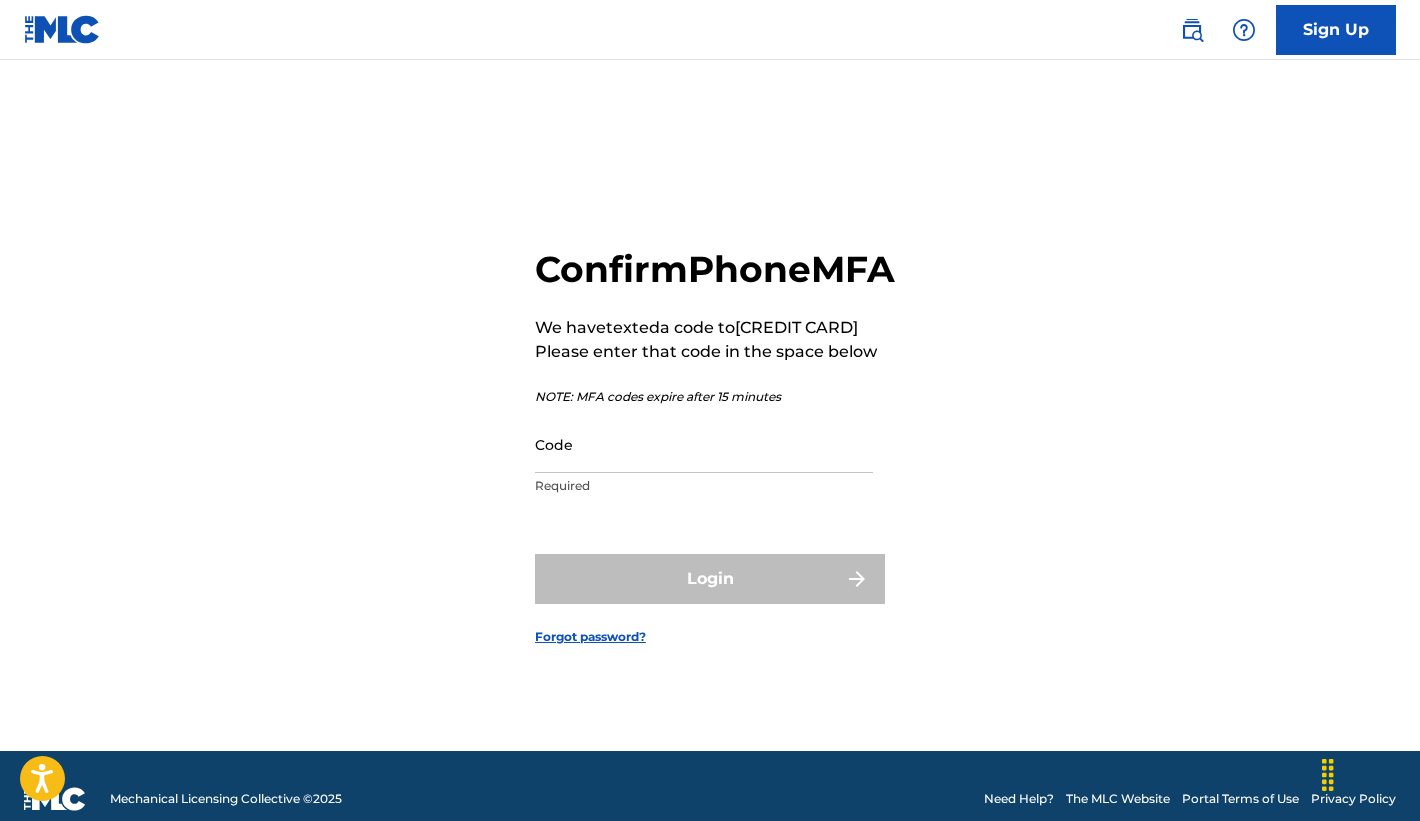 click on "Code" at bounding box center (704, 444) 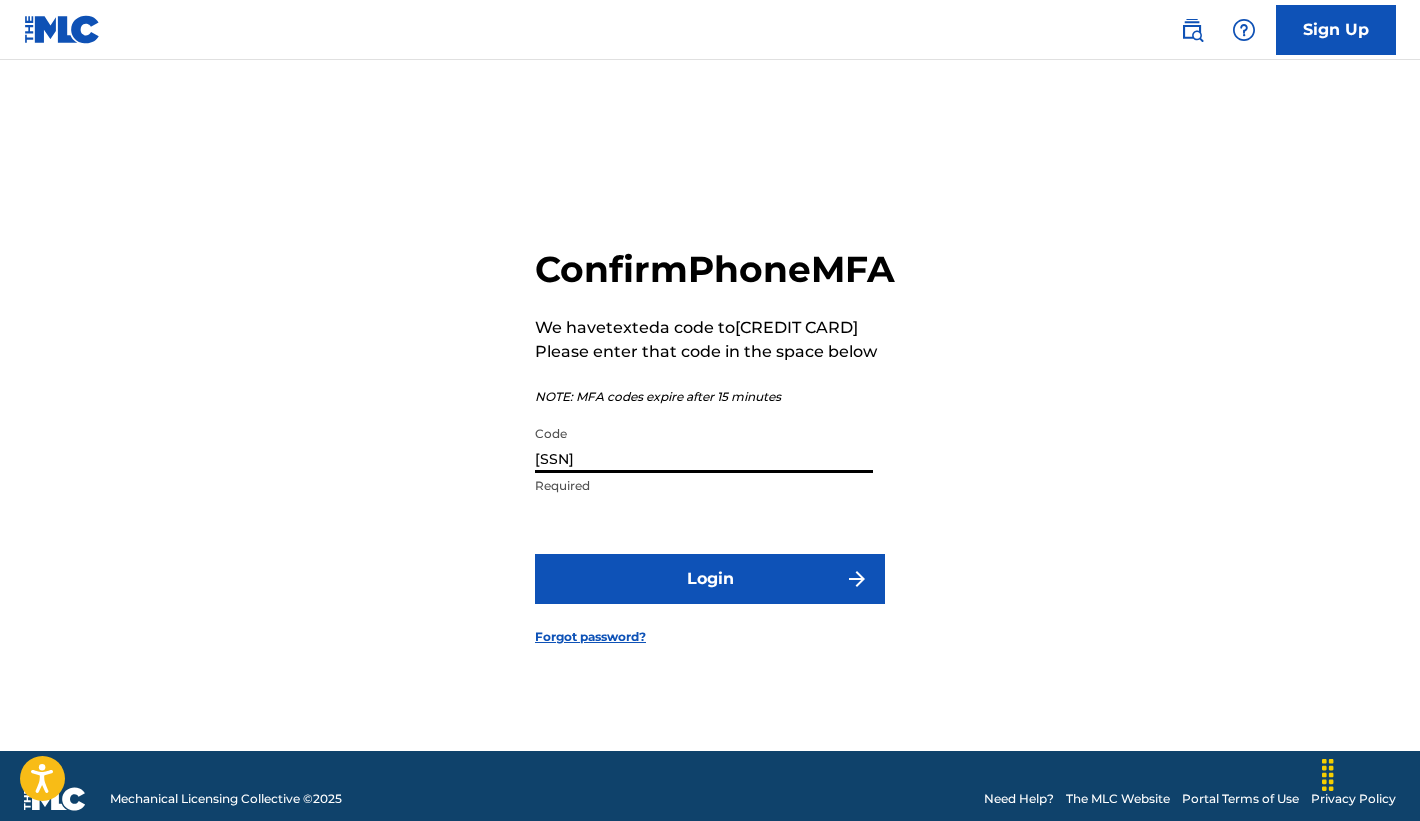 type on "[SSN]" 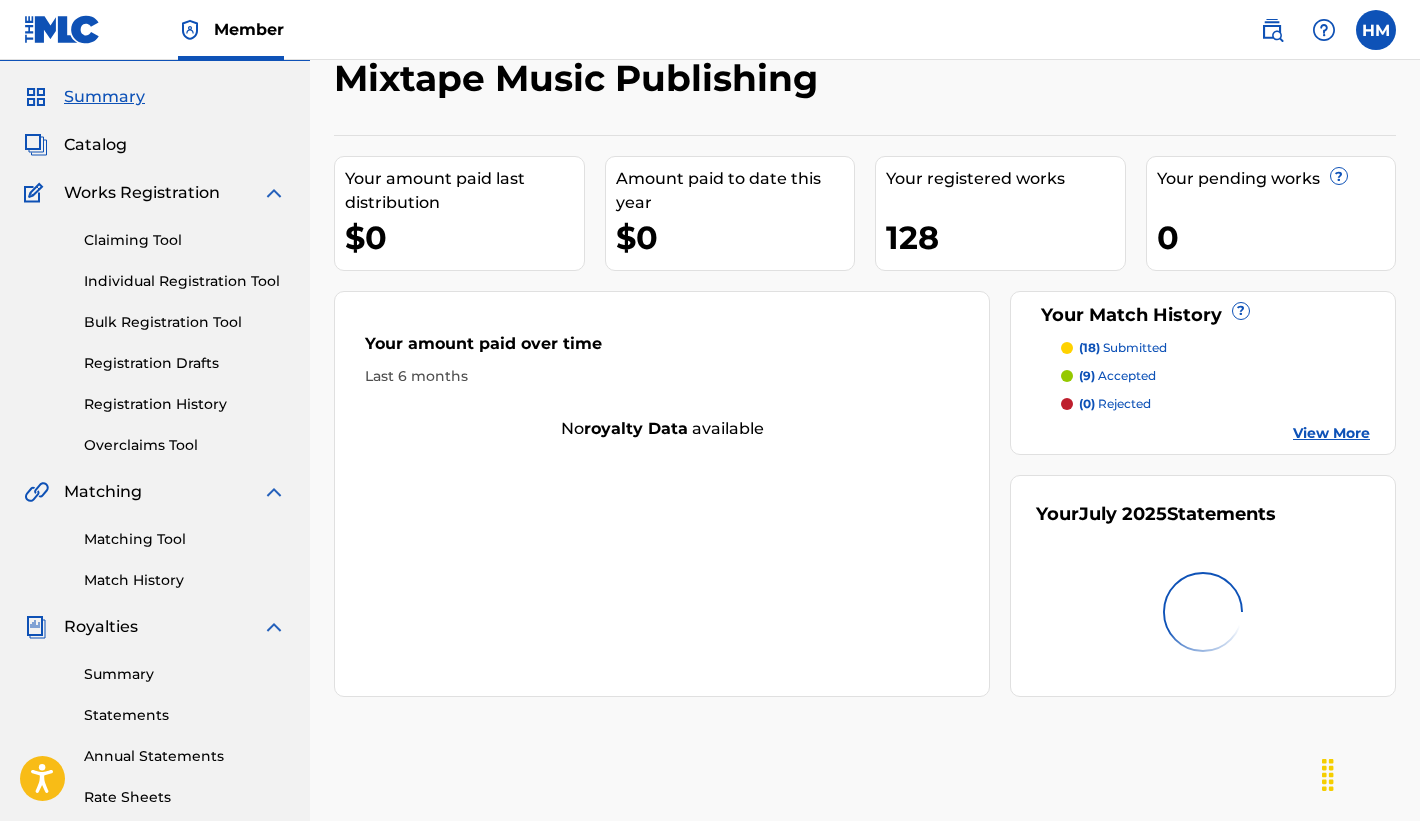 scroll, scrollTop: 58, scrollLeft: 0, axis: vertical 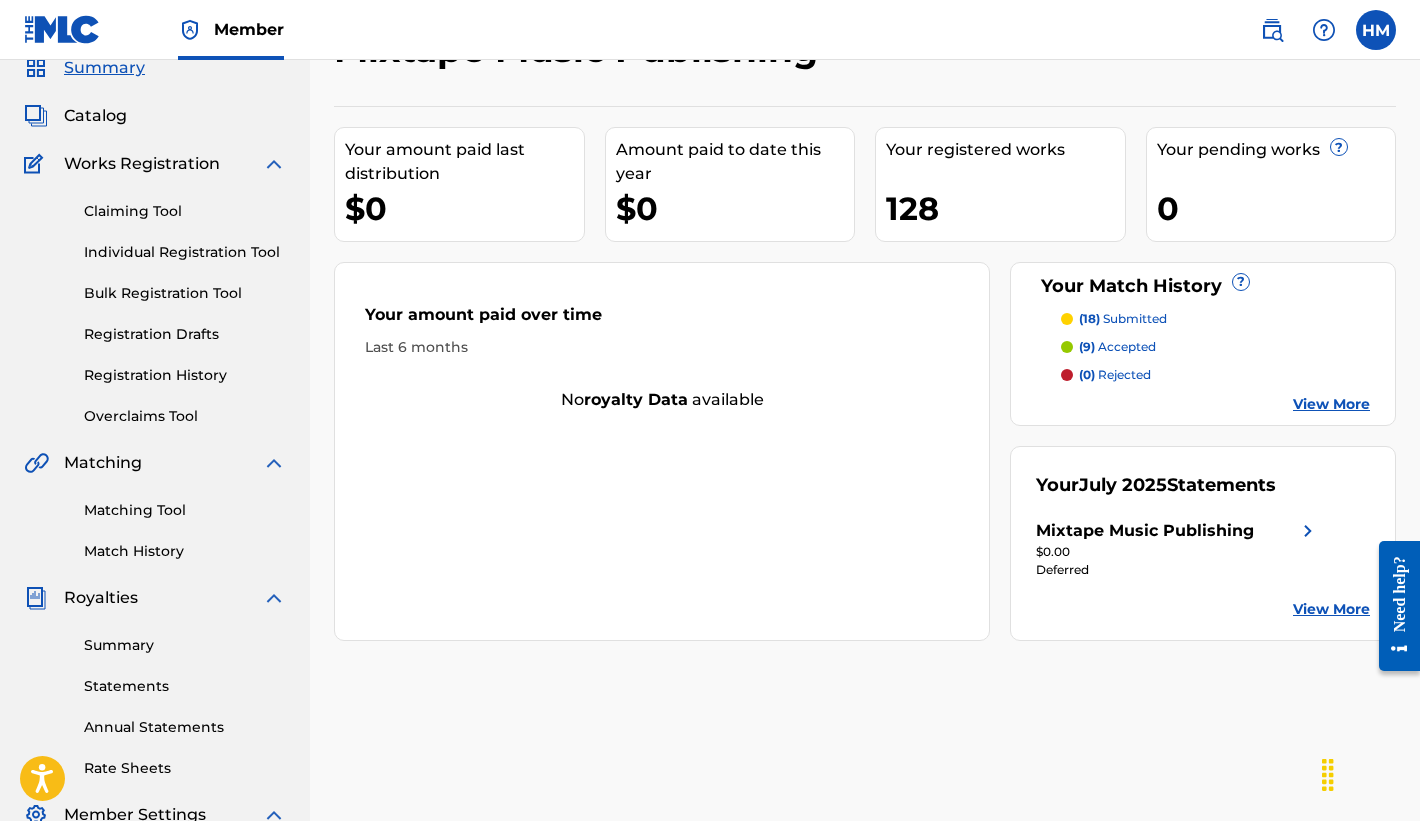 click on "$0" at bounding box center (735, 208) 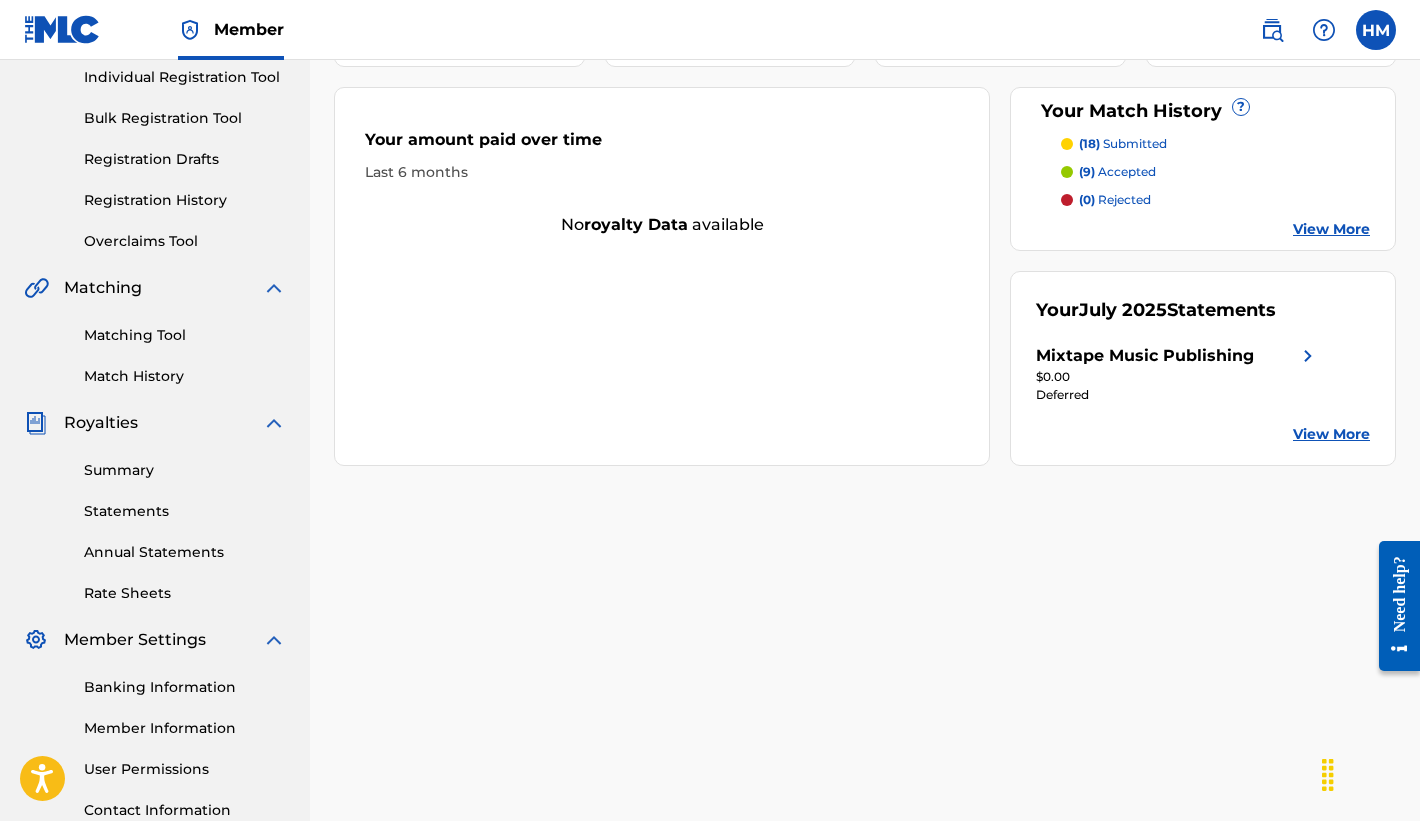 scroll, scrollTop: 267, scrollLeft: 0, axis: vertical 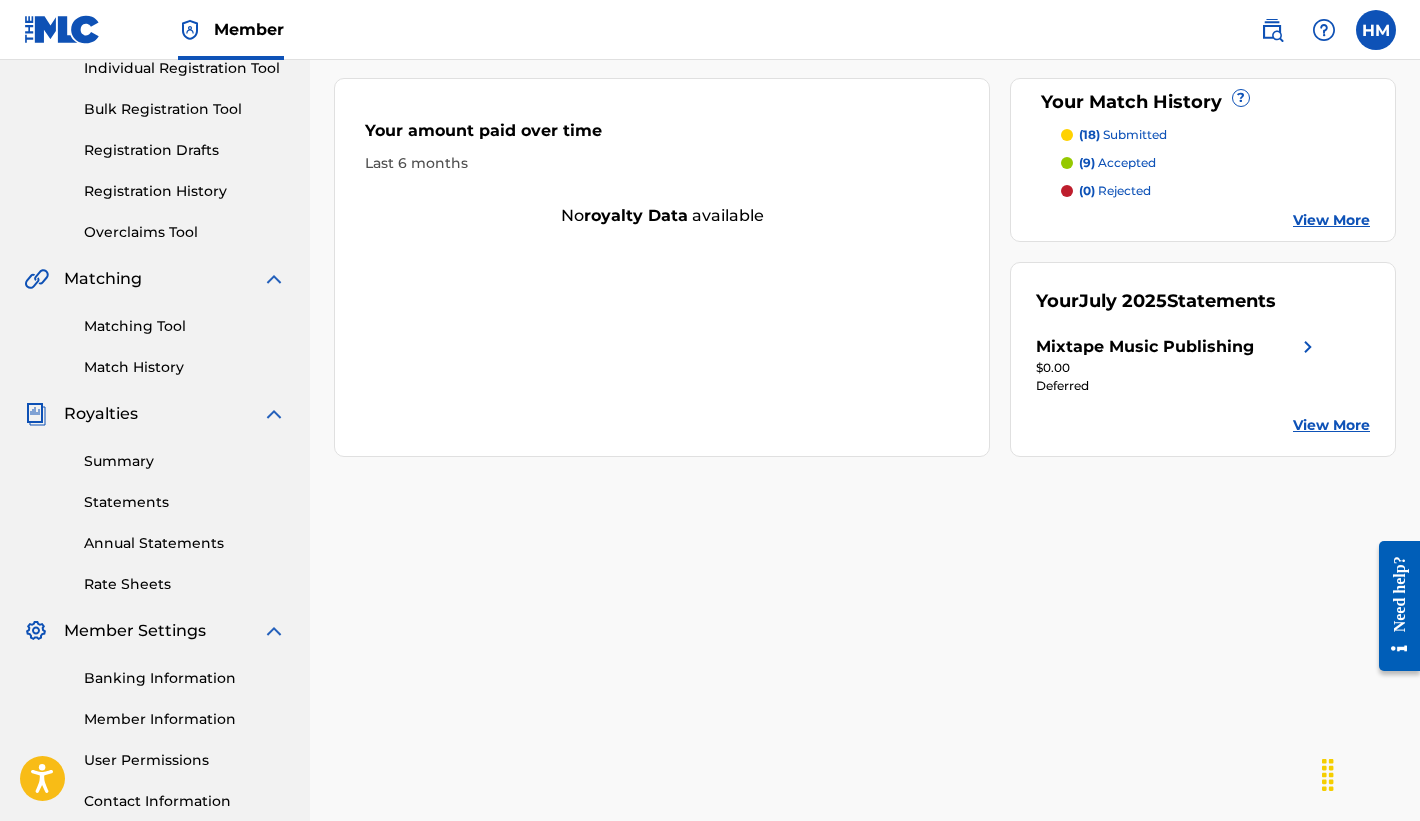 click on "View More" at bounding box center [1331, 425] 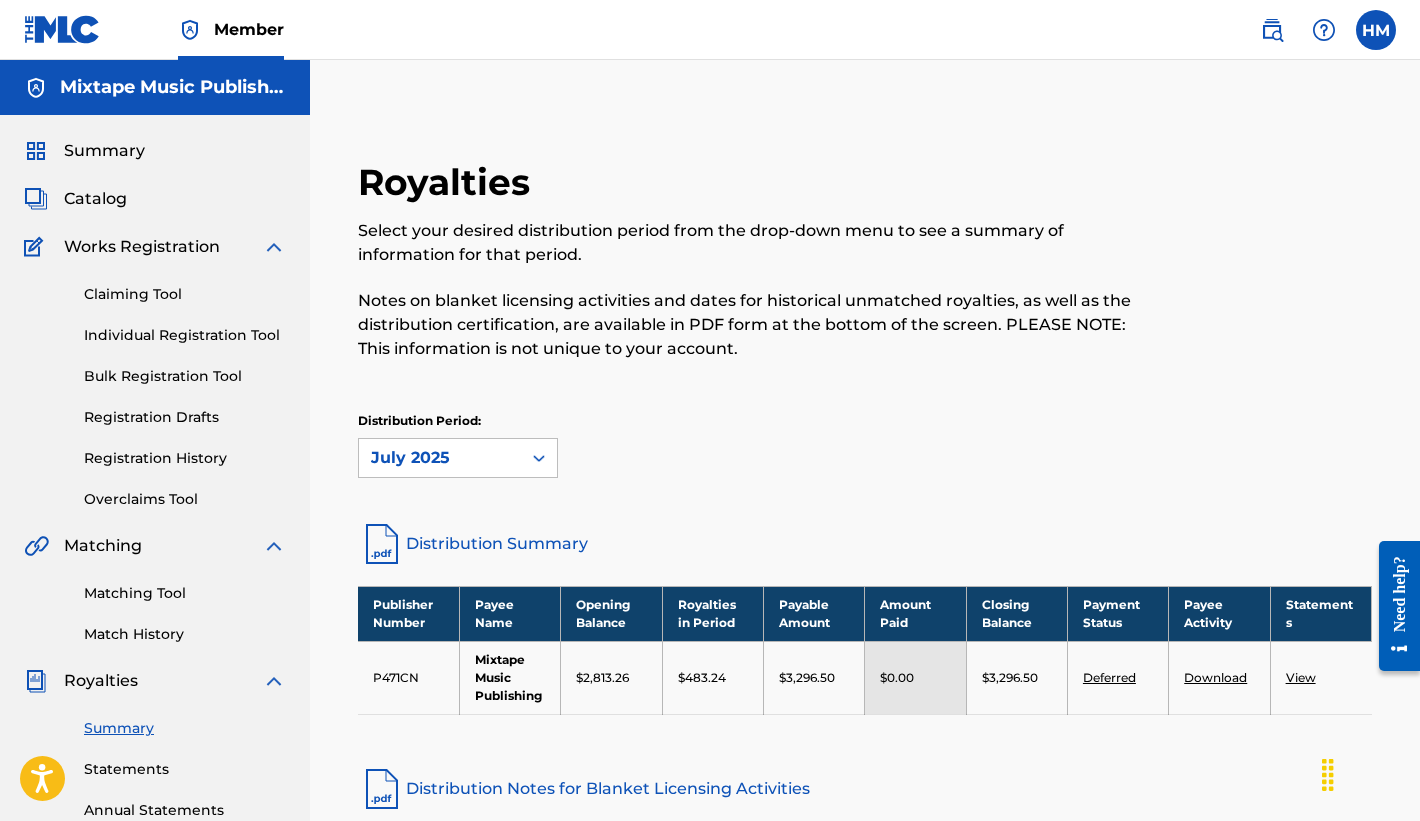 scroll, scrollTop: 0, scrollLeft: 0, axis: both 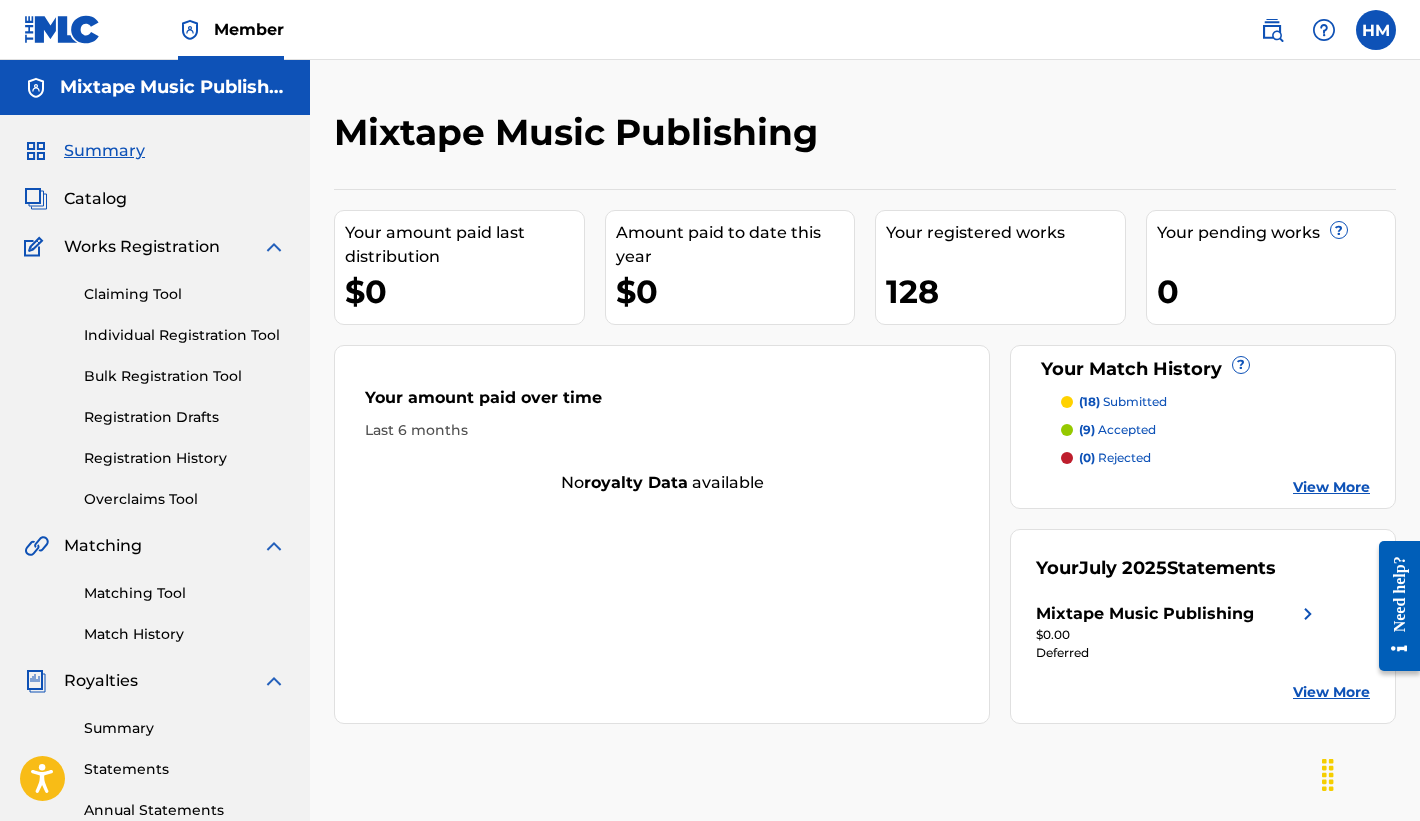 click on "Claiming Tool" at bounding box center (185, 294) 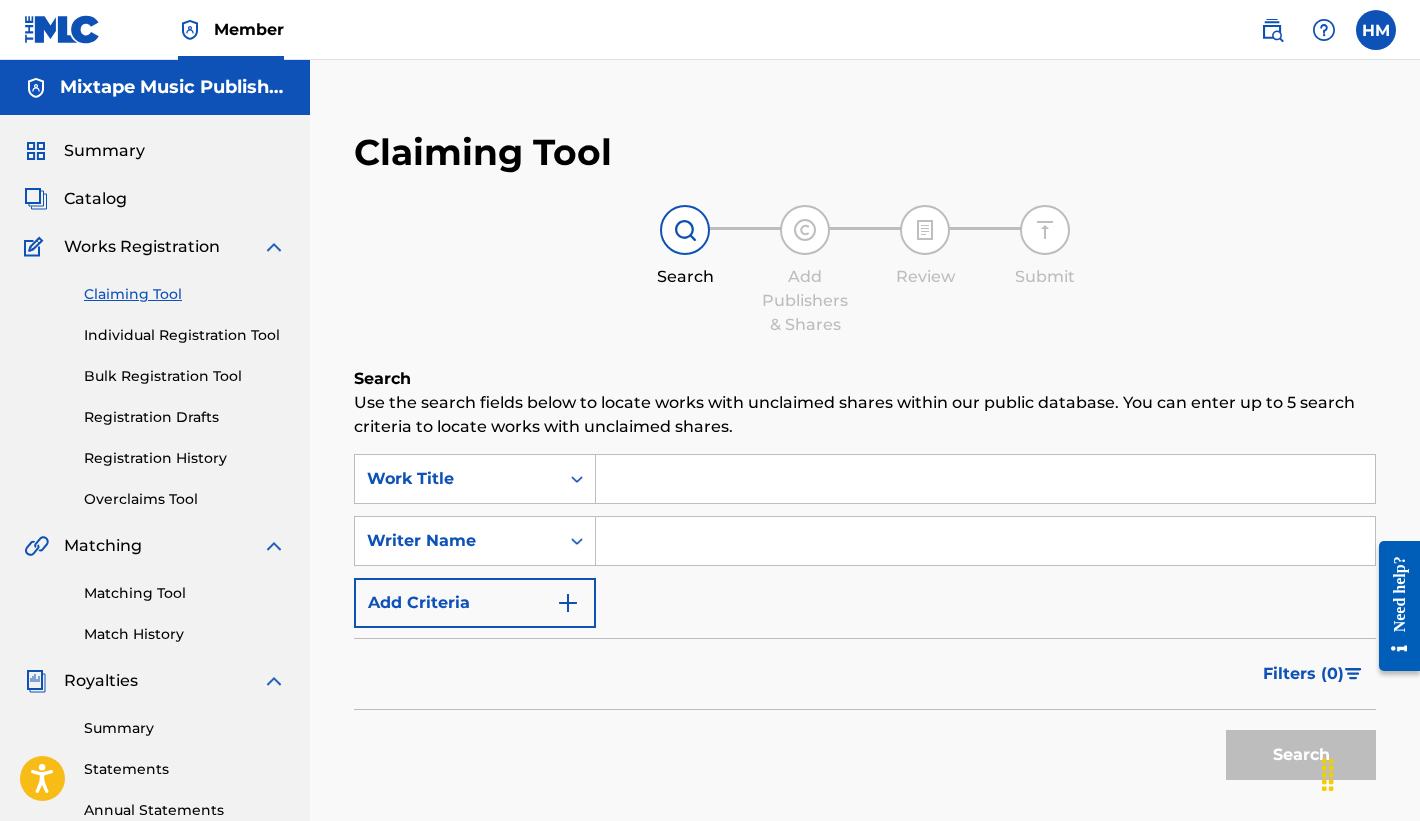 click at bounding box center [985, 479] 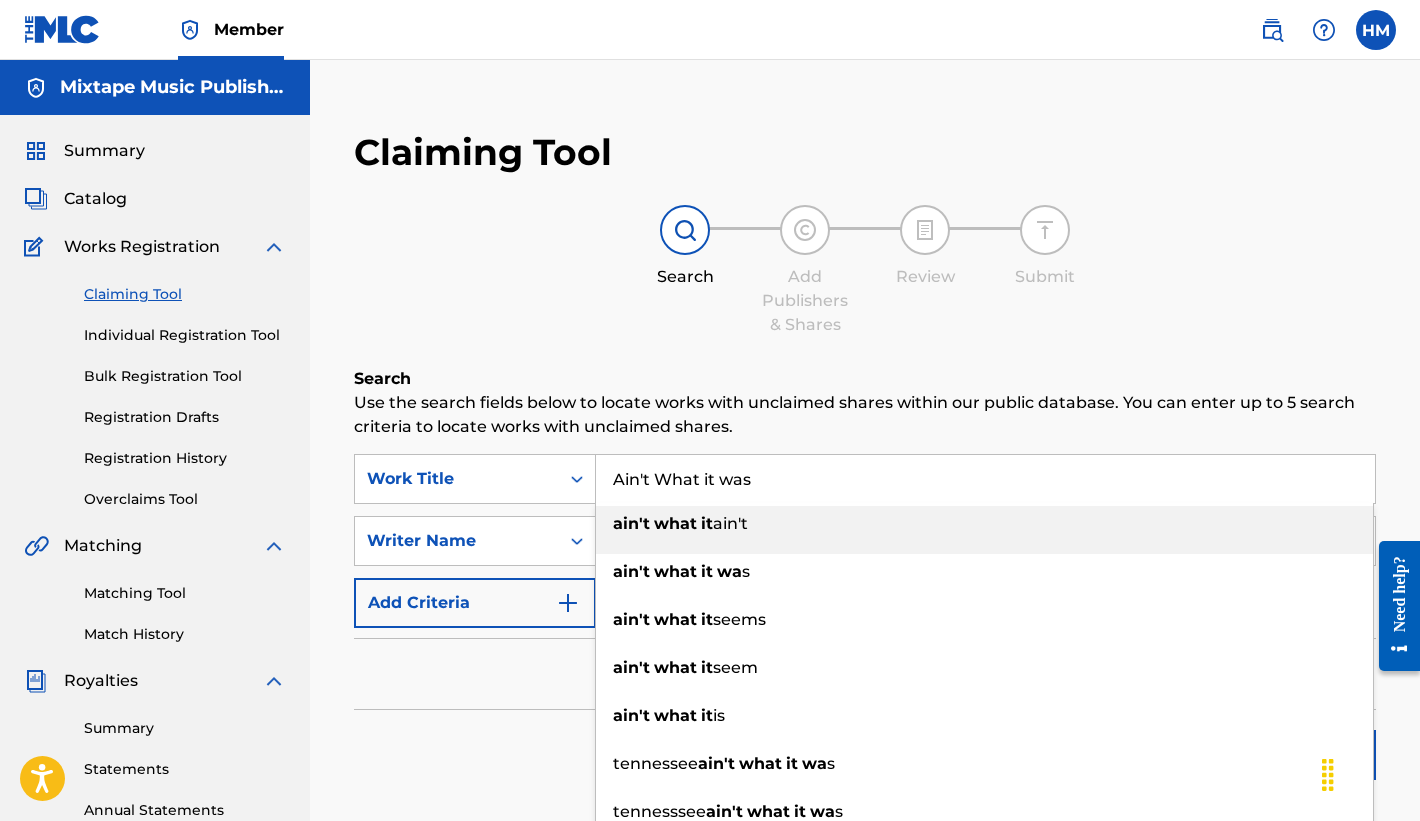 type on "ain't what it was" 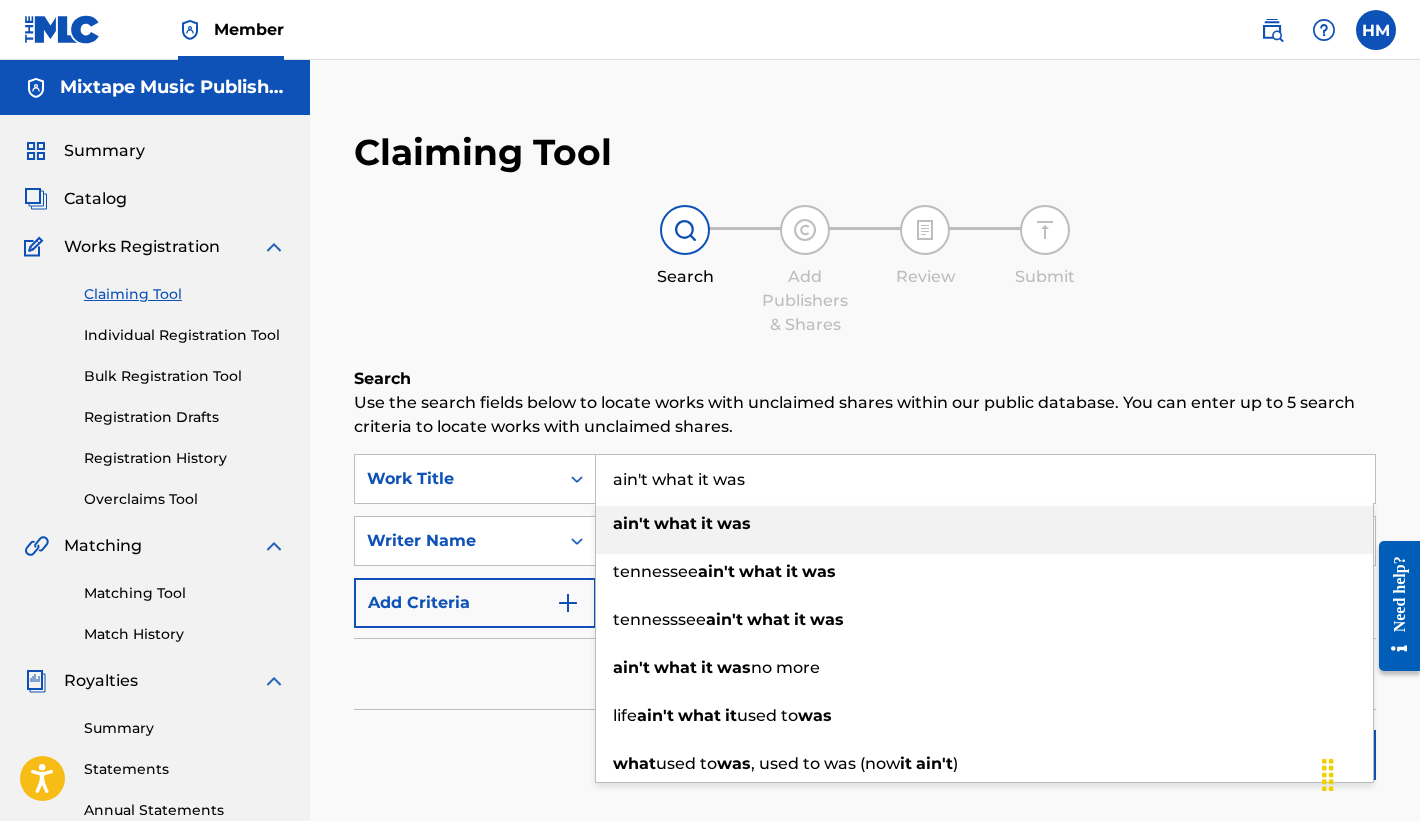 click on "was" at bounding box center [734, 523] 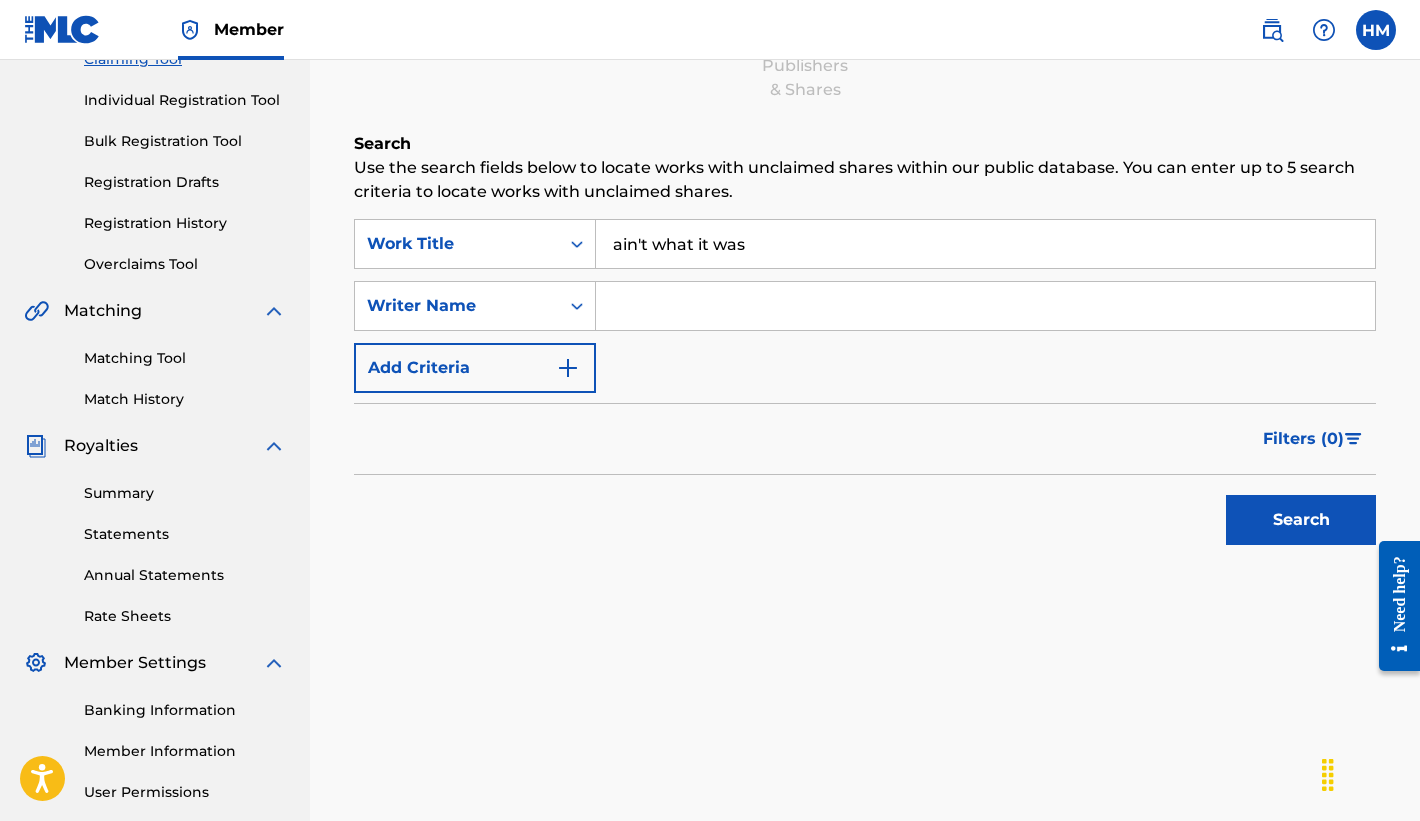 scroll, scrollTop: 262, scrollLeft: 0, axis: vertical 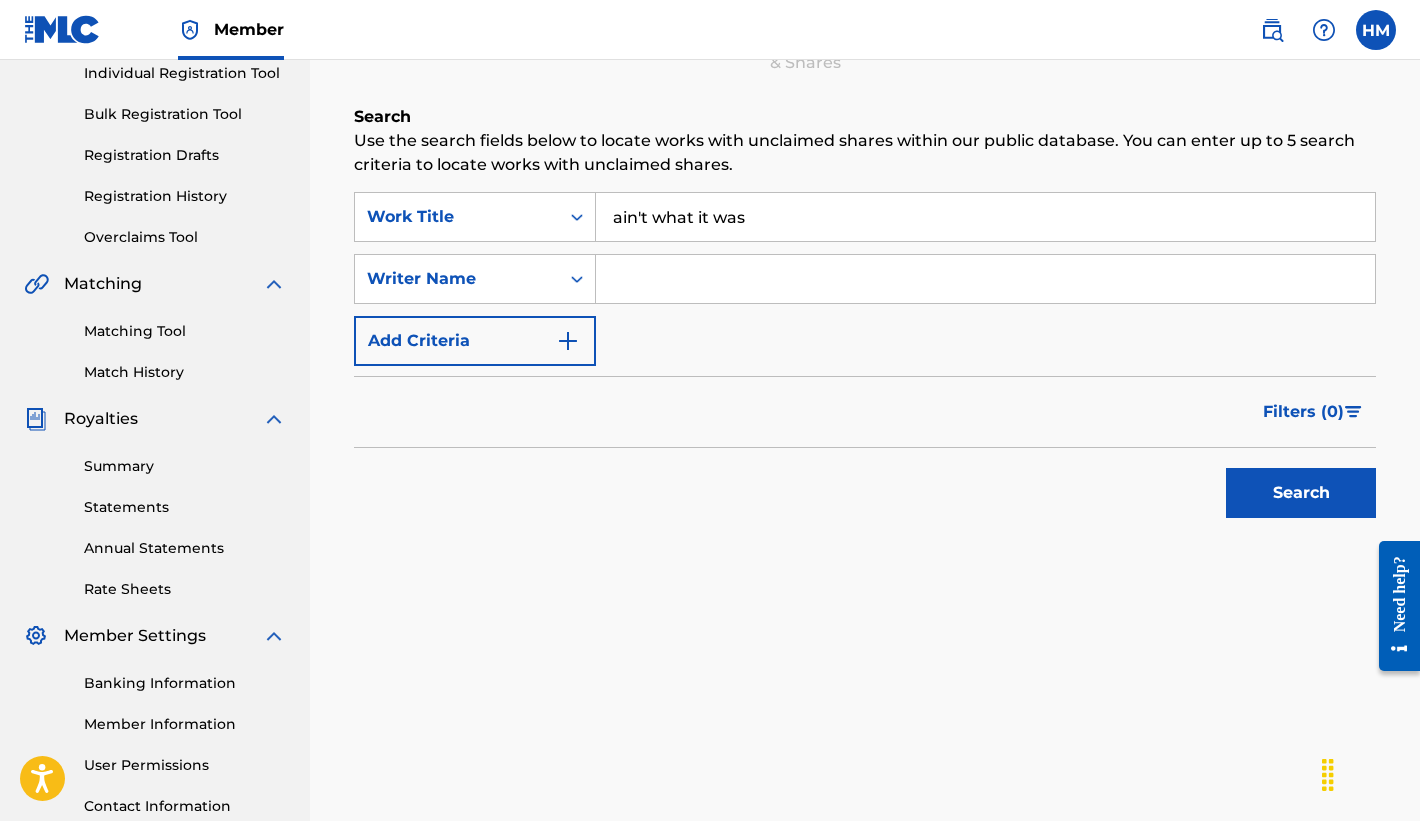 click at bounding box center (985, 279) 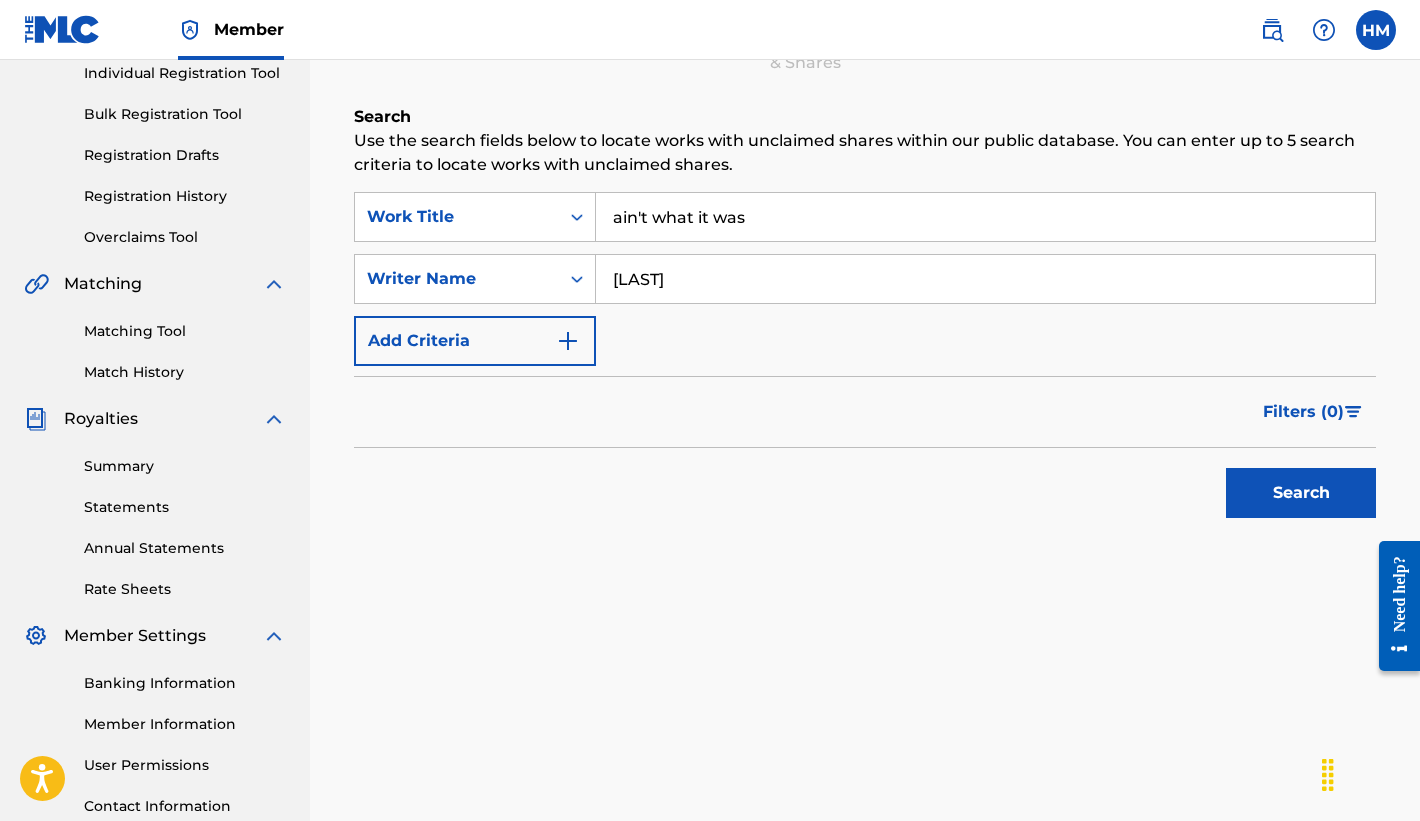 type on "[LAST]" 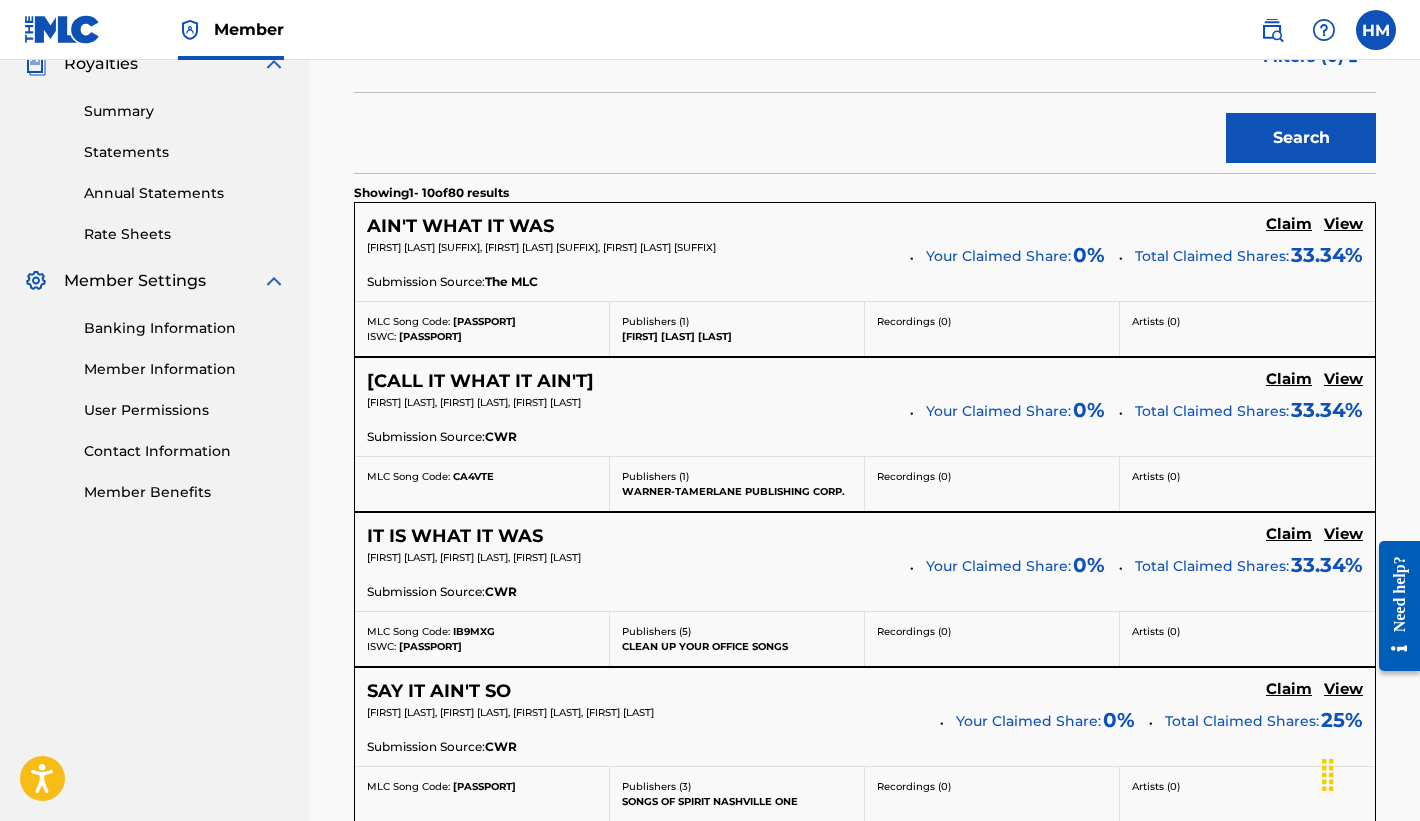 scroll, scrollTop: 618, scrollLeft: 0, axis: vertical 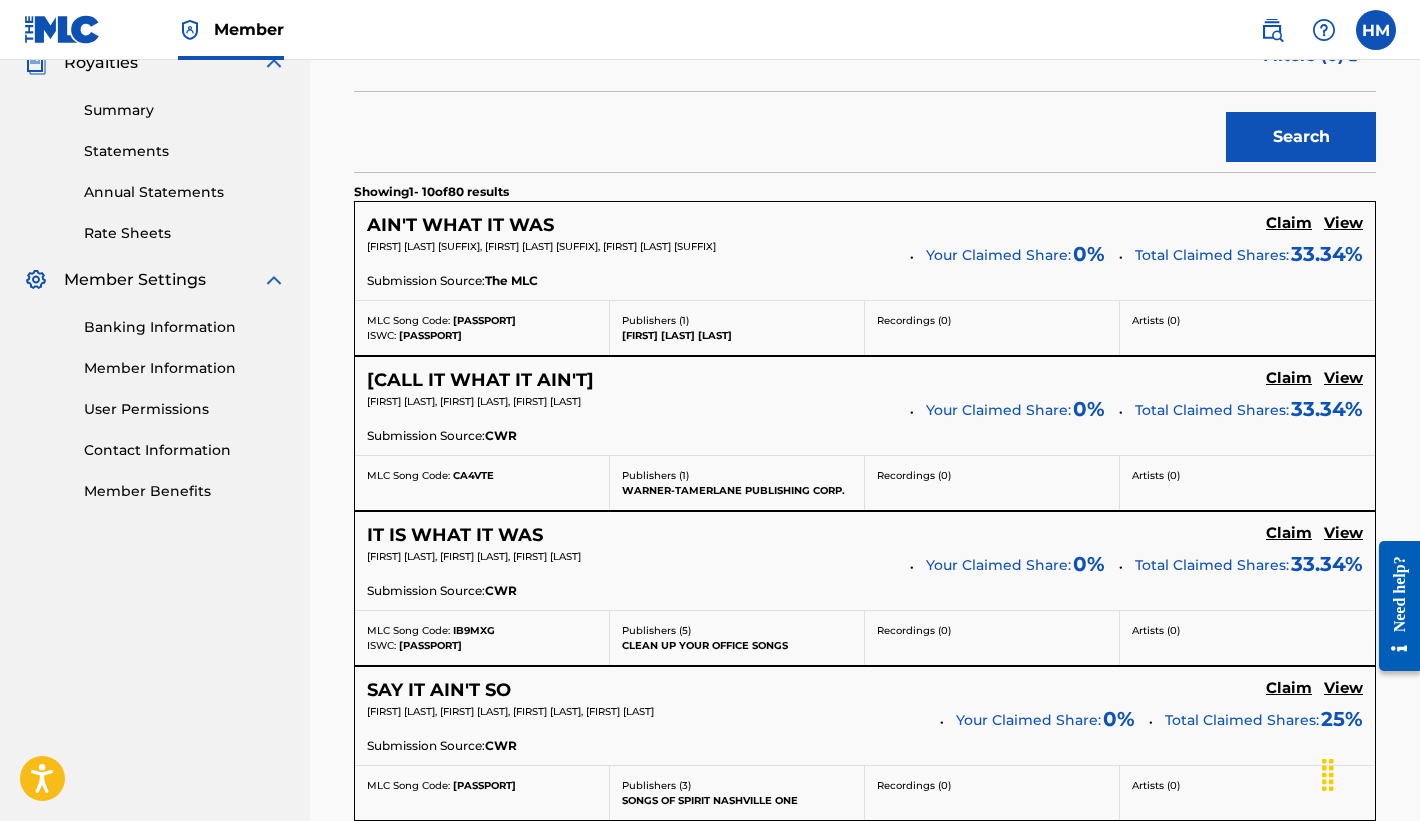 click on "Claim" at bounding box center (1289, 223) 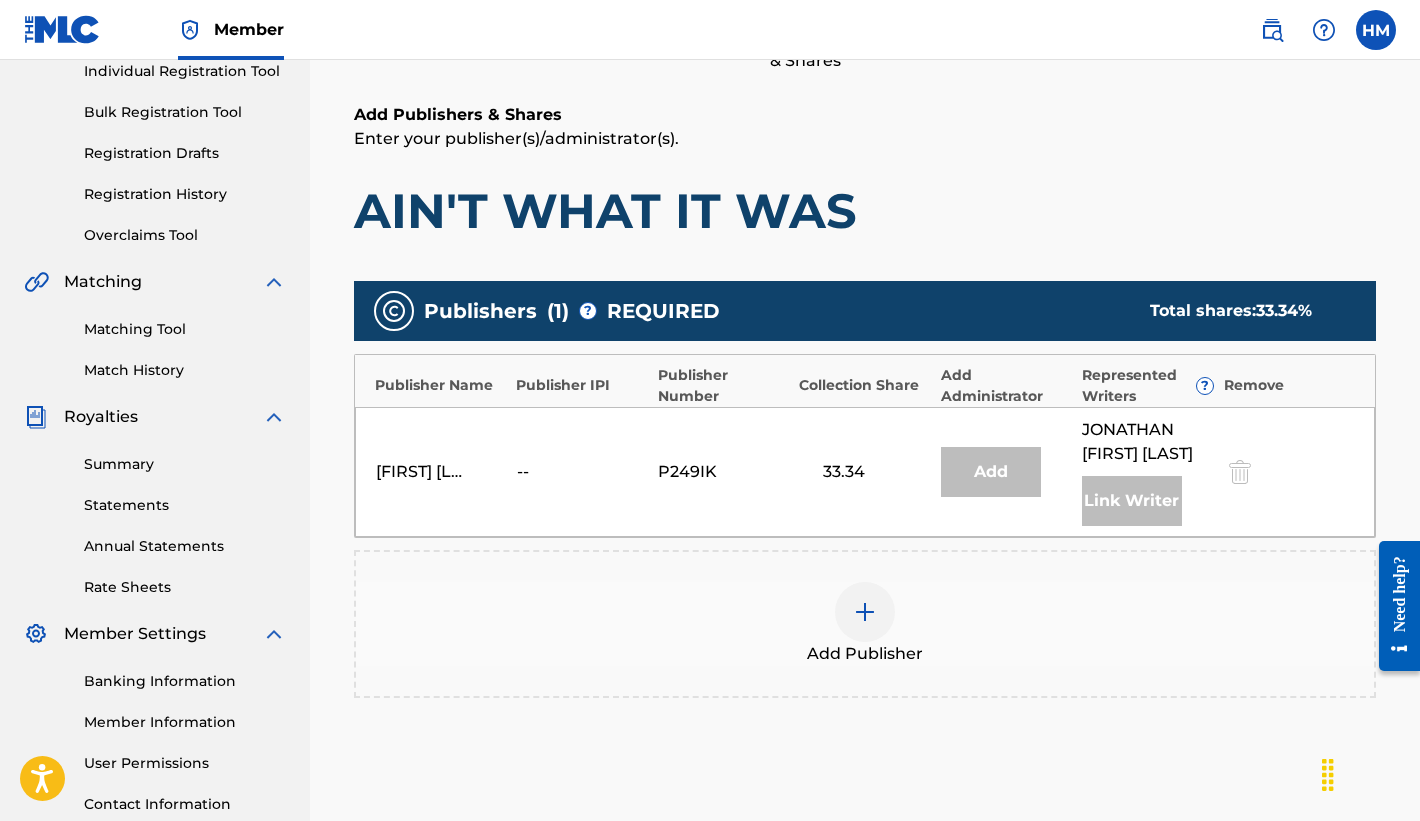 scroll, scrollTop: 251, scrollLeft: 0, axis: vertical 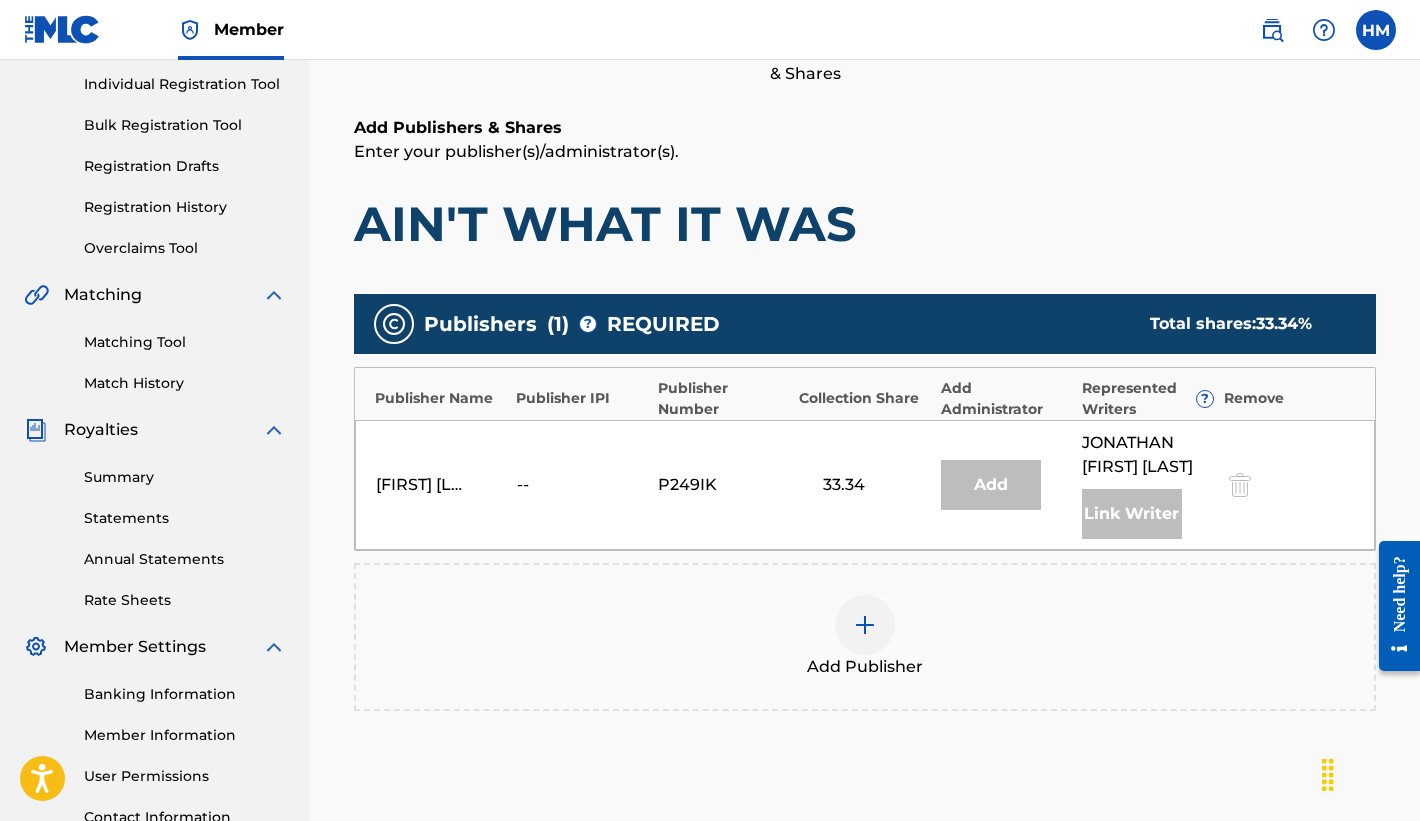 click at bounding box center (865, 625) 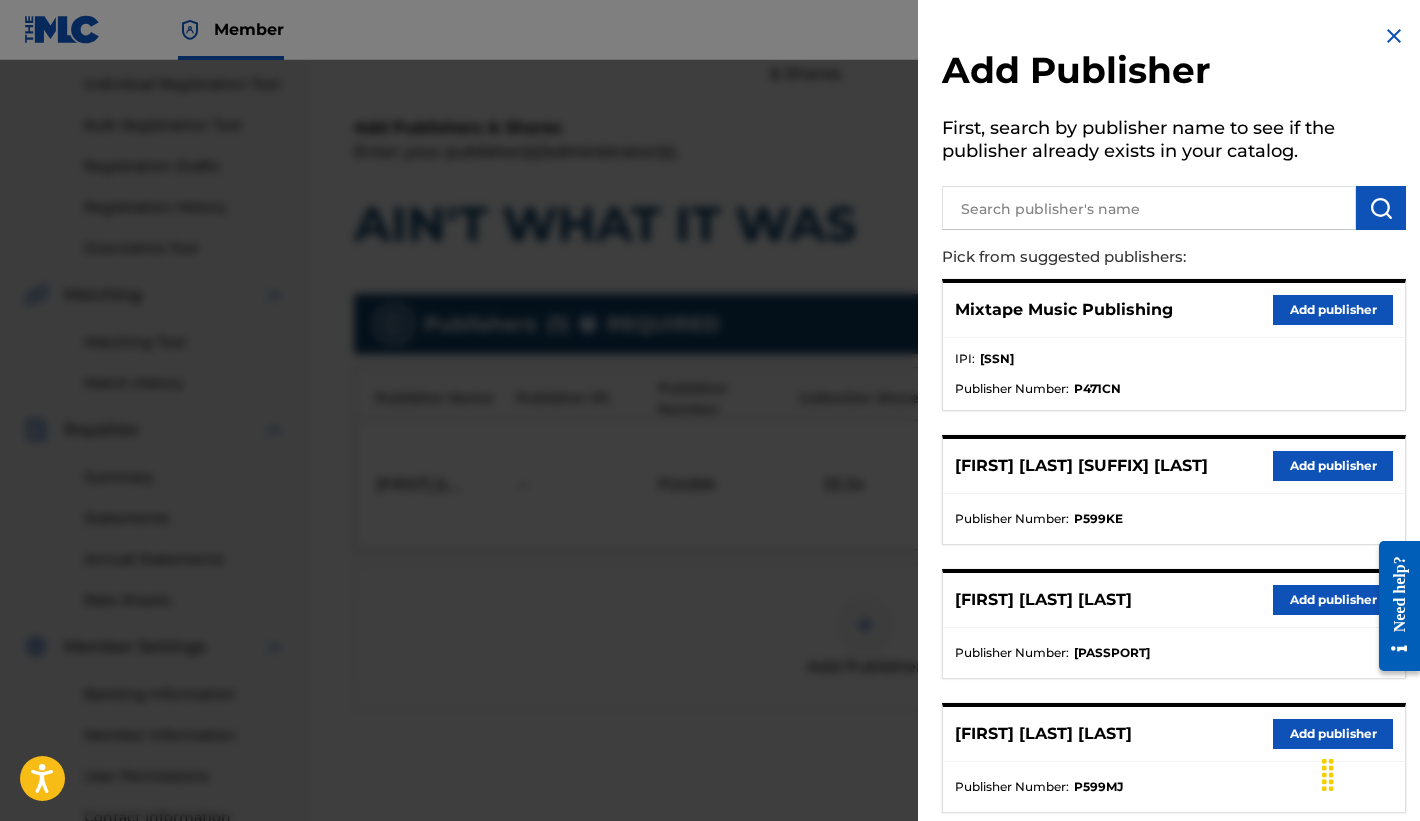 click on "Add publisher" at bounding box center (1333, 466) 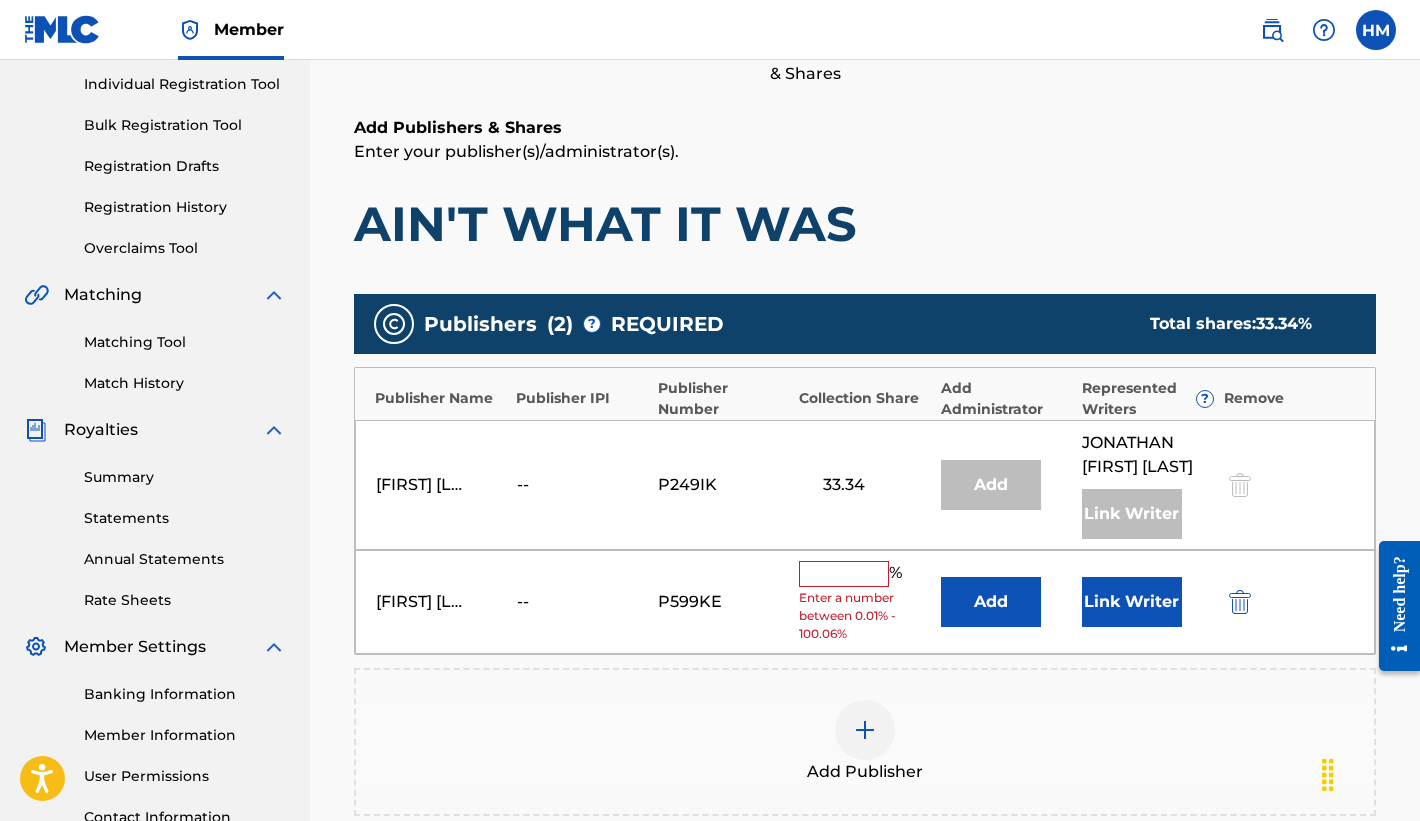 click on "Add" at bounding box center (991, 602) 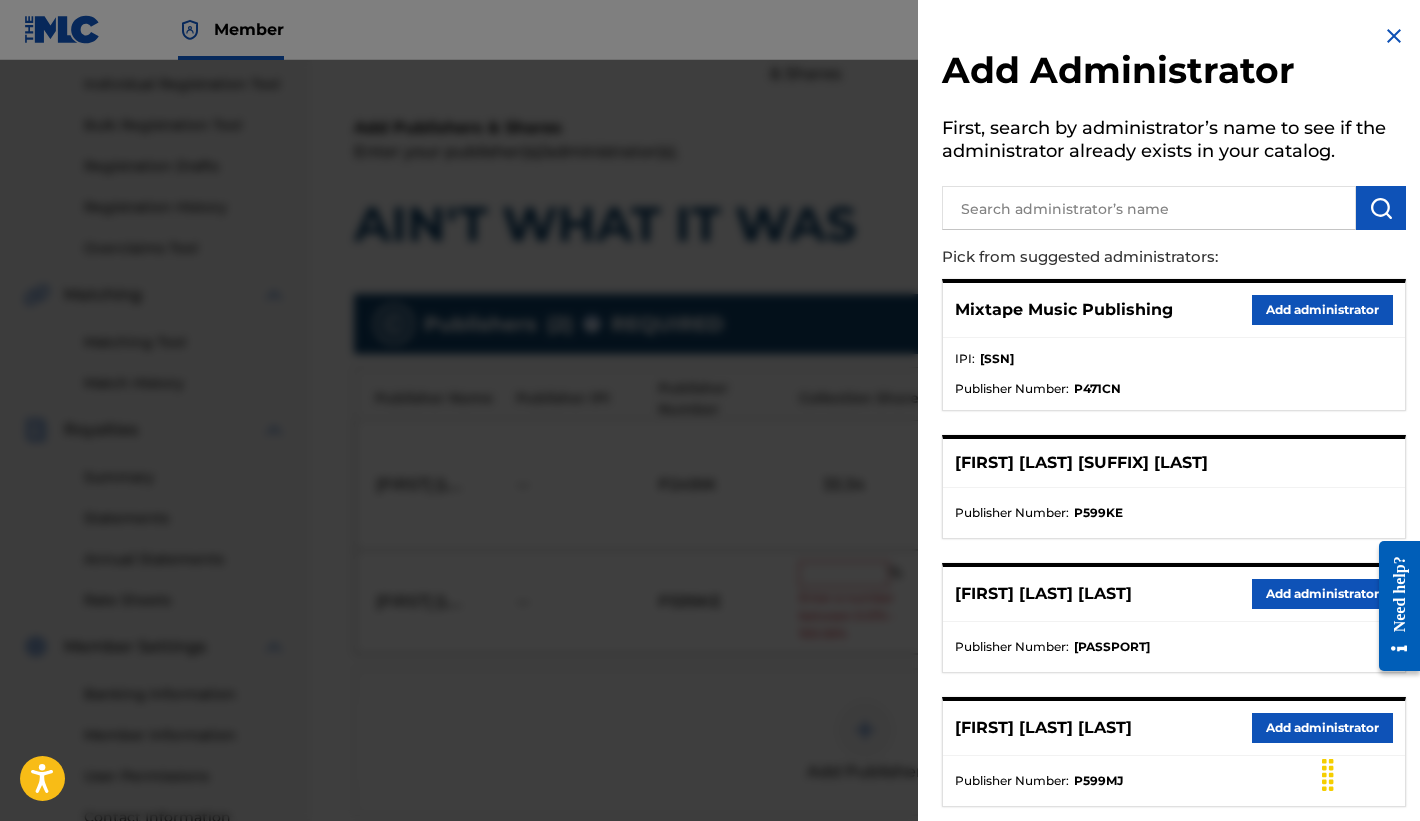 click on "Add administrator" at bounding box center [1322, 310] 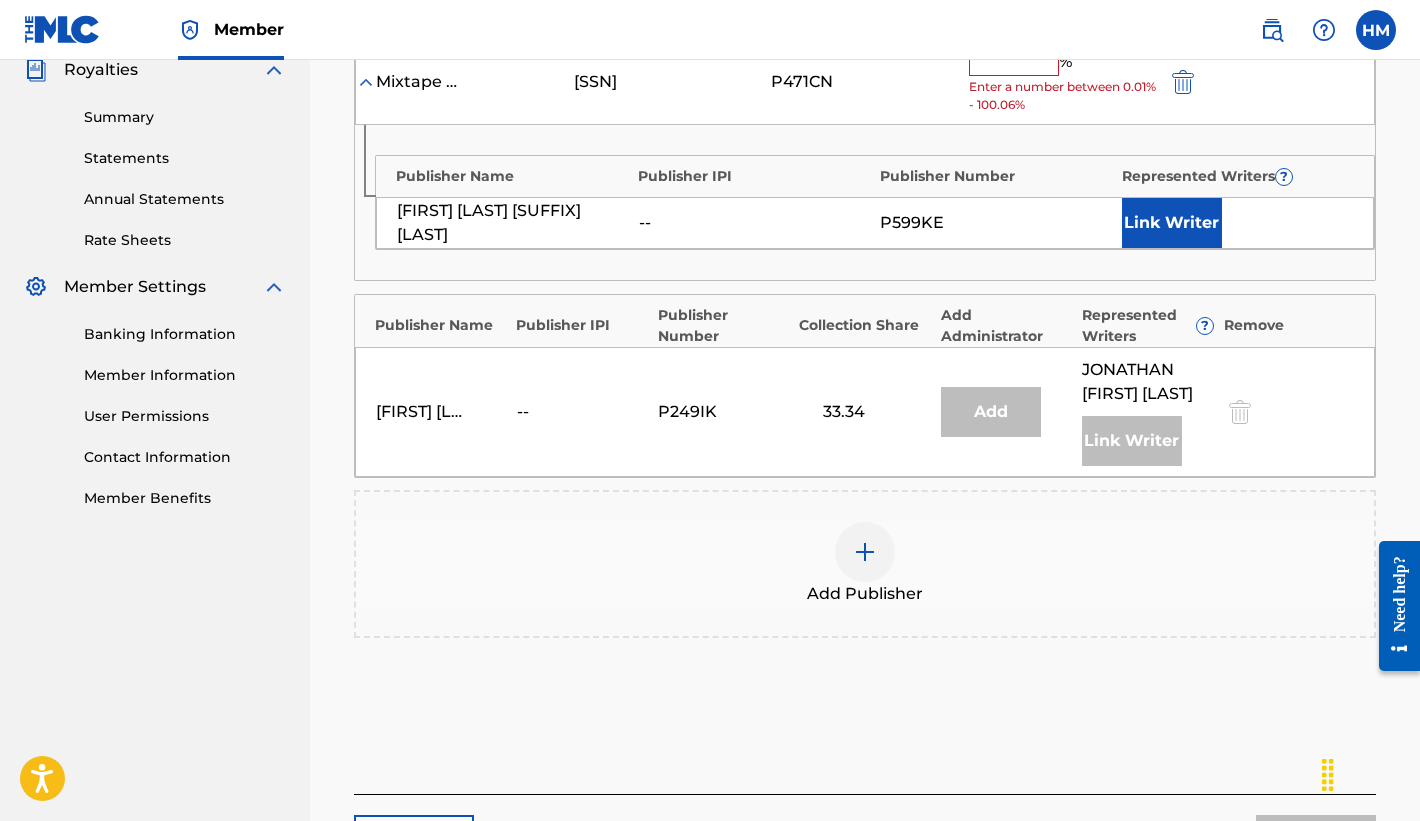 scroll, scrollTop: 668, scrollLeft: 0, axis: vertical 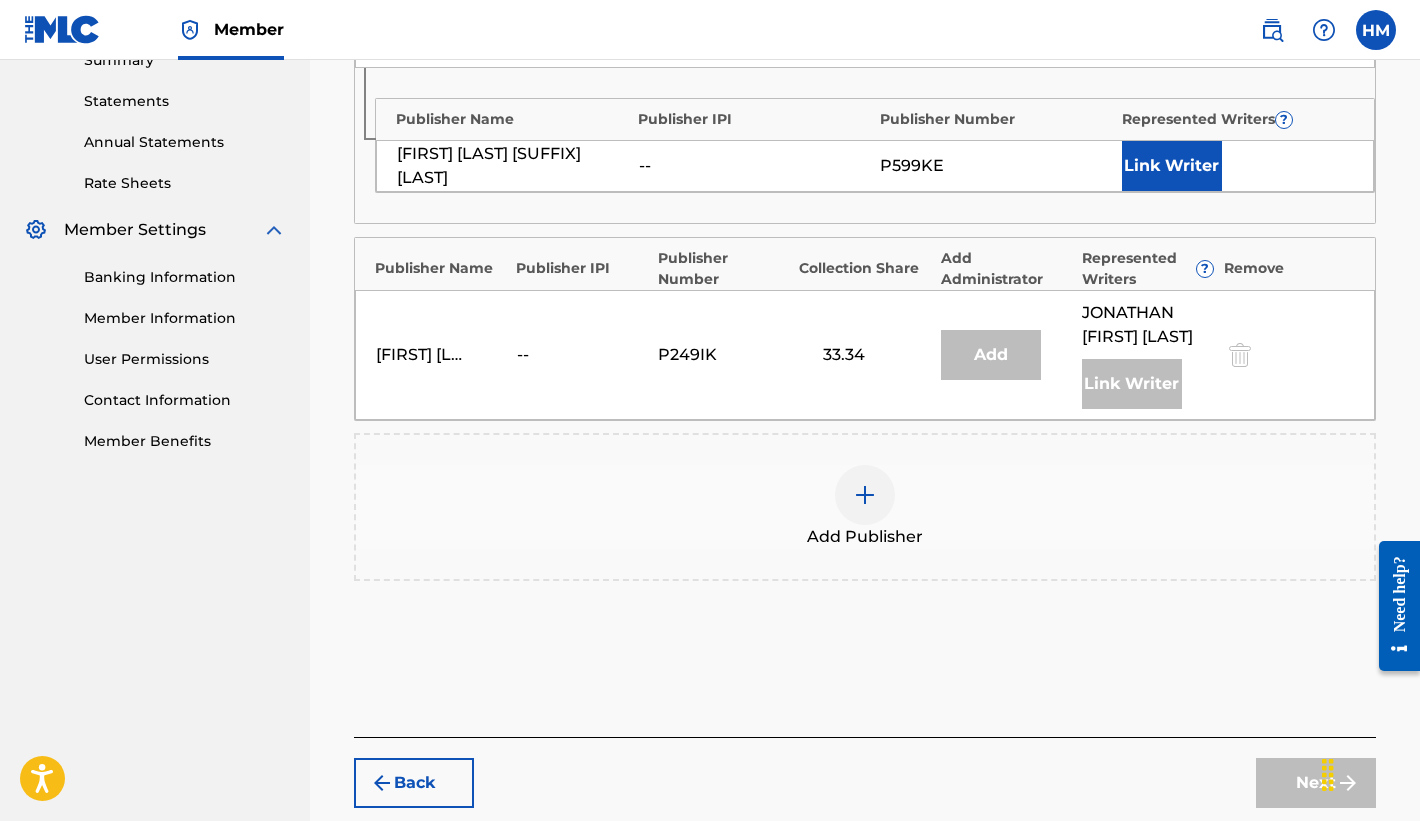 click on "Link Writer" at bounding box center (1172, 166) 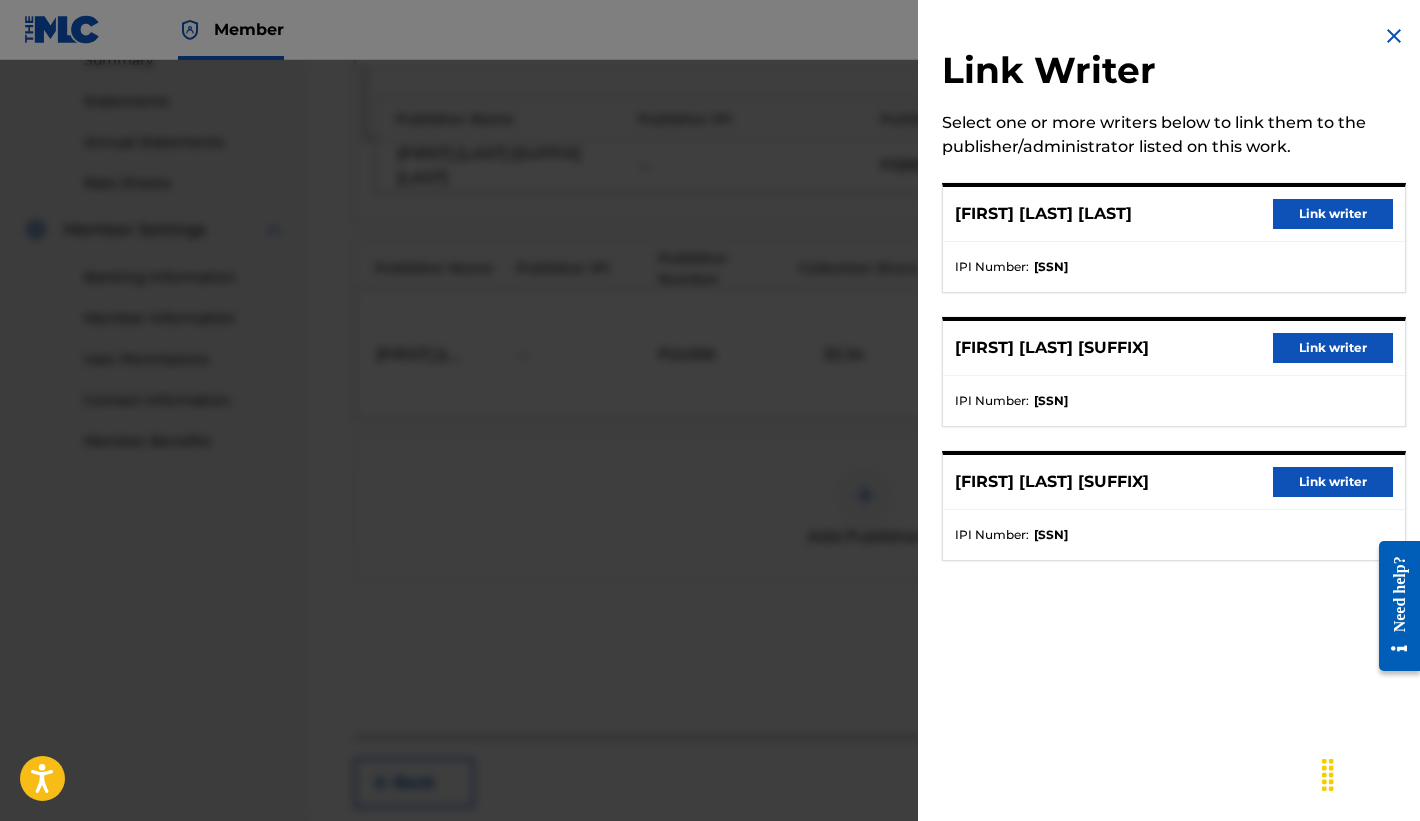 click on "Link writer" at bounding box center [1333, 482] 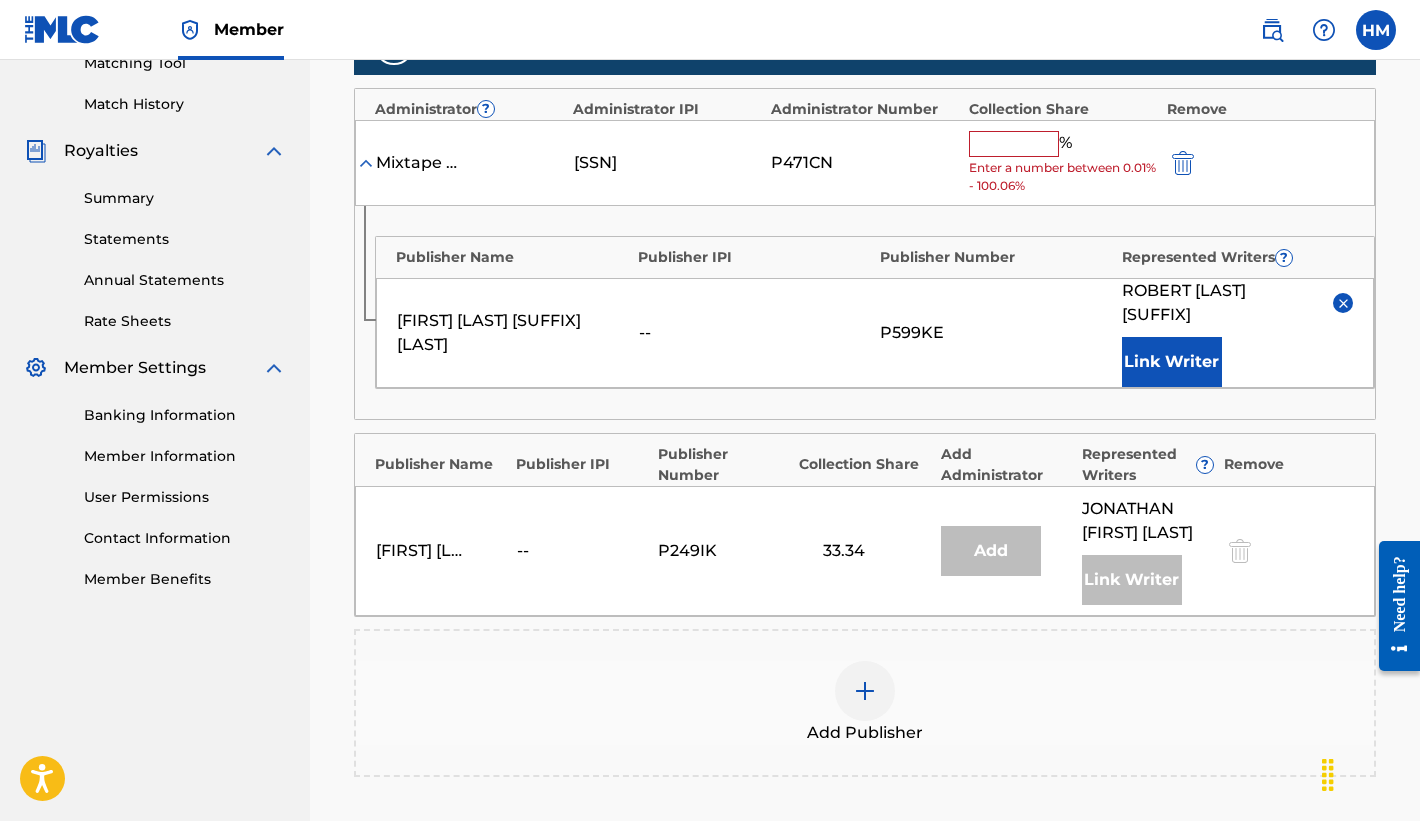 scroll, scrollTop: 505, scrollLeft: 0, axis: vertical 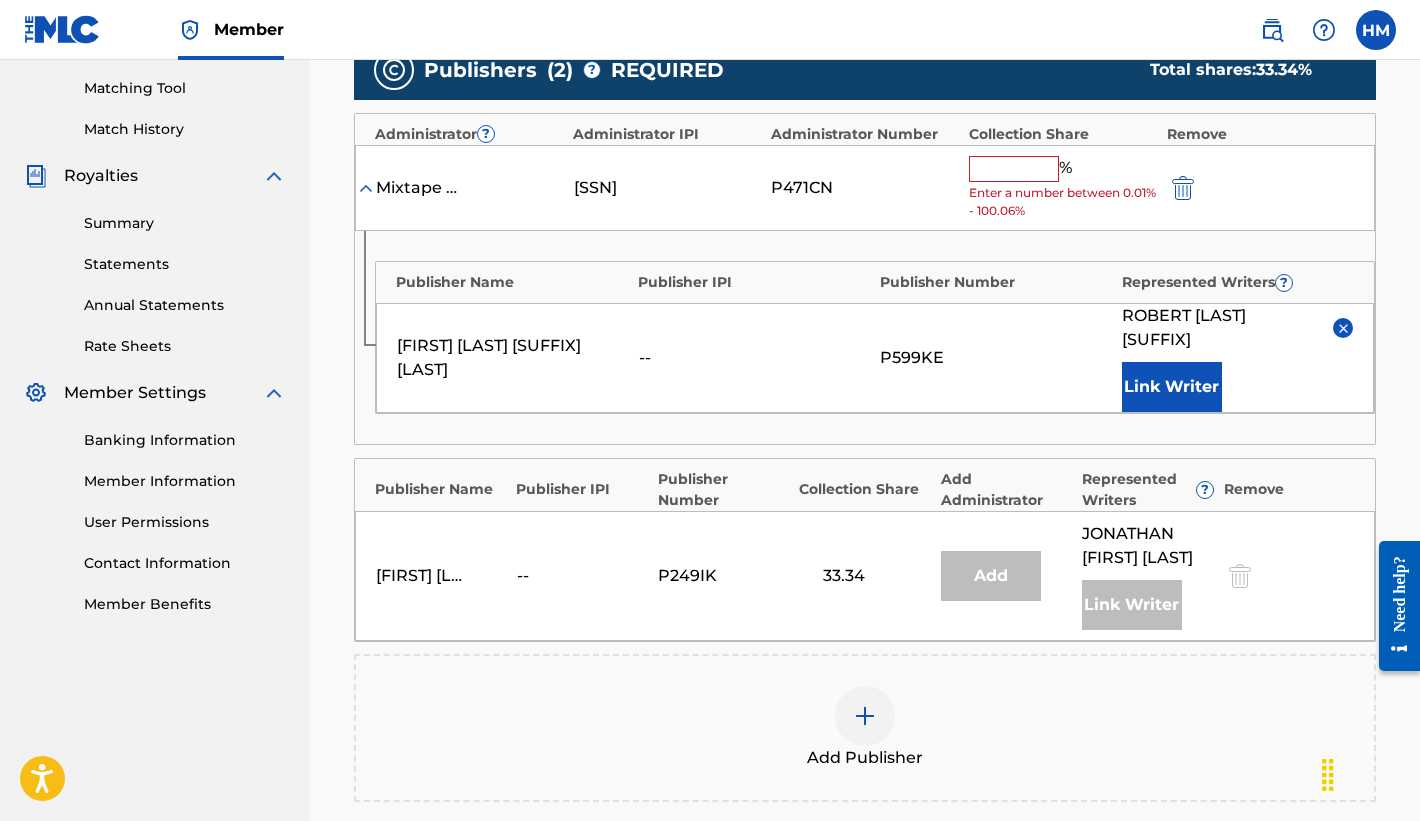 click at bounding box center (1014, 169) 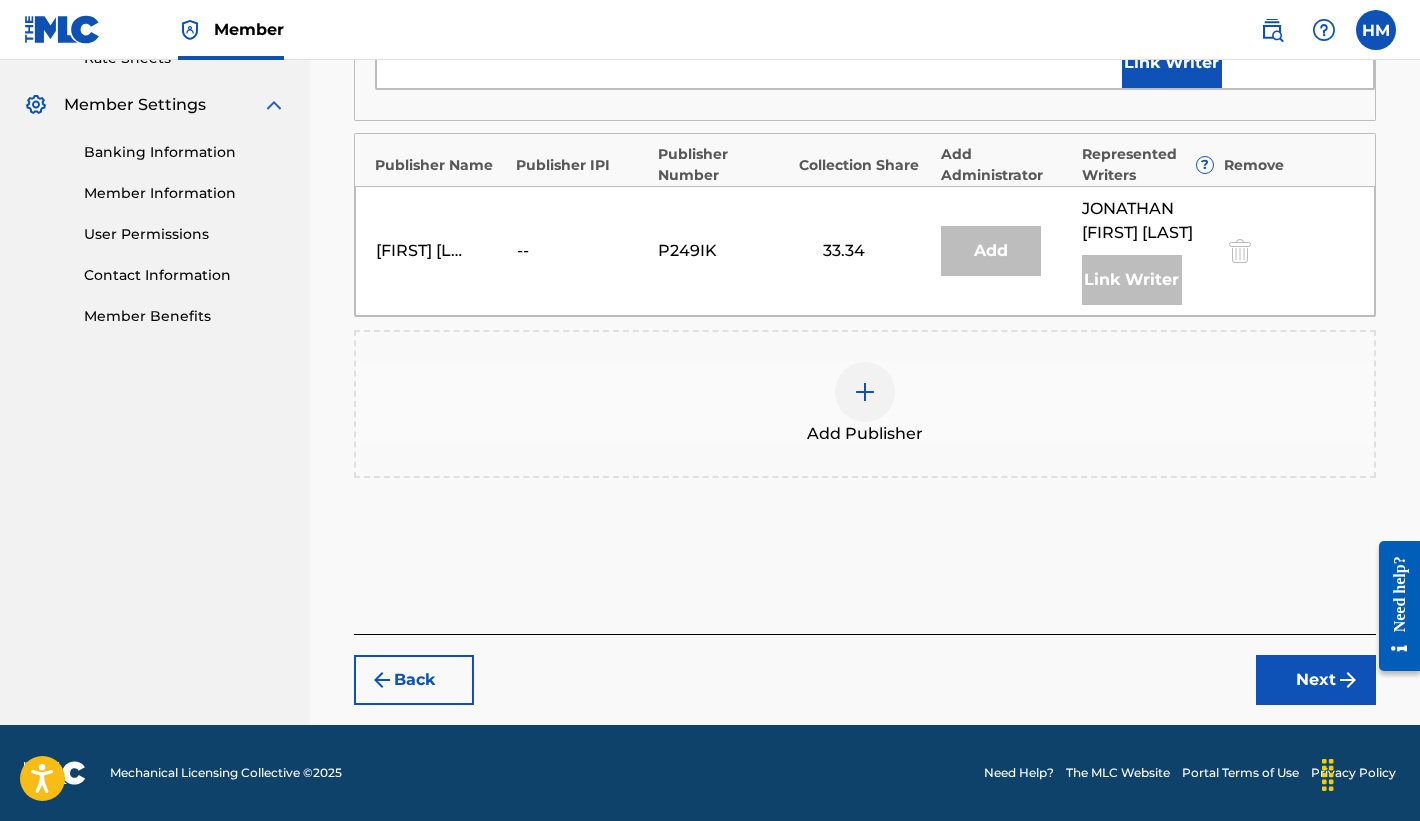 type on "33.33" 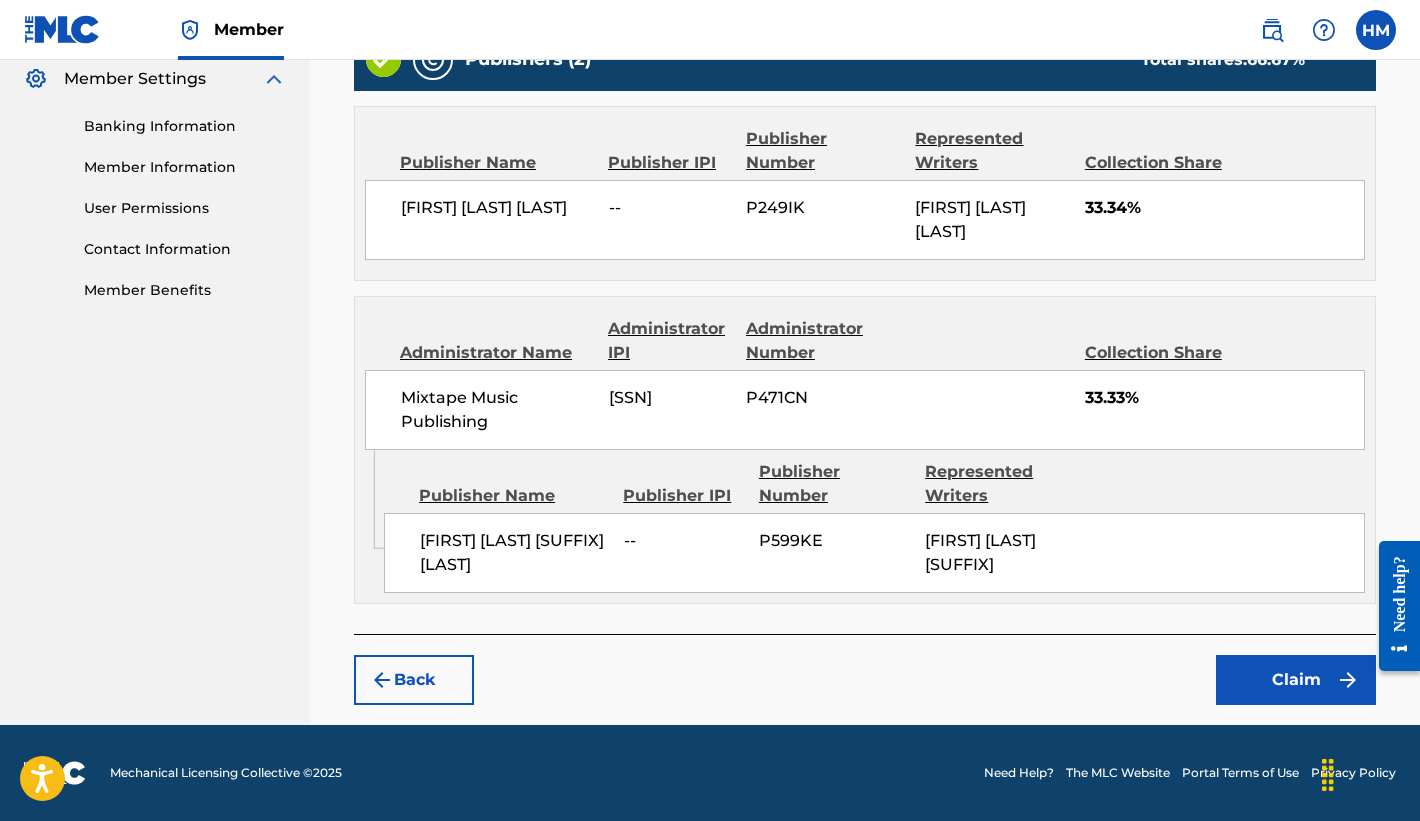 scroll, scrollTop: 883, scrollLeft: 0, axis: vertical 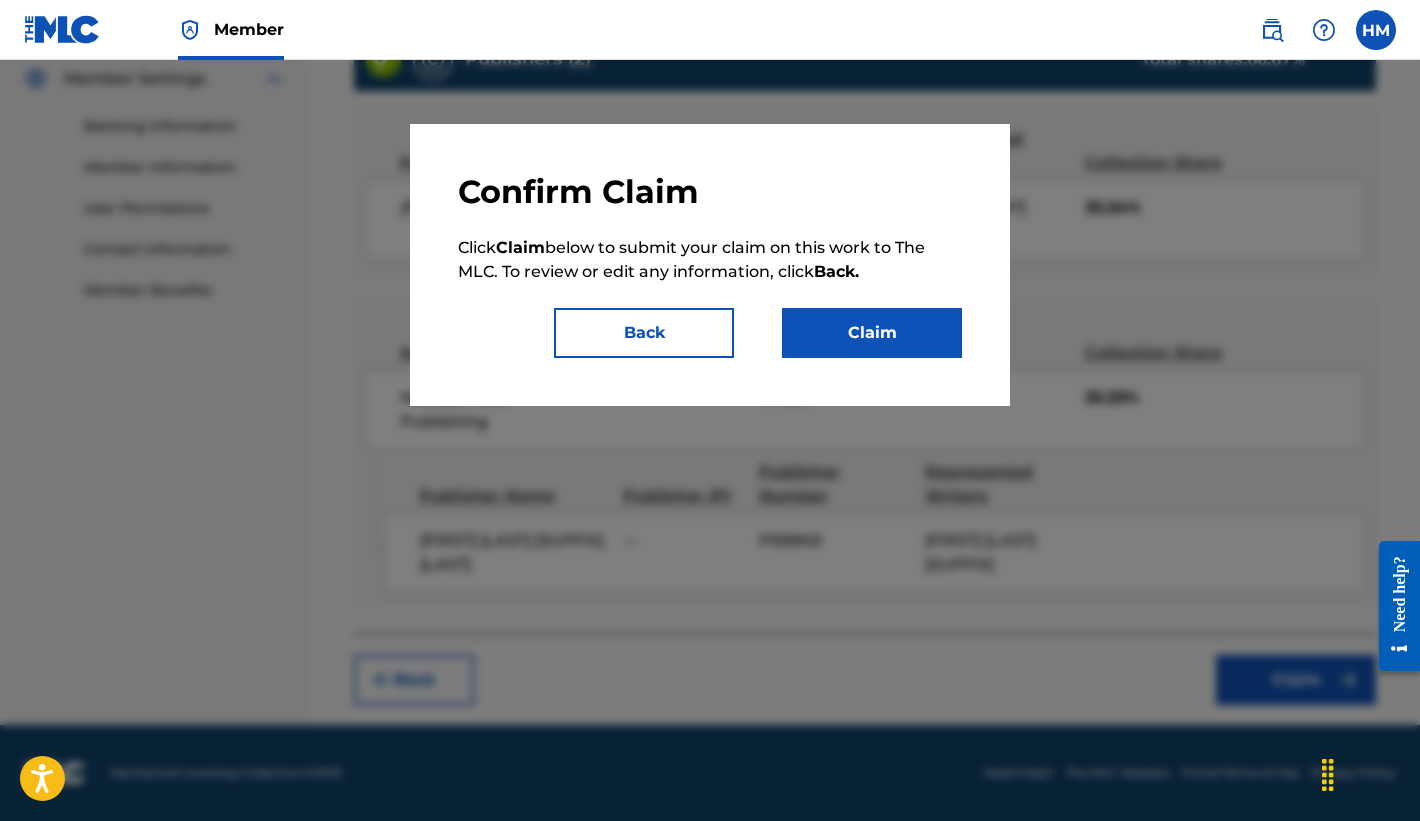 click on "Claim" at bounding box center (872, 333) 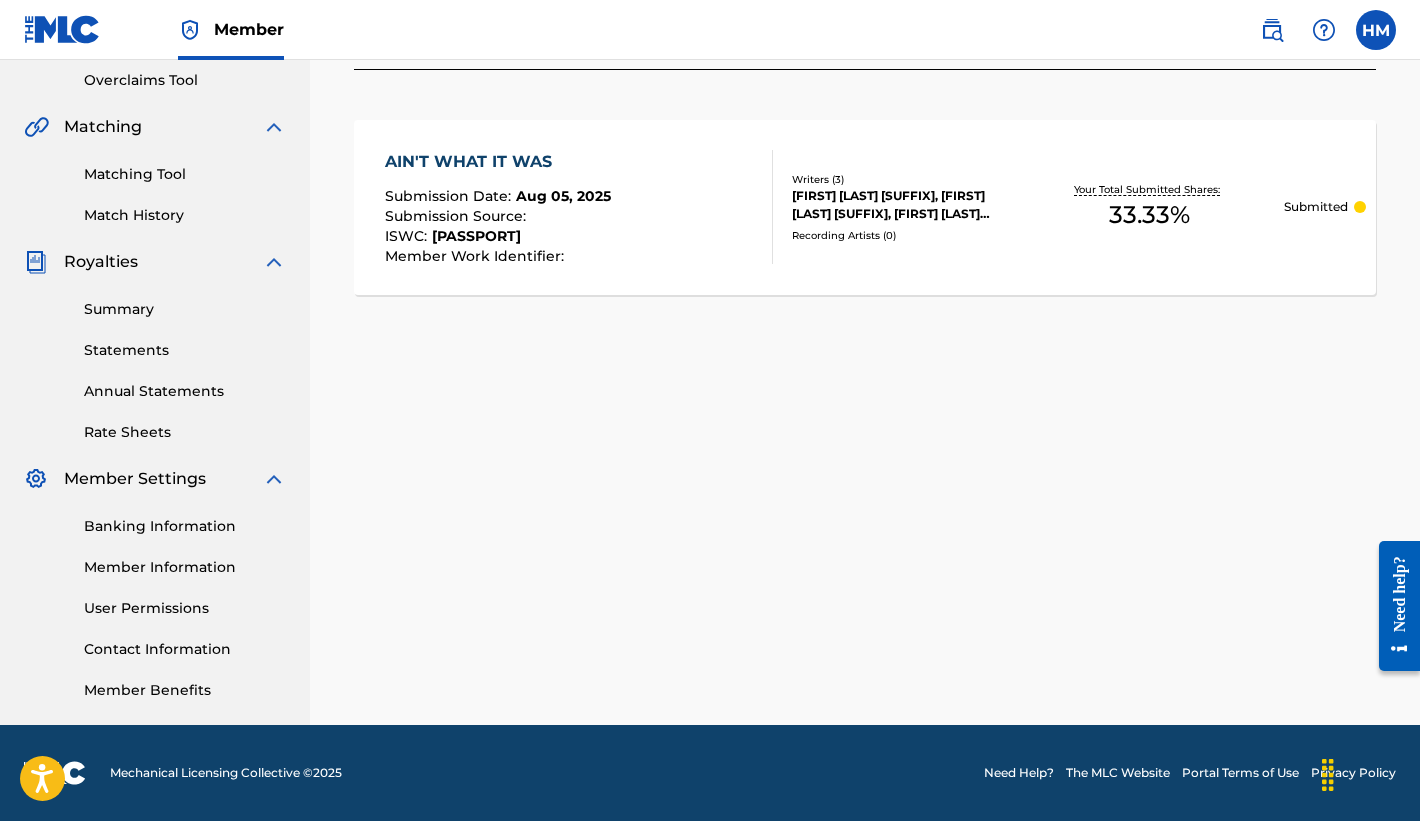 scroll, scrollTop: 454, scrollLeft: 0, axis: vertical 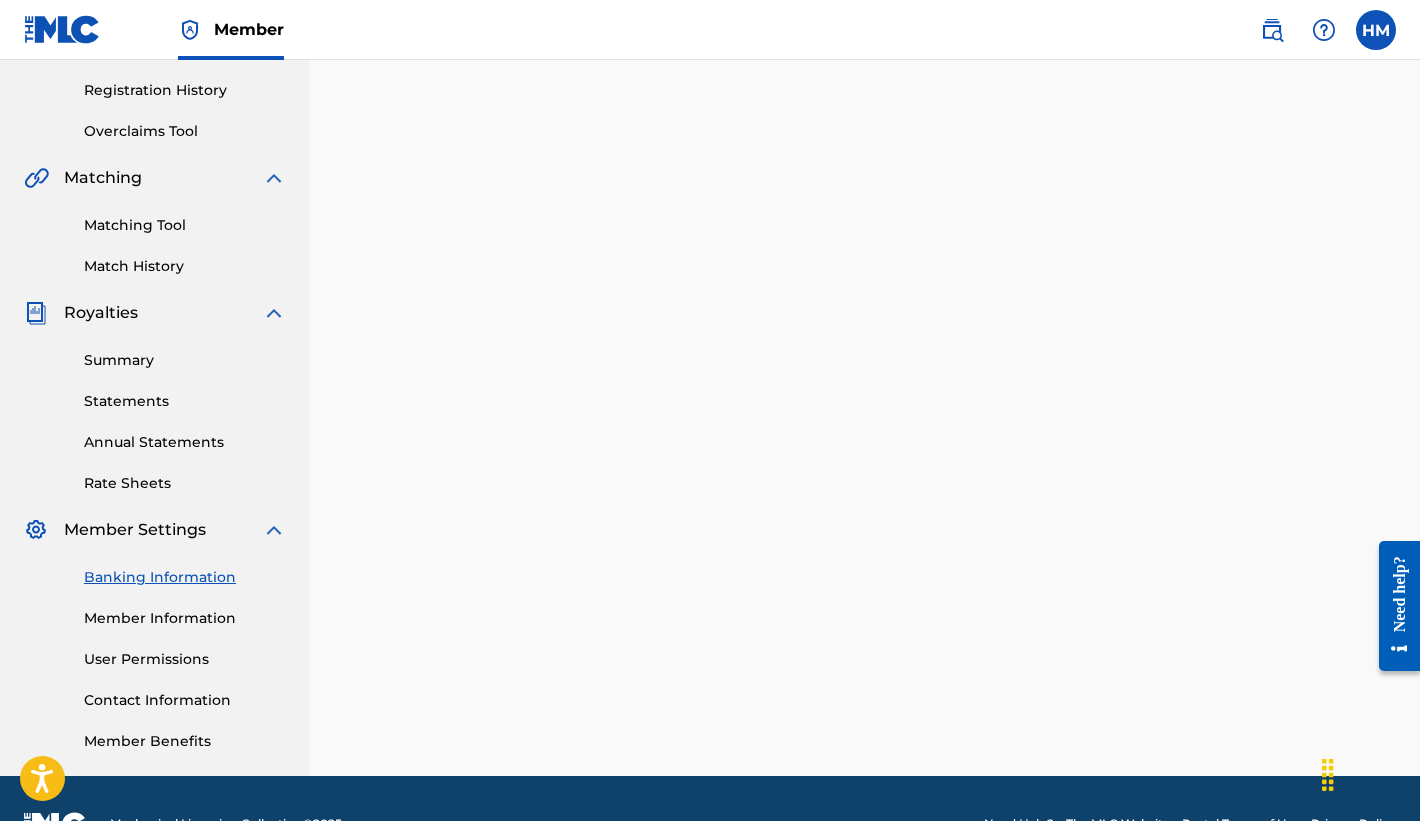 click on "Statements" at bounding box center [185, 401] 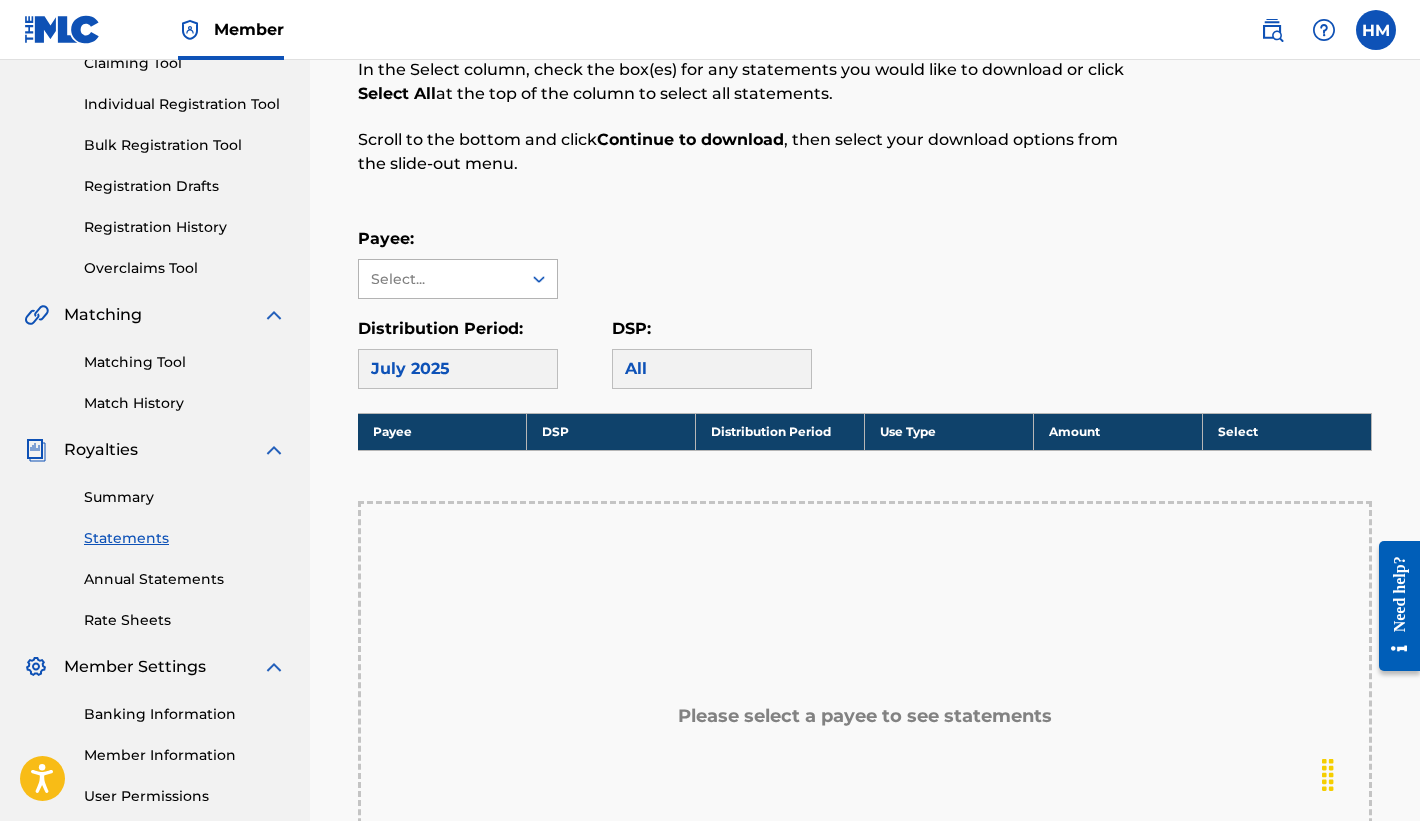 scroll, scrollTop: 245, scrollLeft: 0, axis: vertical 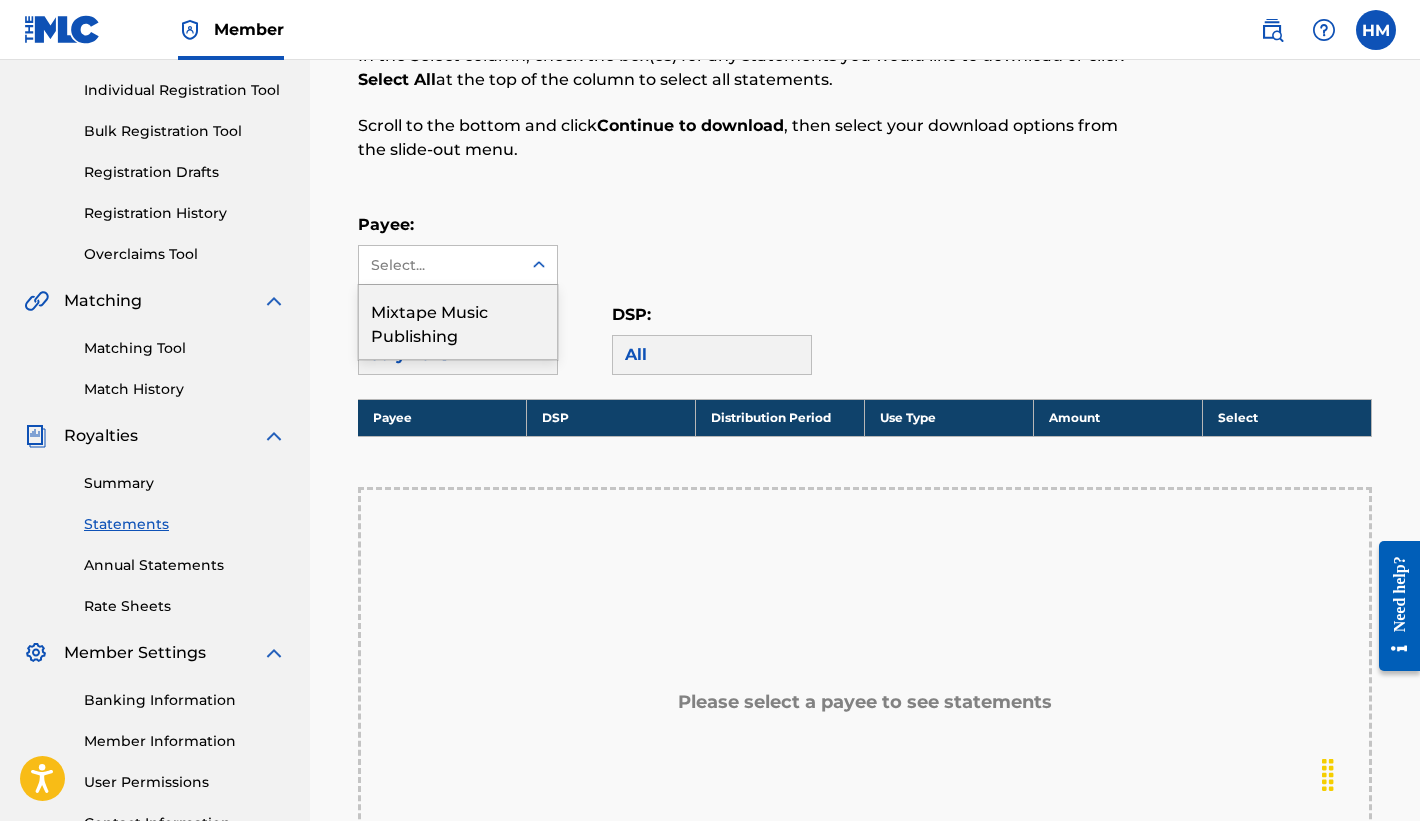 click on "Select..." at bounding box center (440, 265) 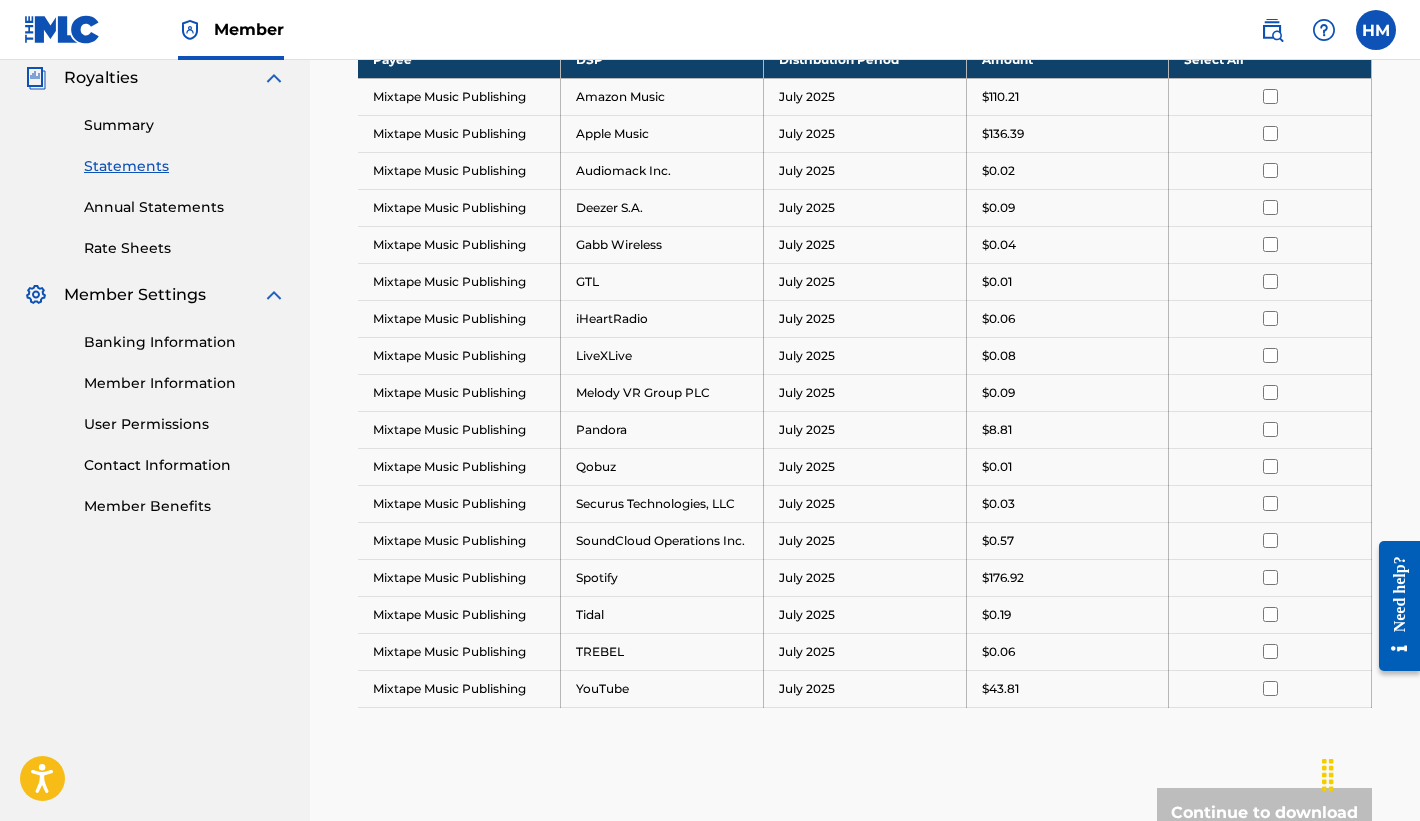 scroll, scrollTop: 271, scrollLeft: 0, axis: vertical 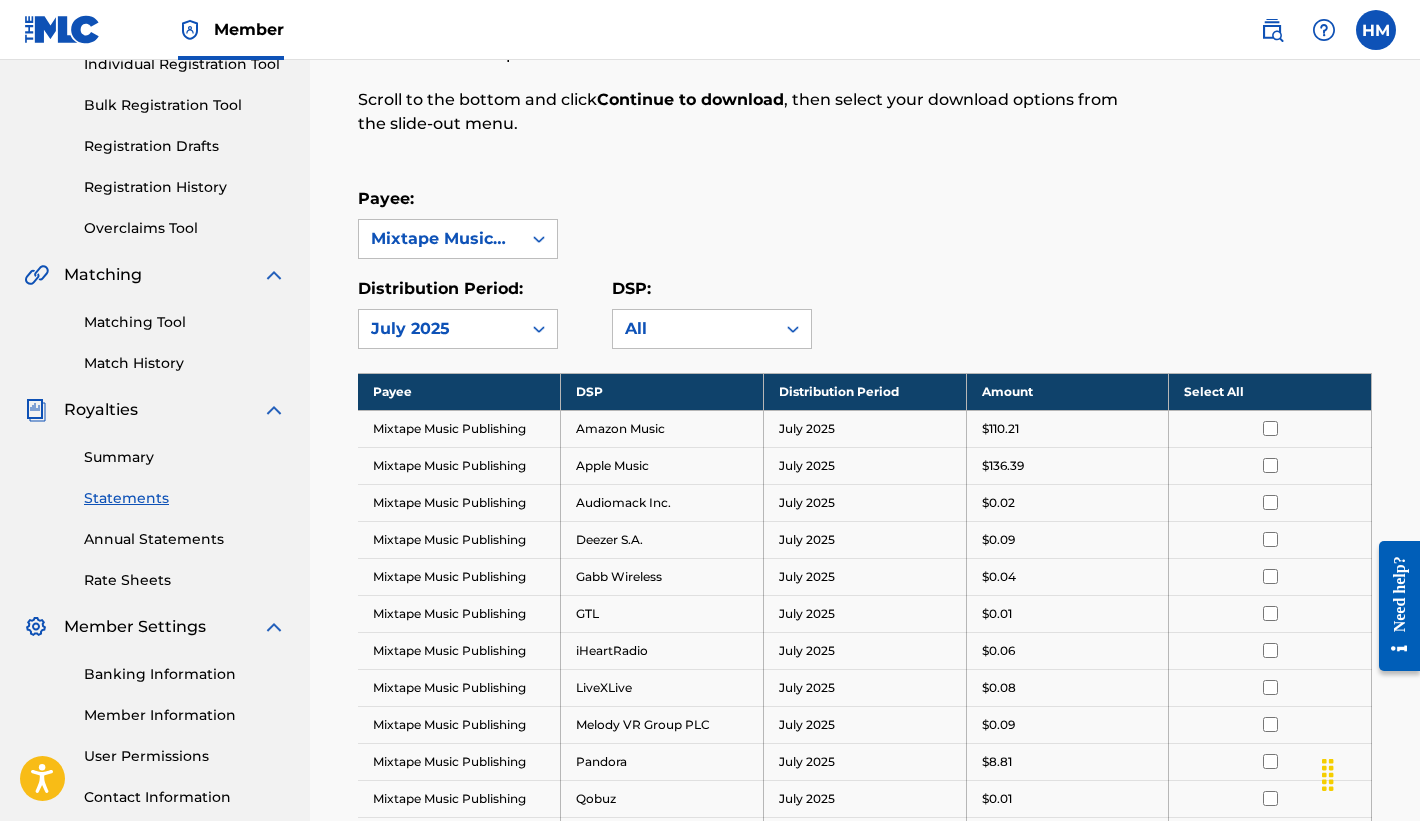 click at bounding box center [1270, 428] 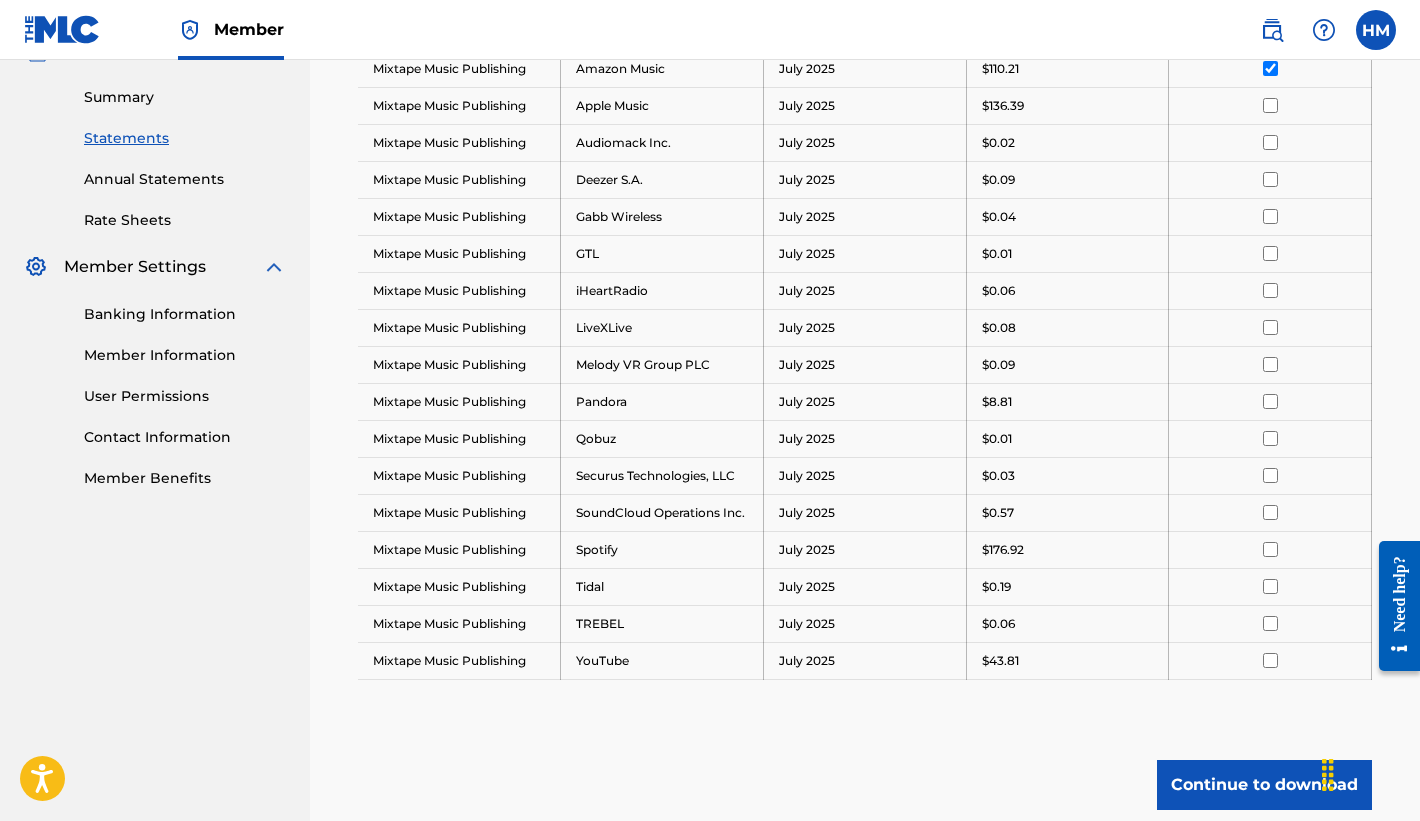 scroll, scrollTop: 788, scrollLeft: 0, axis: vertical 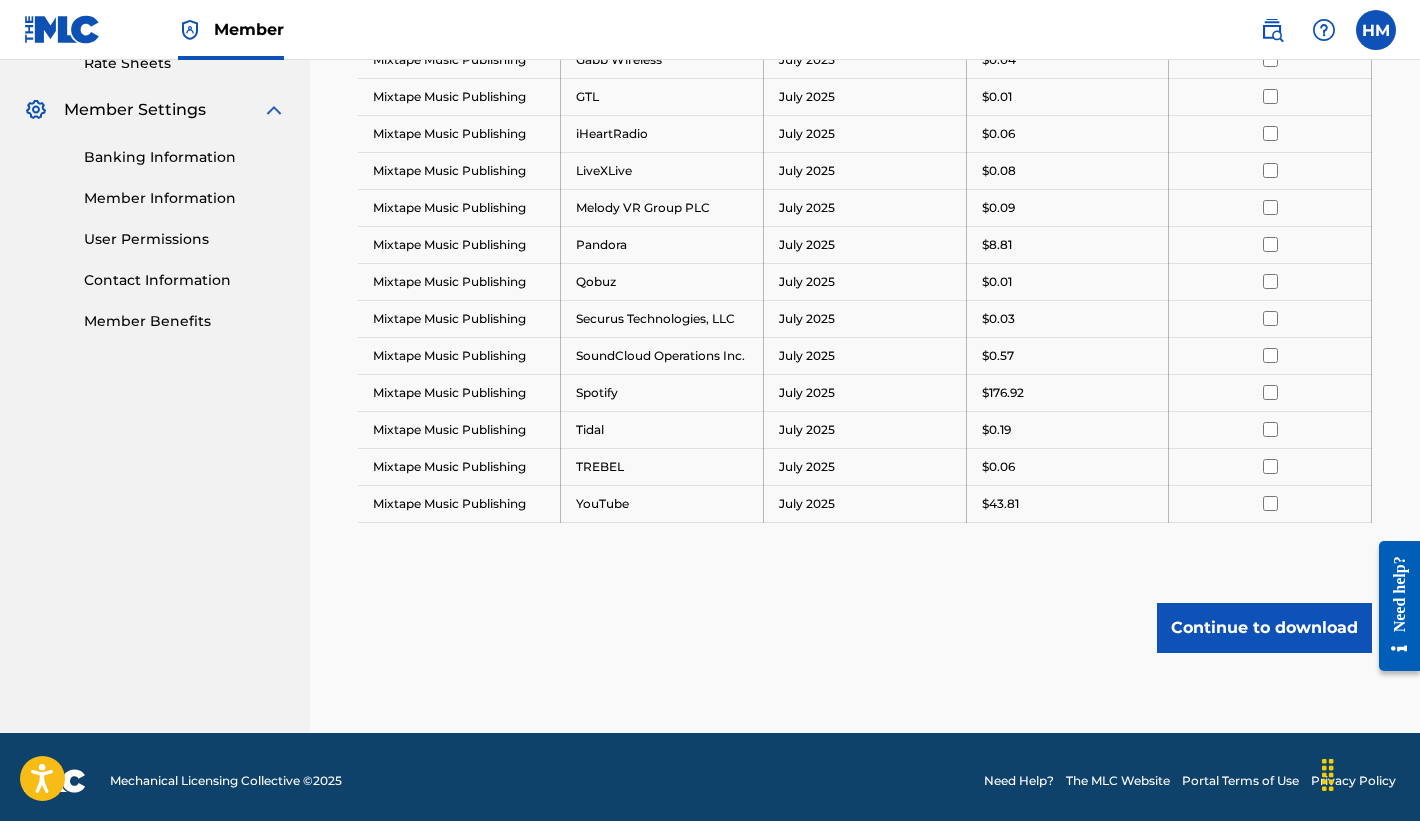 click on "Continue to download" at bounding box center (1264, 628) 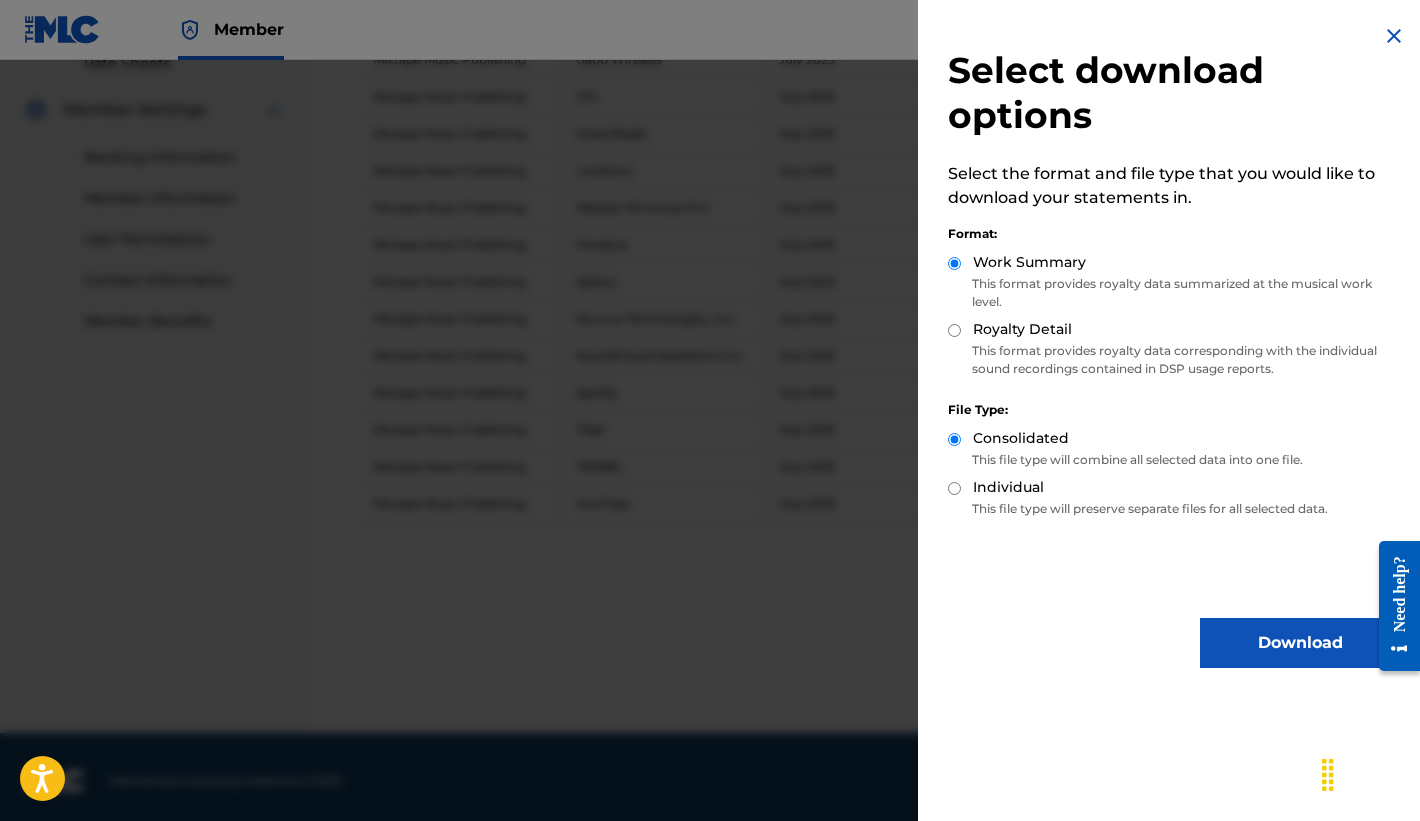click on "Royalty Detail" at bounding box center [954, 330] 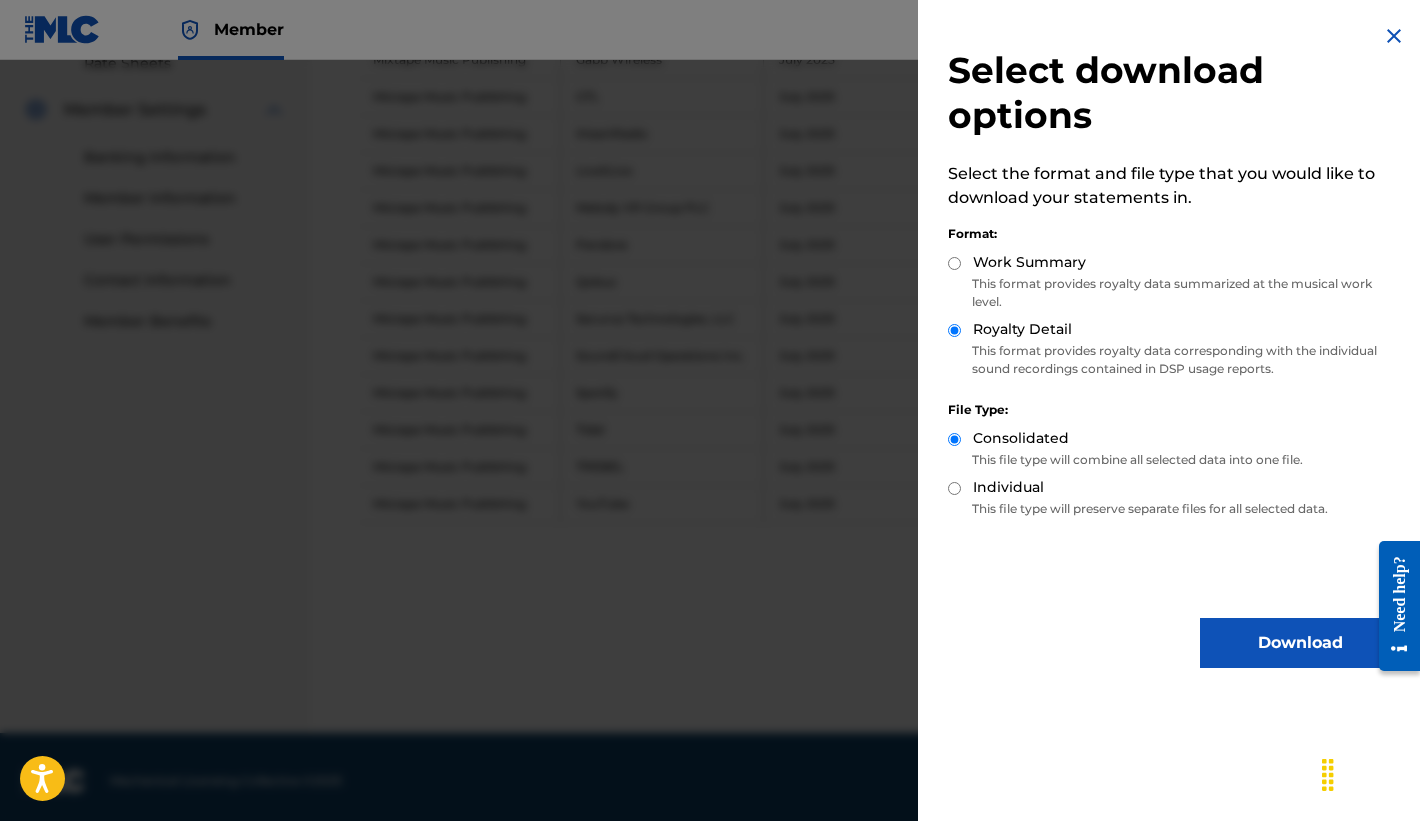 click on "Work Summary" at bounding box center [1174, 263] 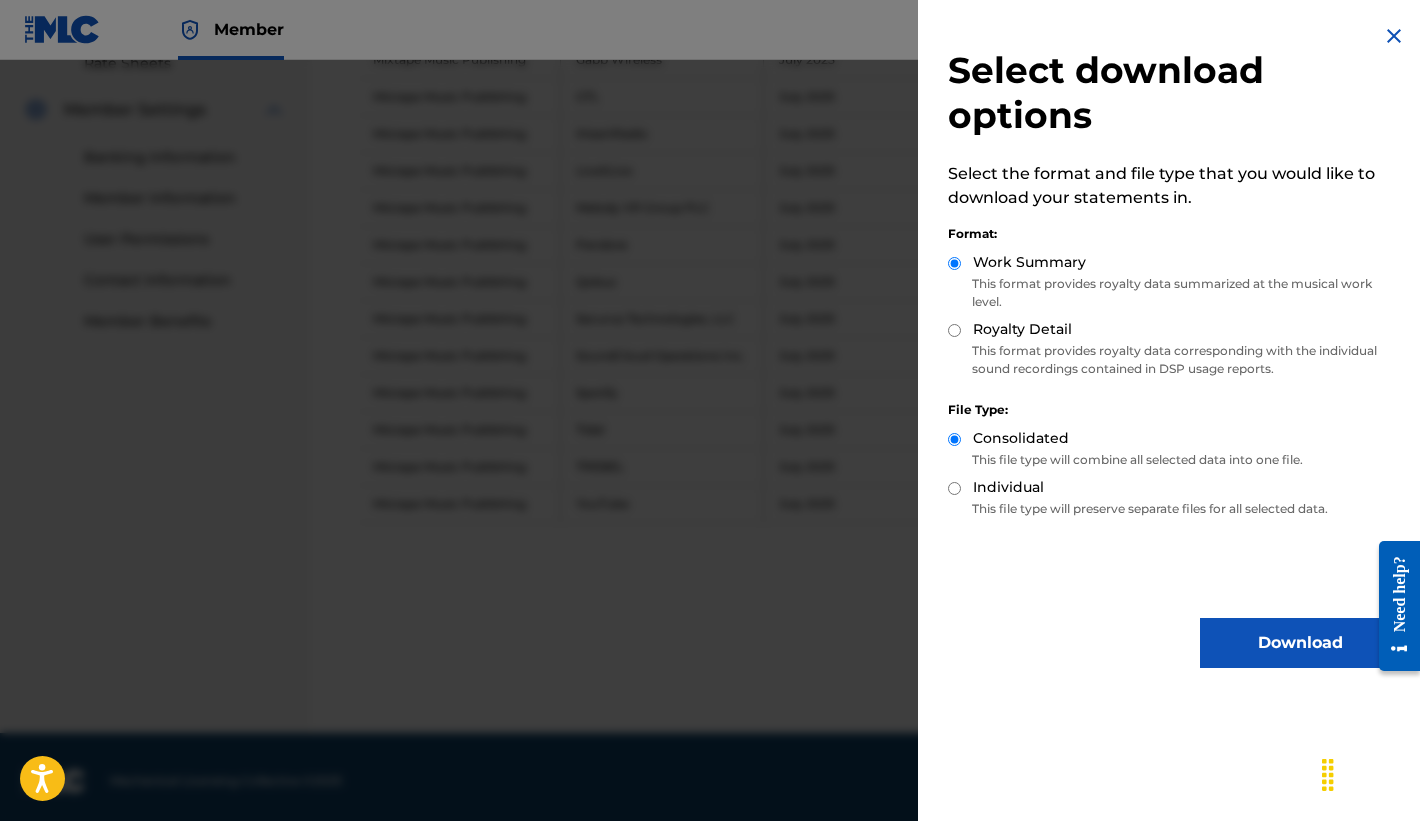 click on "Download" at bounding box center (1300, 643) 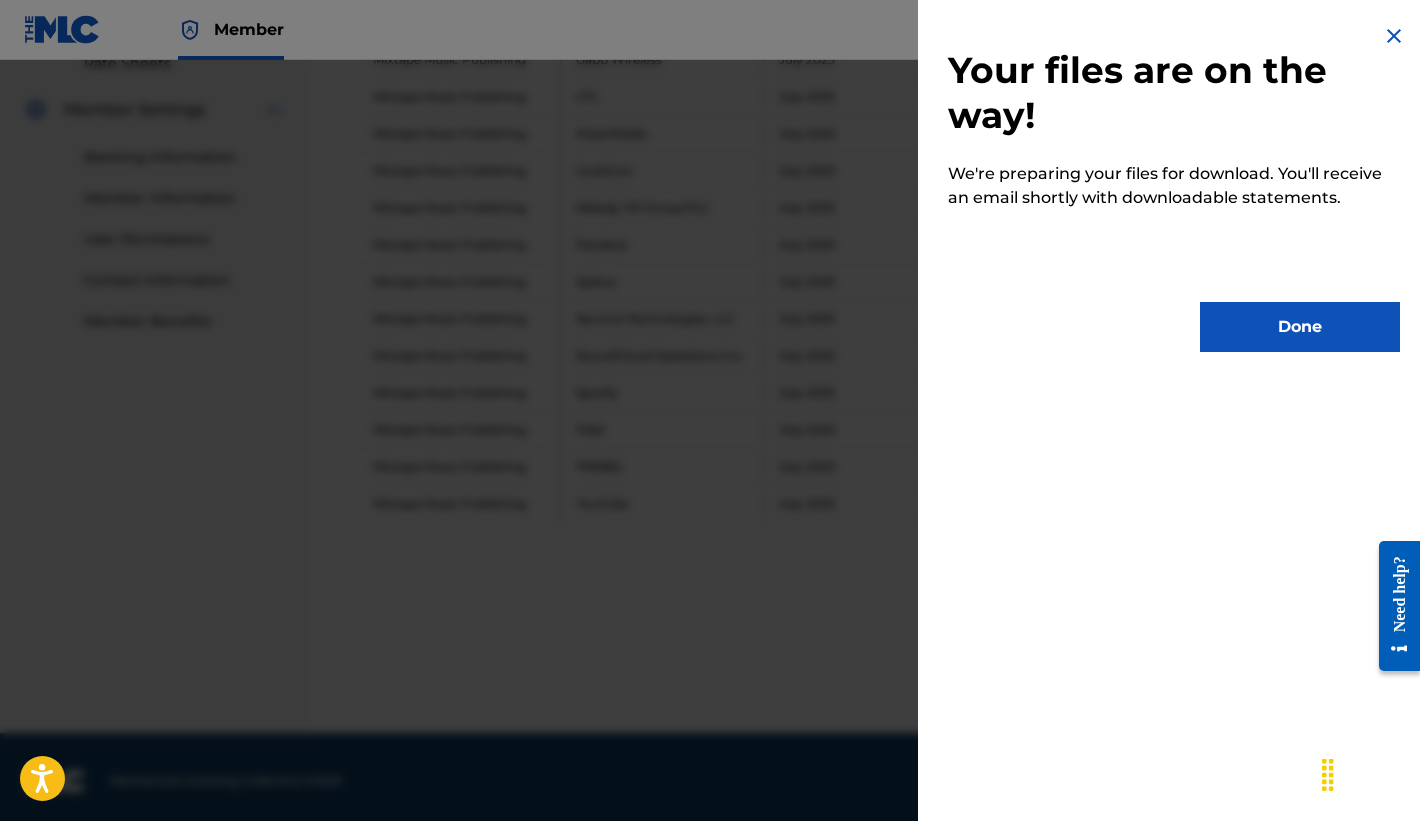 click on "Done" at bounding box center [1300, 327] 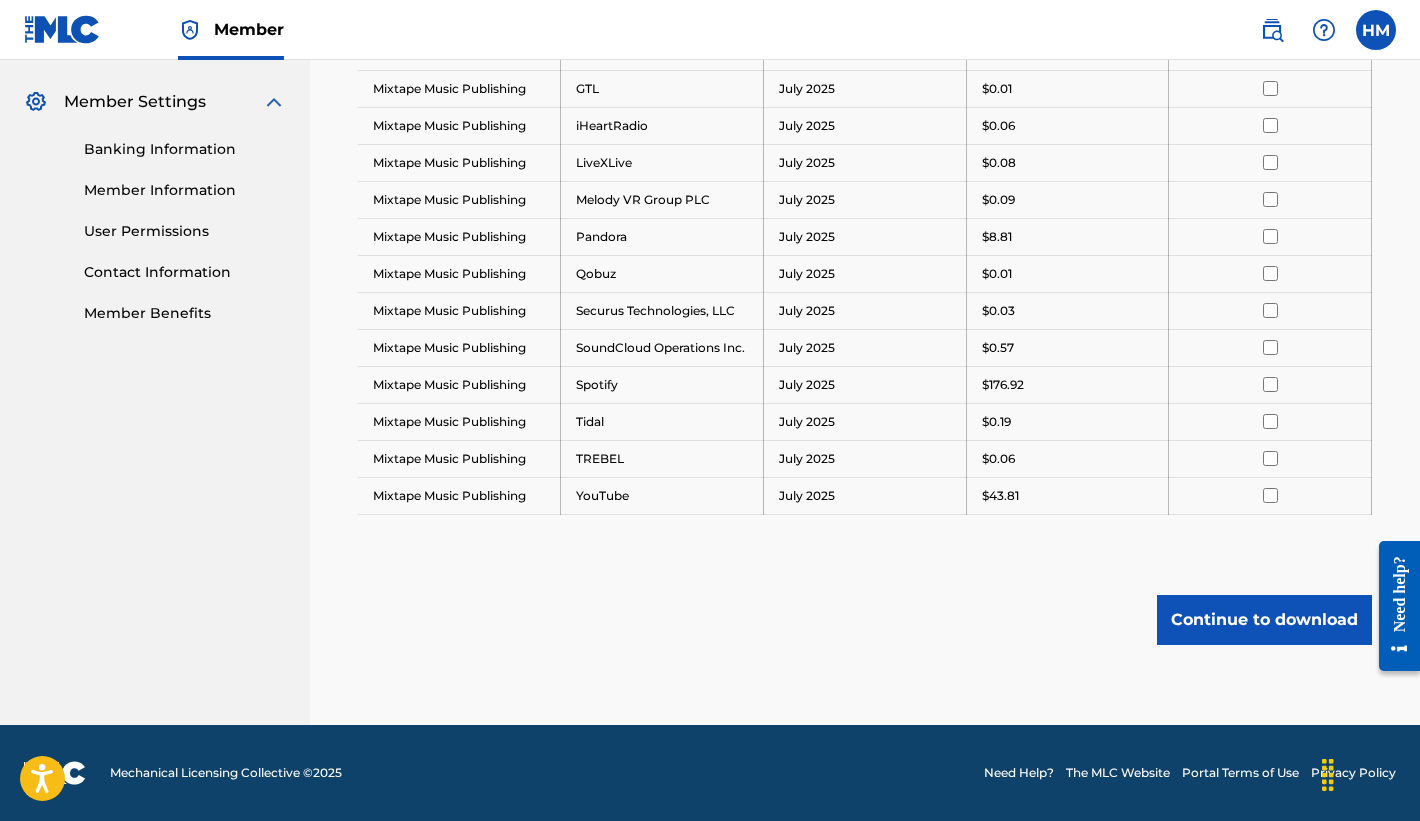 scroll, scrollTop: 863, scrollLeft: 0, axis: vertical 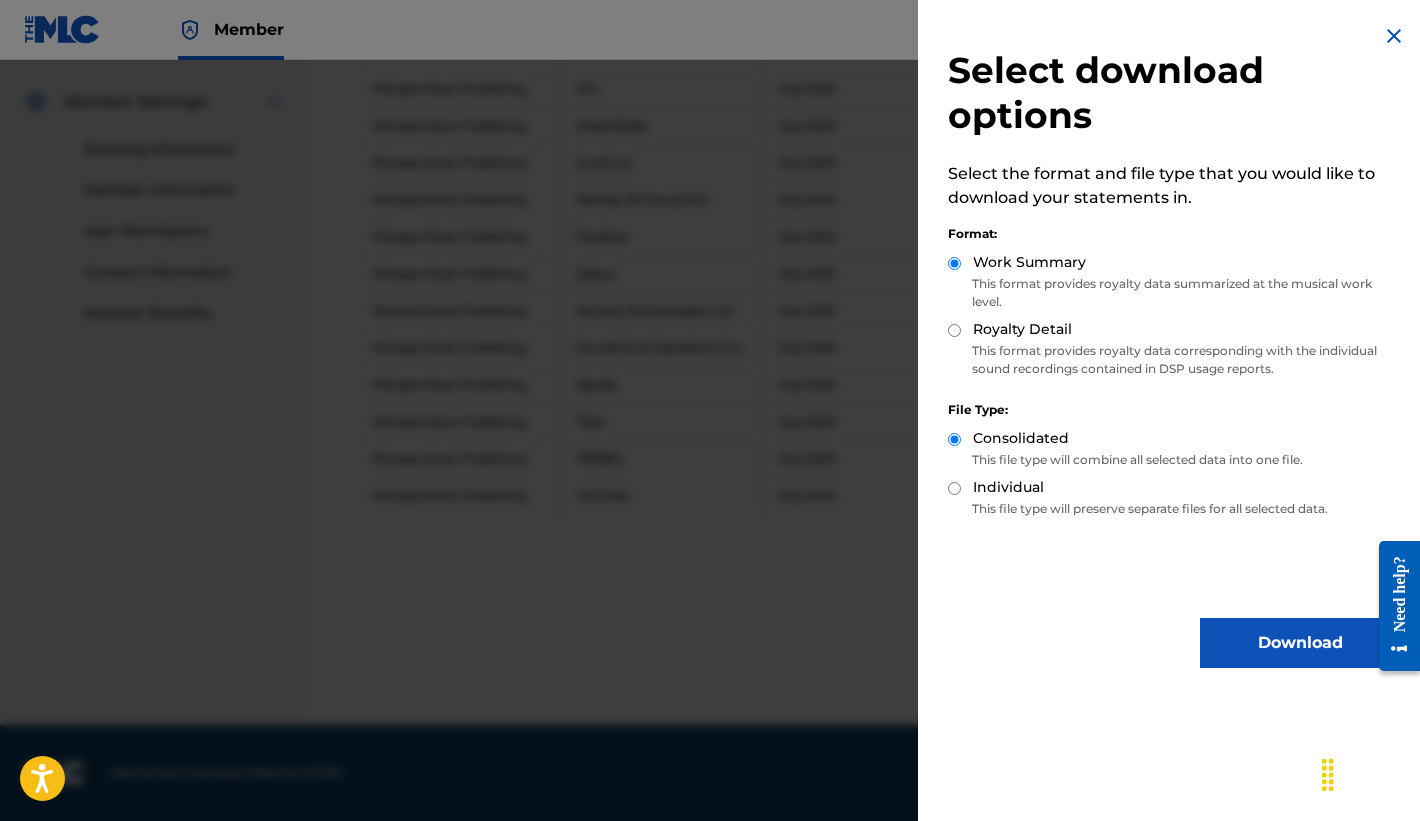 click at bounding box center [710, 470] 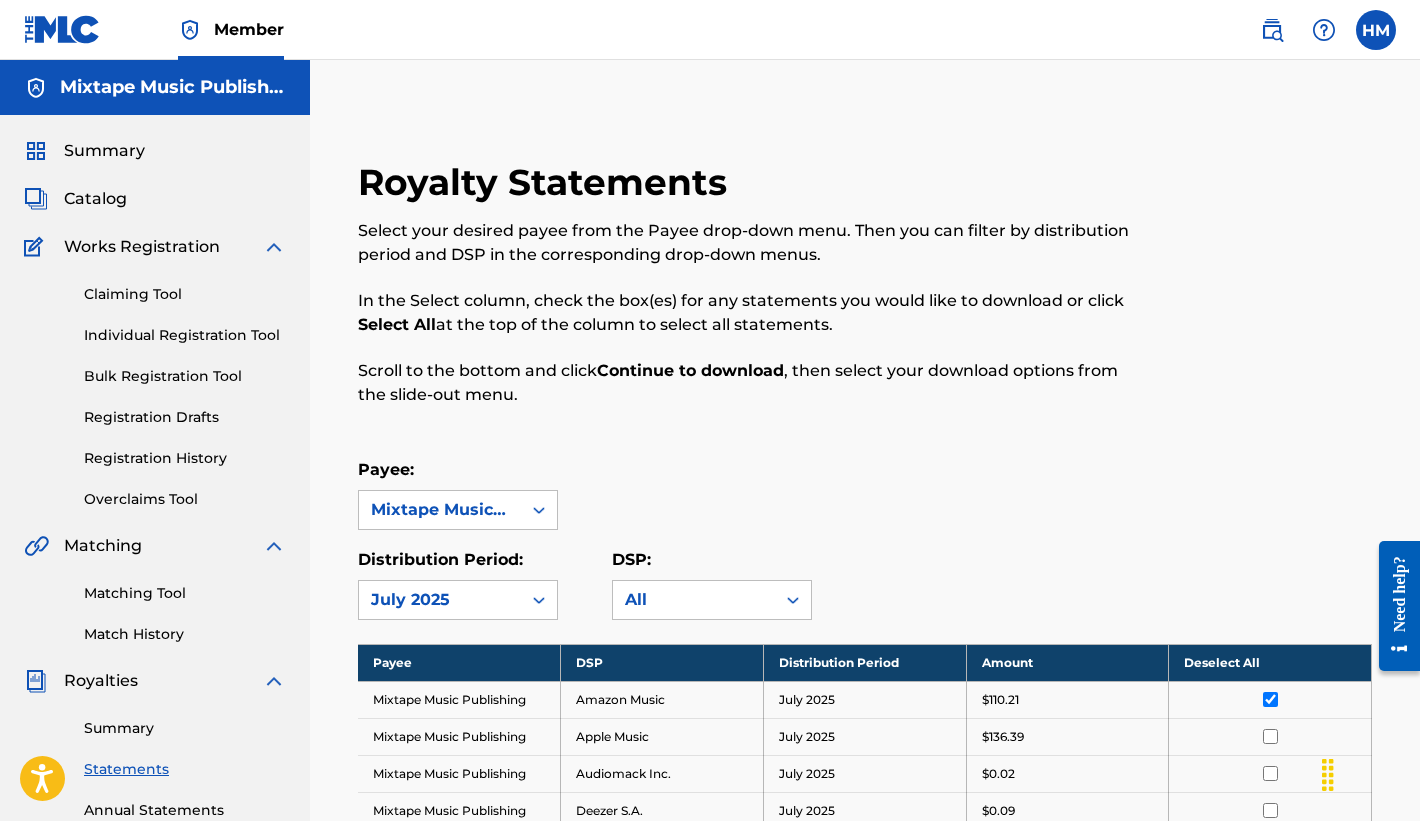 scroll, scrollTop: 0, scrollLeft: 0, axis: both 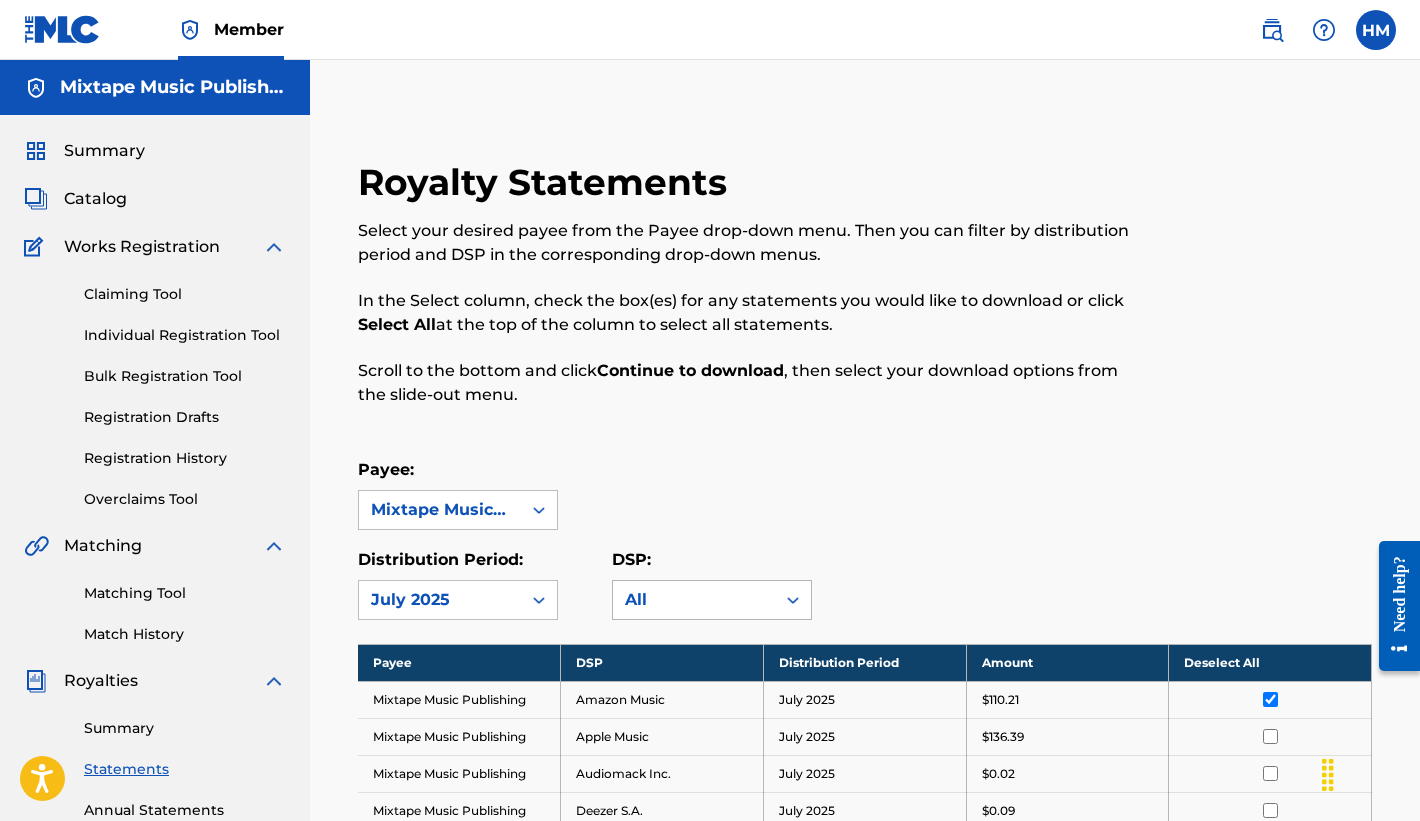 click on "All" at bounding box center [712, 600] 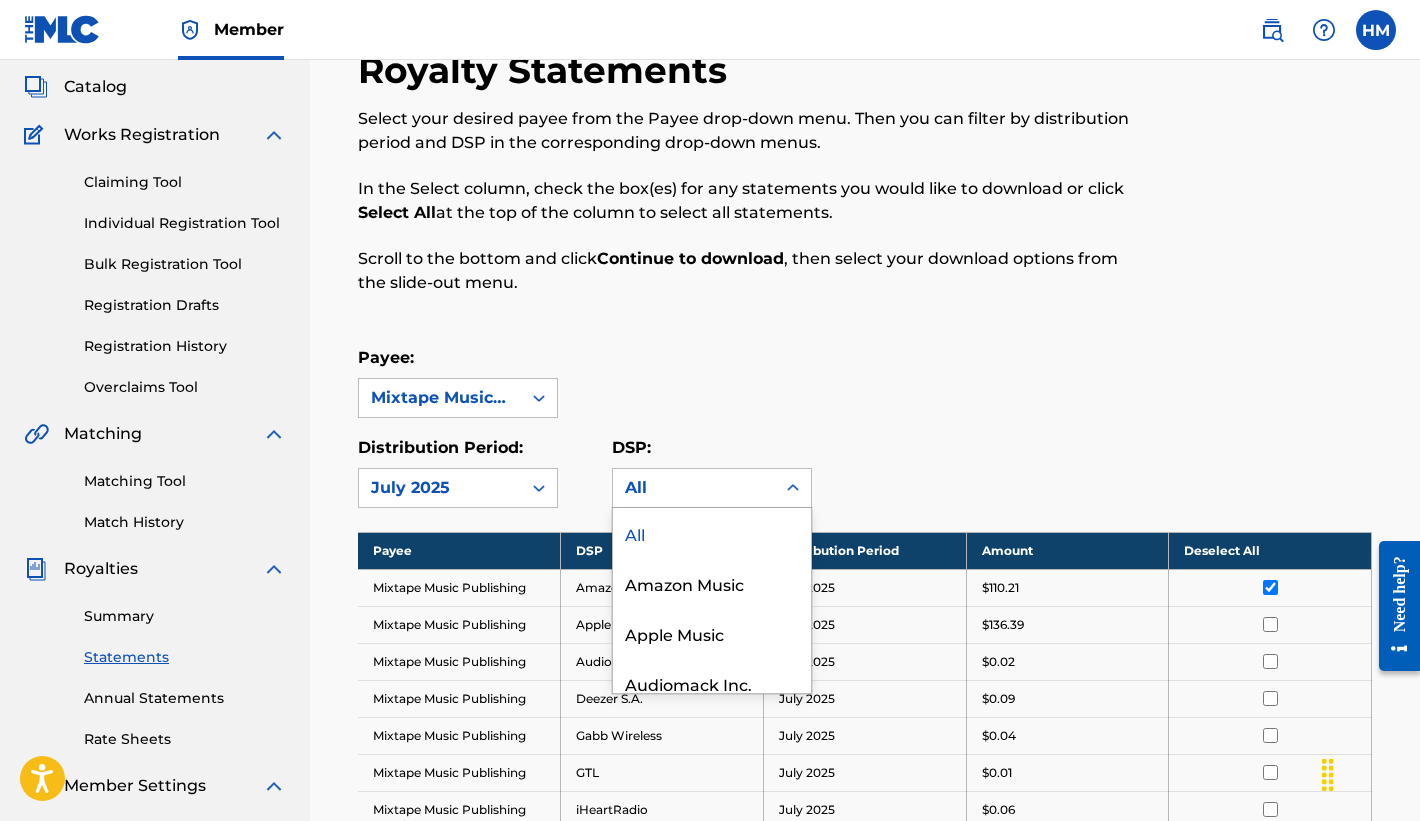scroll, scrollTop: 115, scrollLeft: 0, axis: vertical 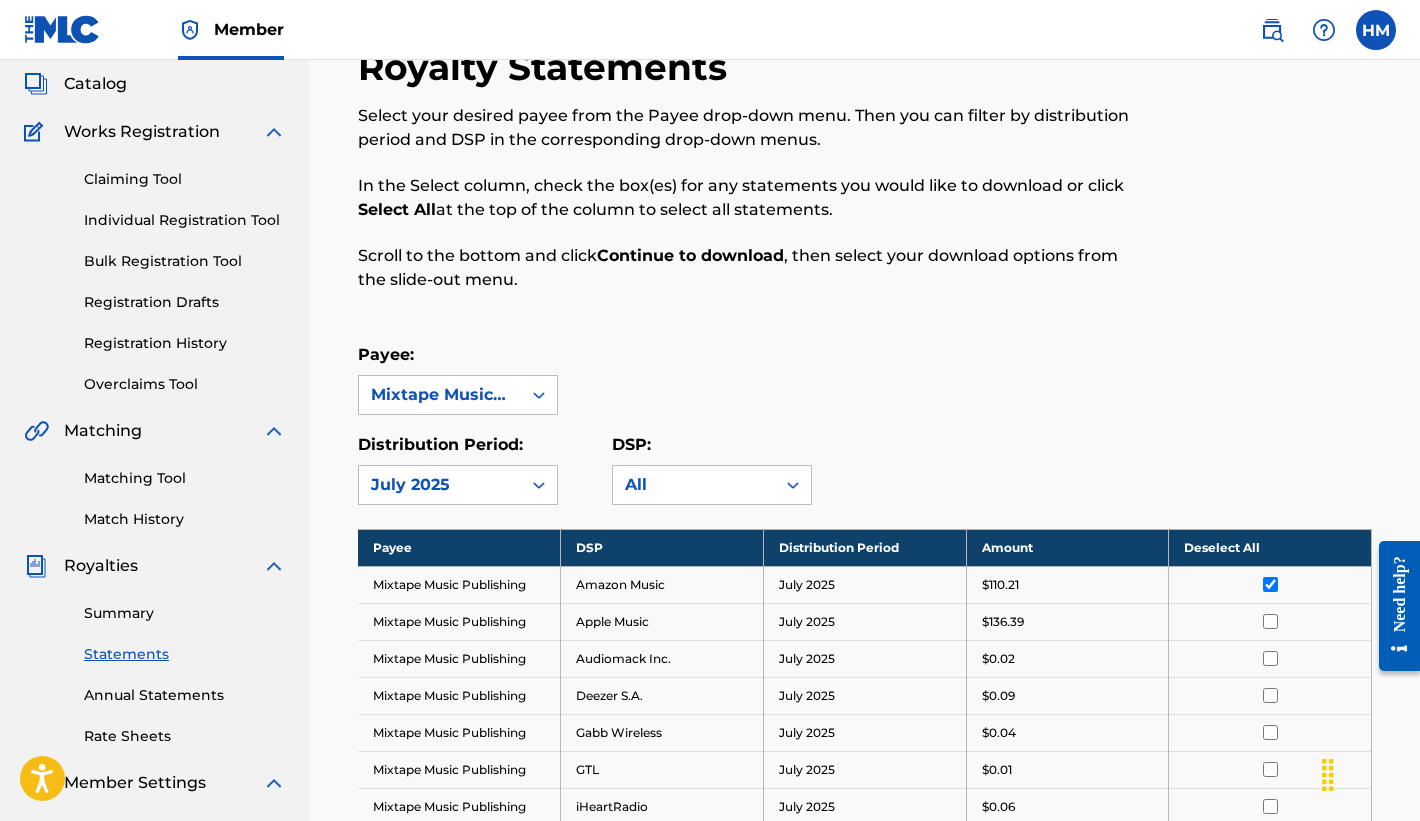 click on "Payee: Mixtape Music Publishing" at bounding box center (865, 379) 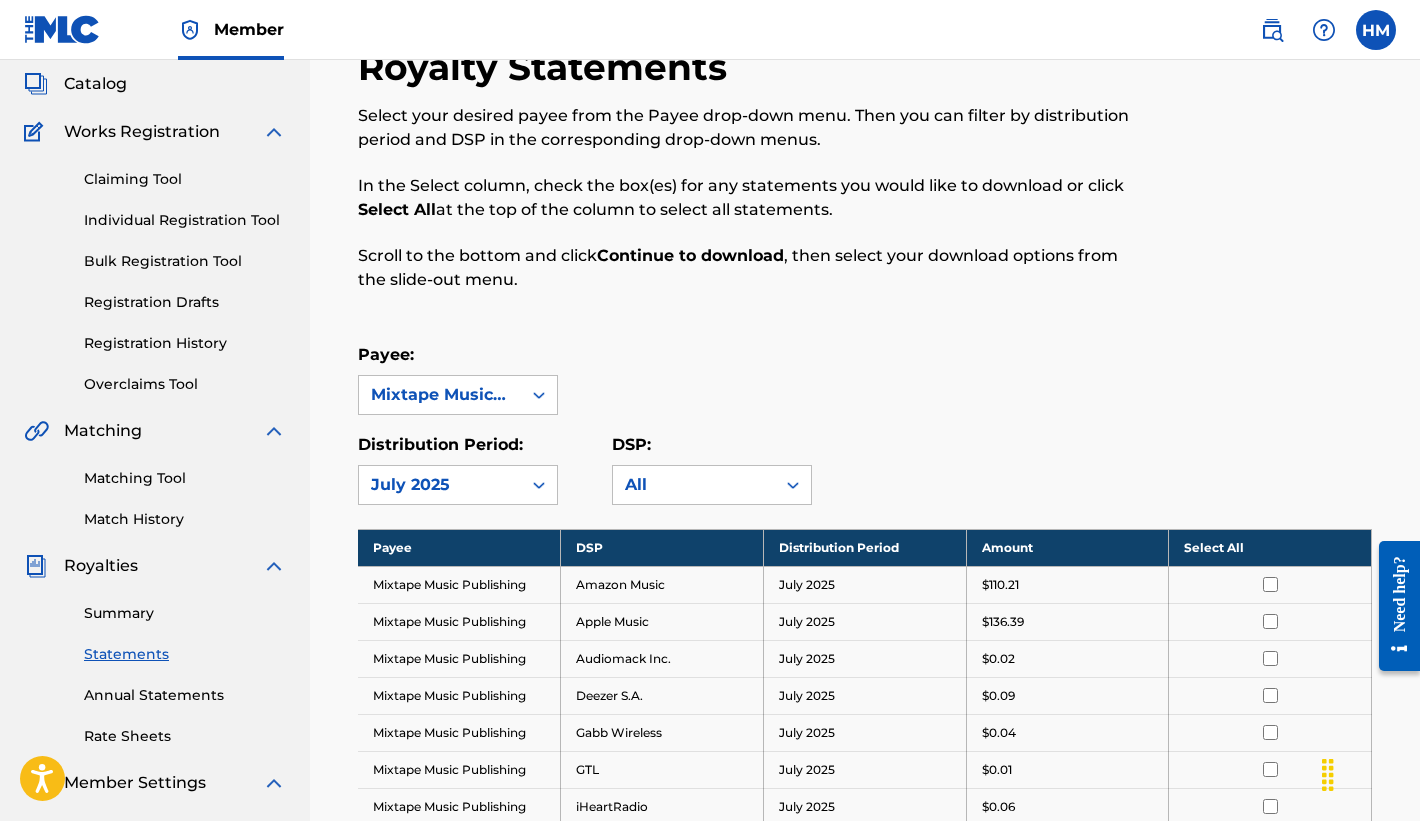 click on "Select All" at bounding box center [1270, 547] 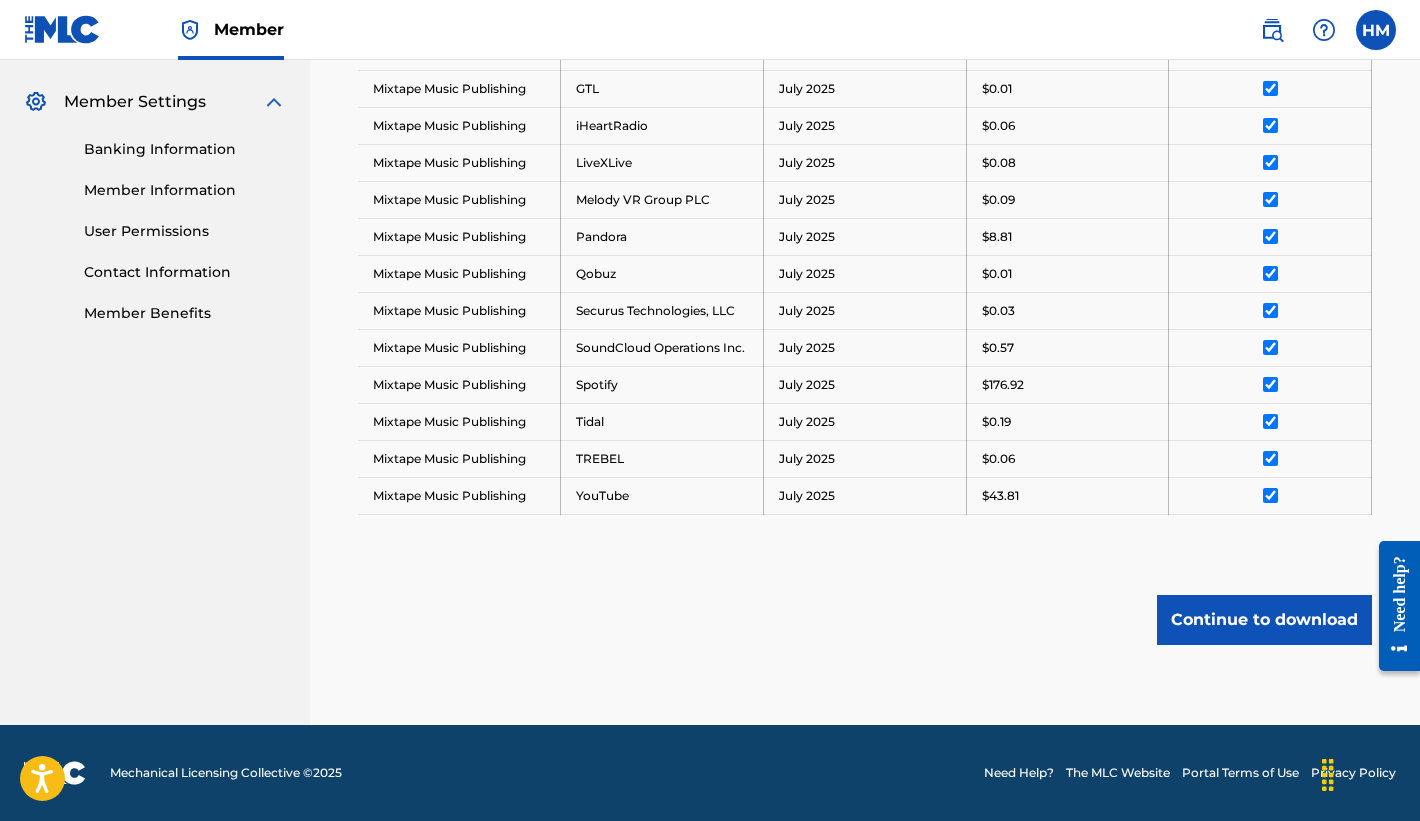 scroll, scrollTop: 863, scrollLeft: 0, axis: vertical 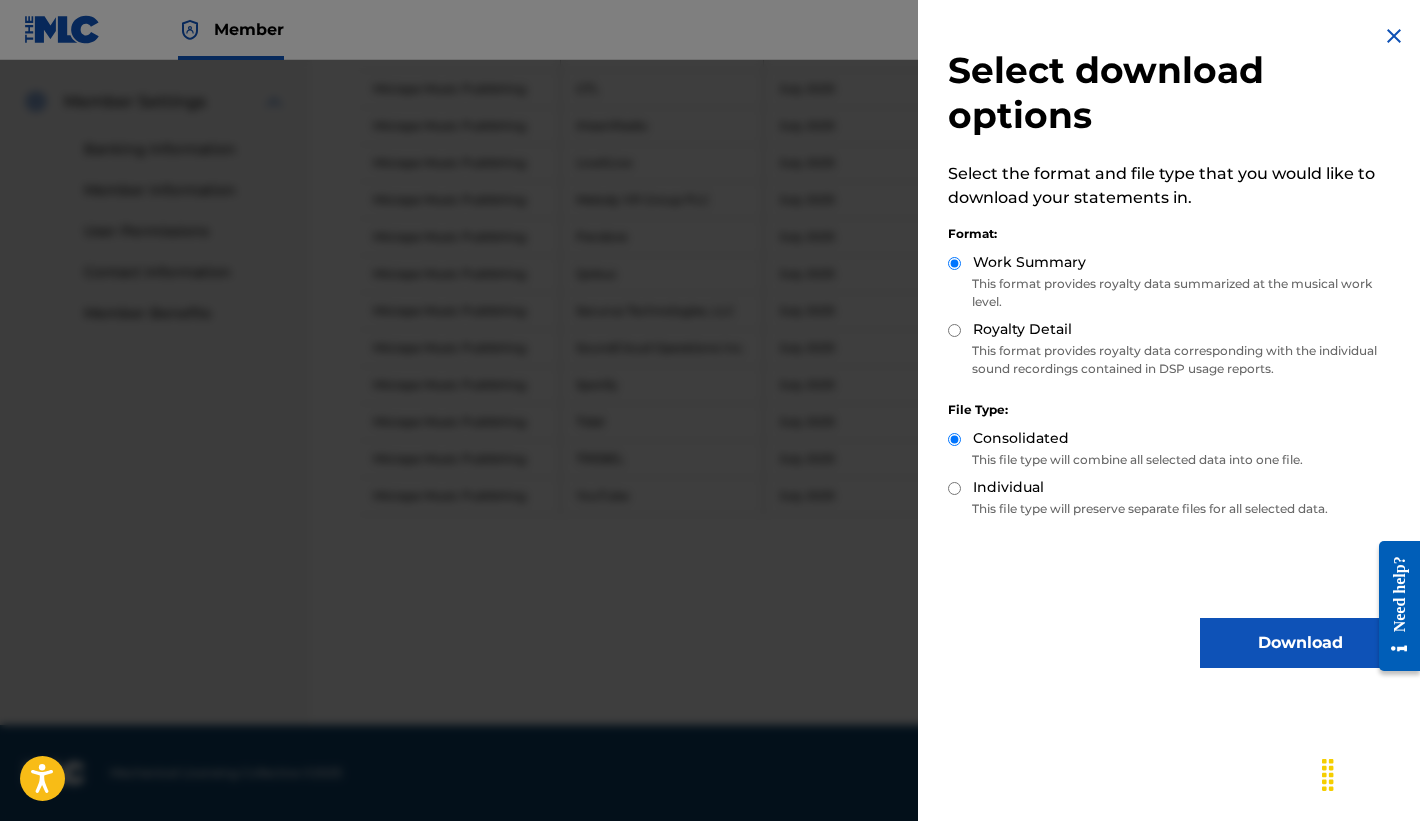click on "Download" at bounding box center [1300, 643] 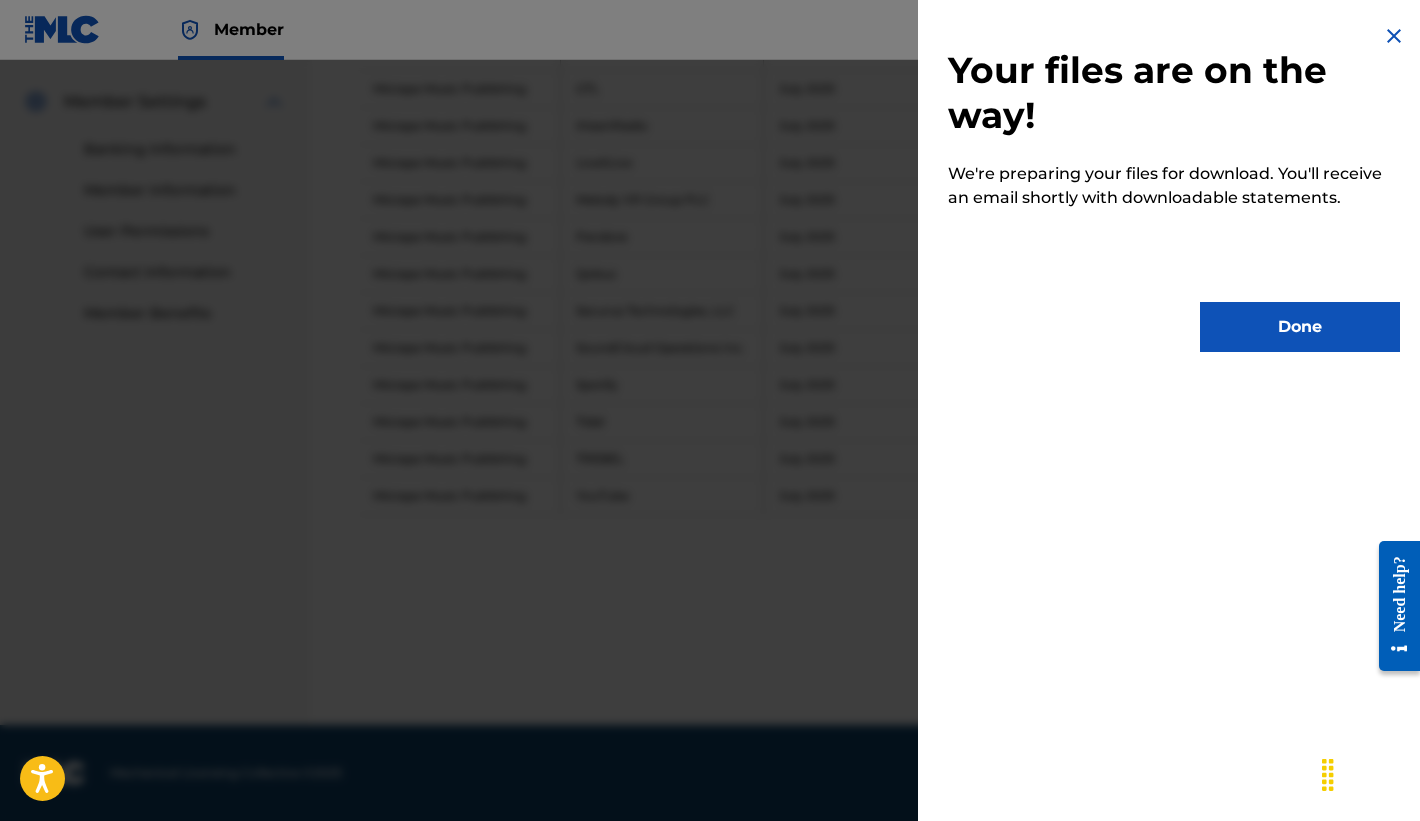 click on "Done" at bounding box center (1300, 327) 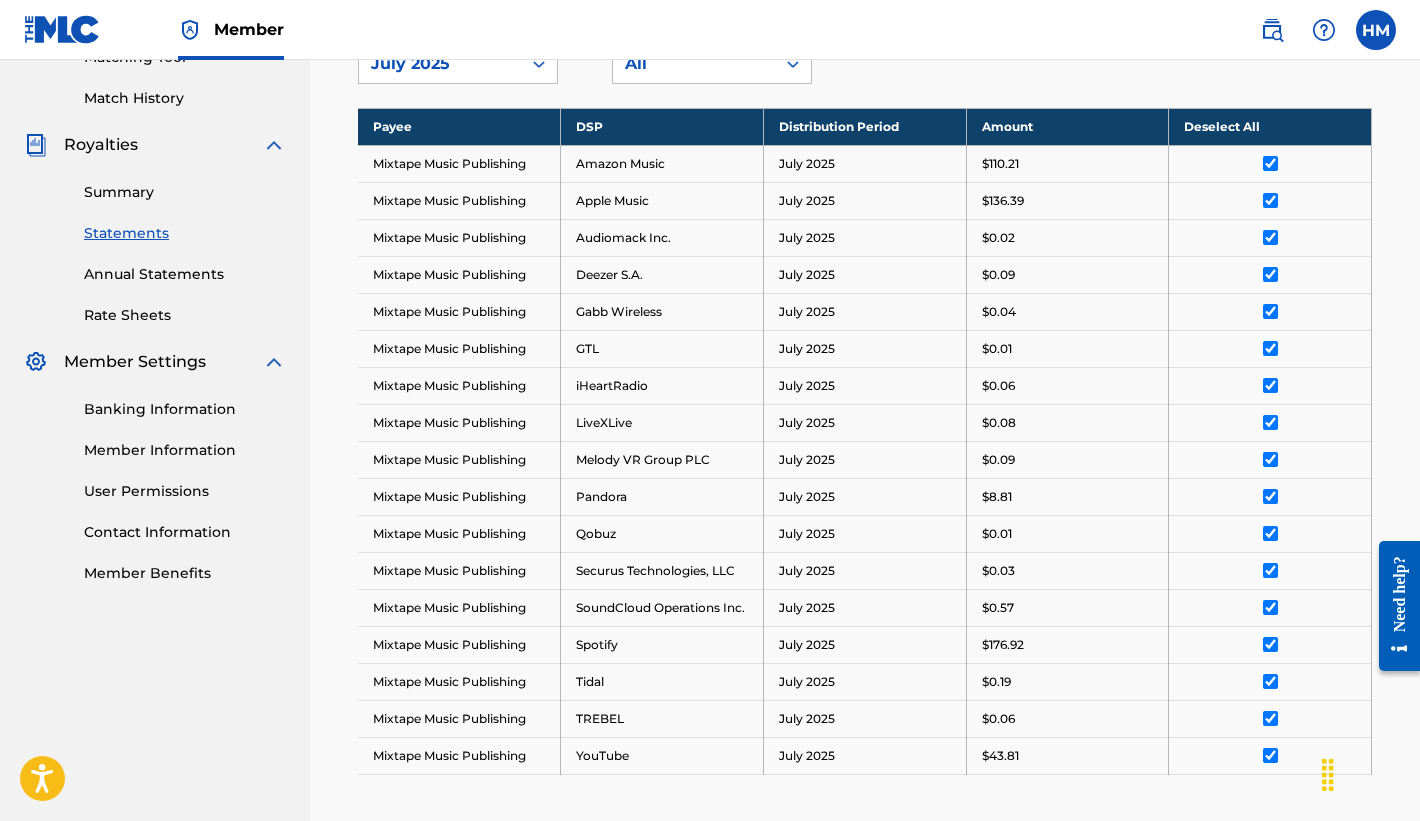 scroll, scrollTop: 549, scrollLeft: 0, axis: vertical 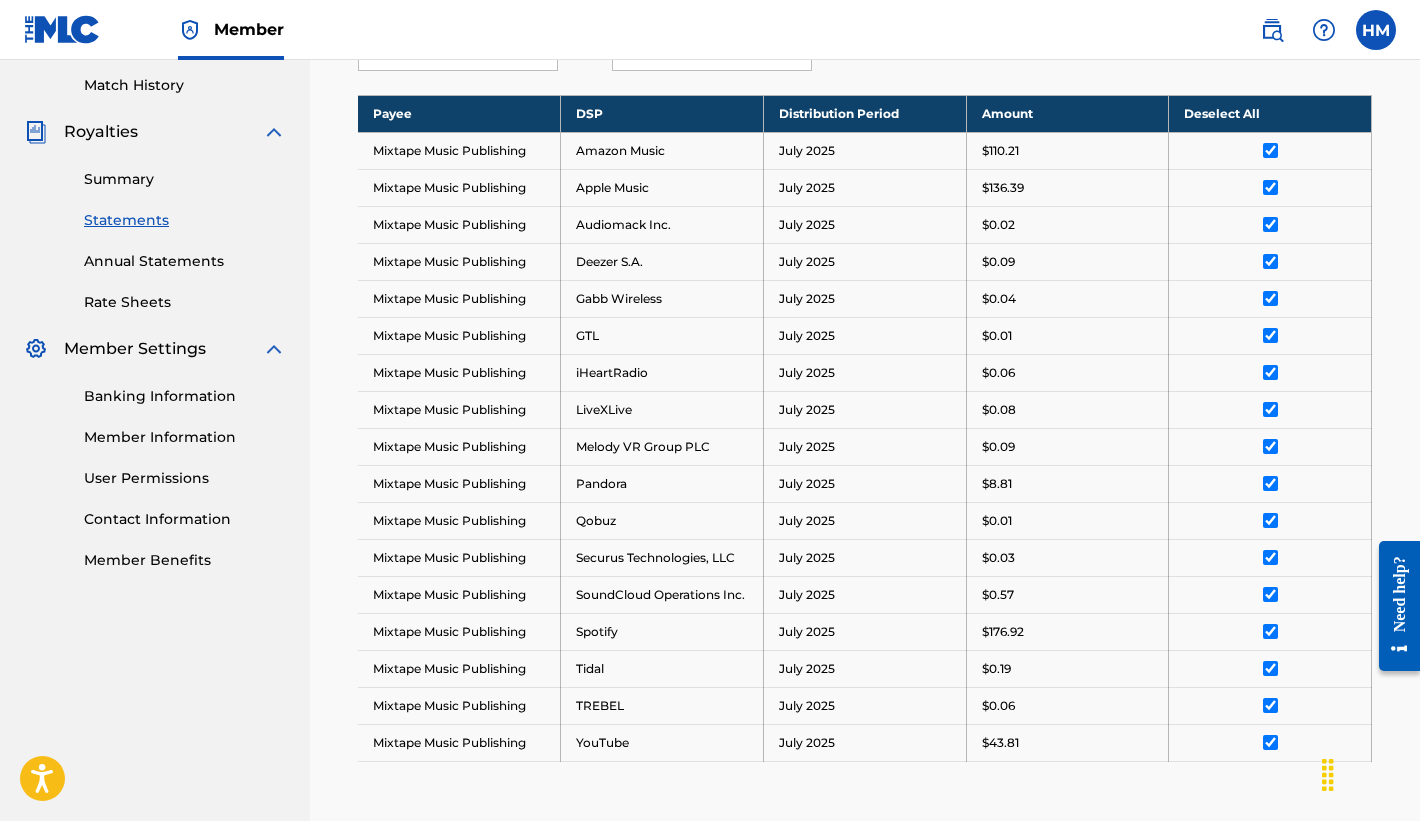 click on "Summary" at bounding box center [185, 179] 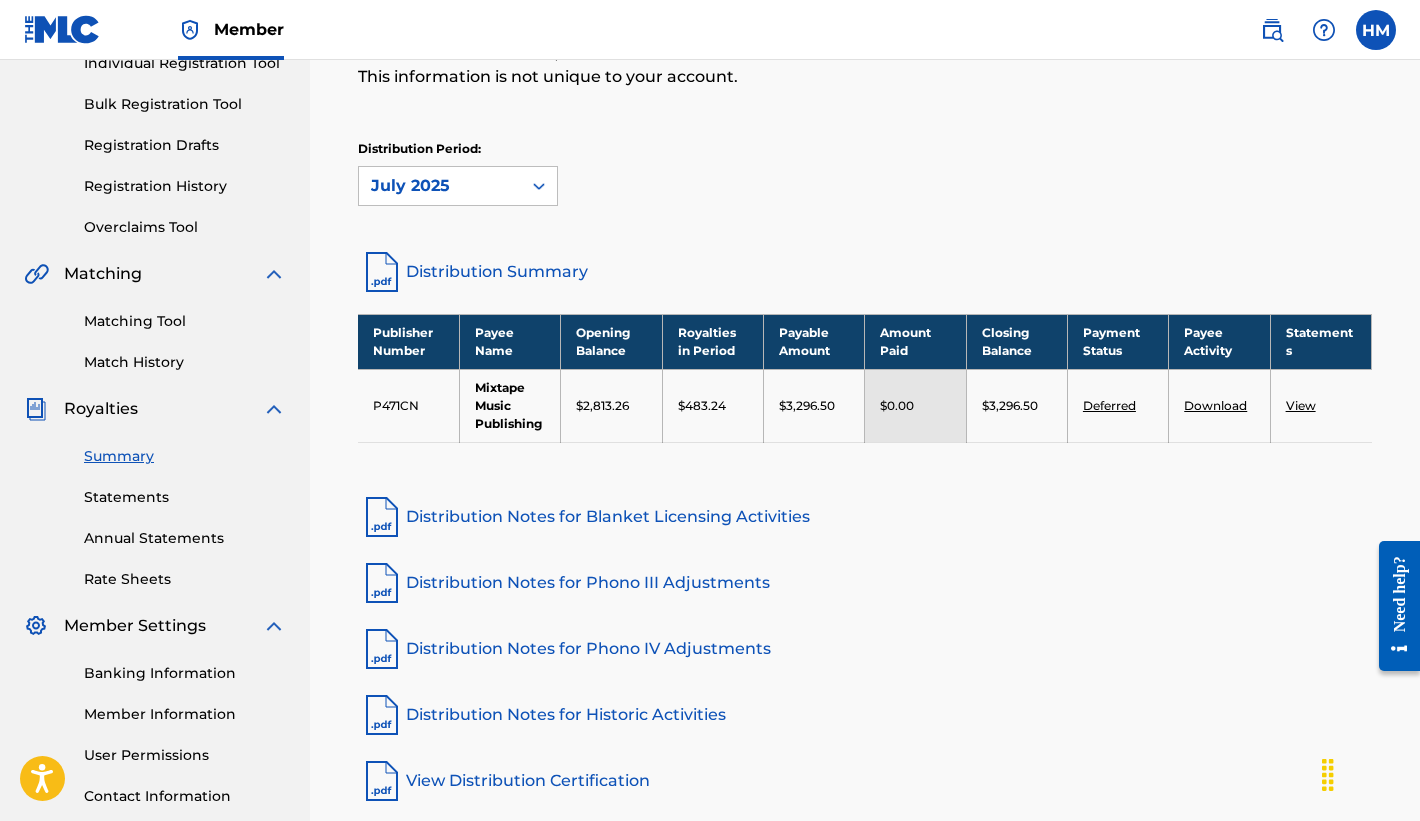 scroll, scrollTop: 340, scrollLeft: 0, axis: vertical 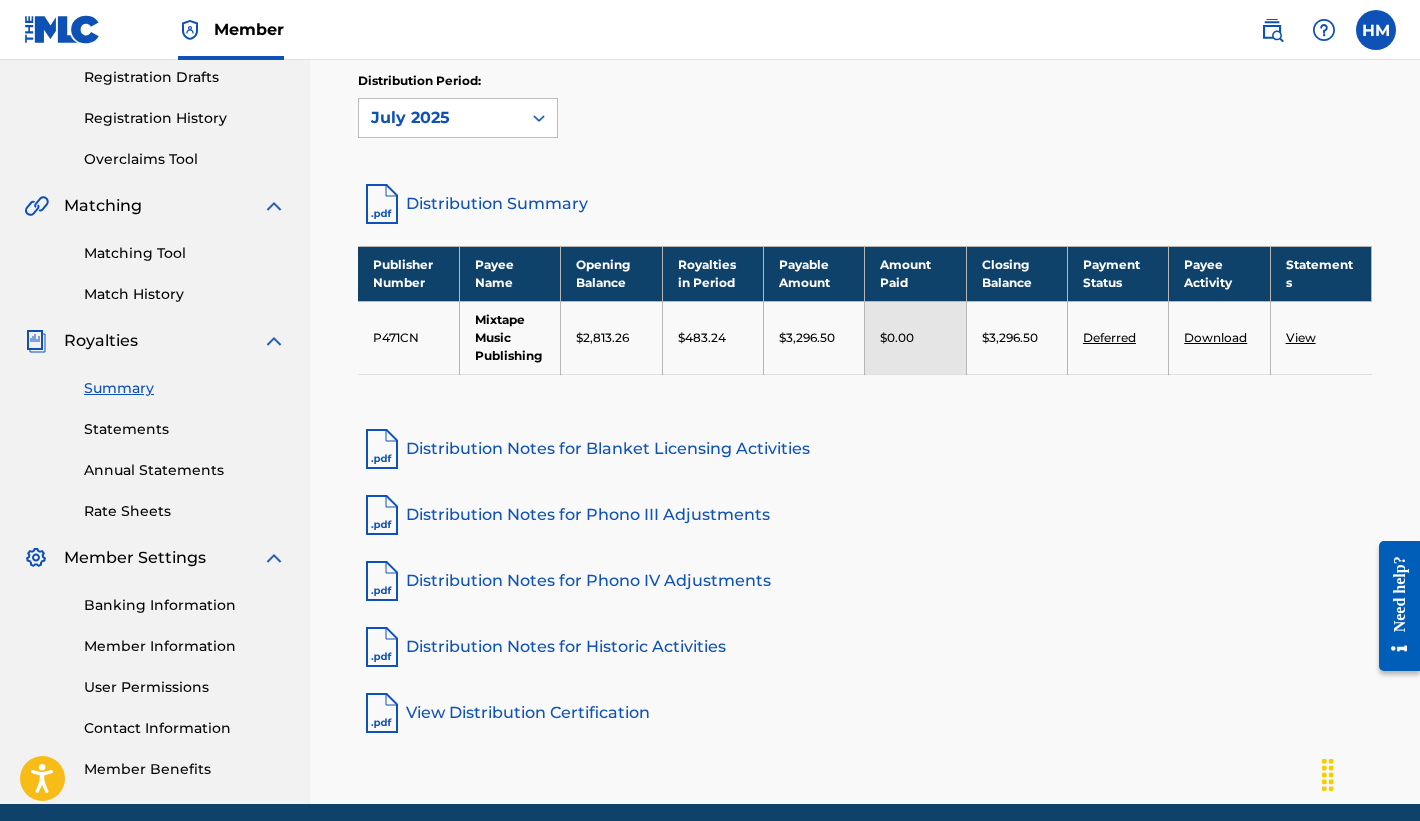 click on "View" at bounding box center [1301, 337] 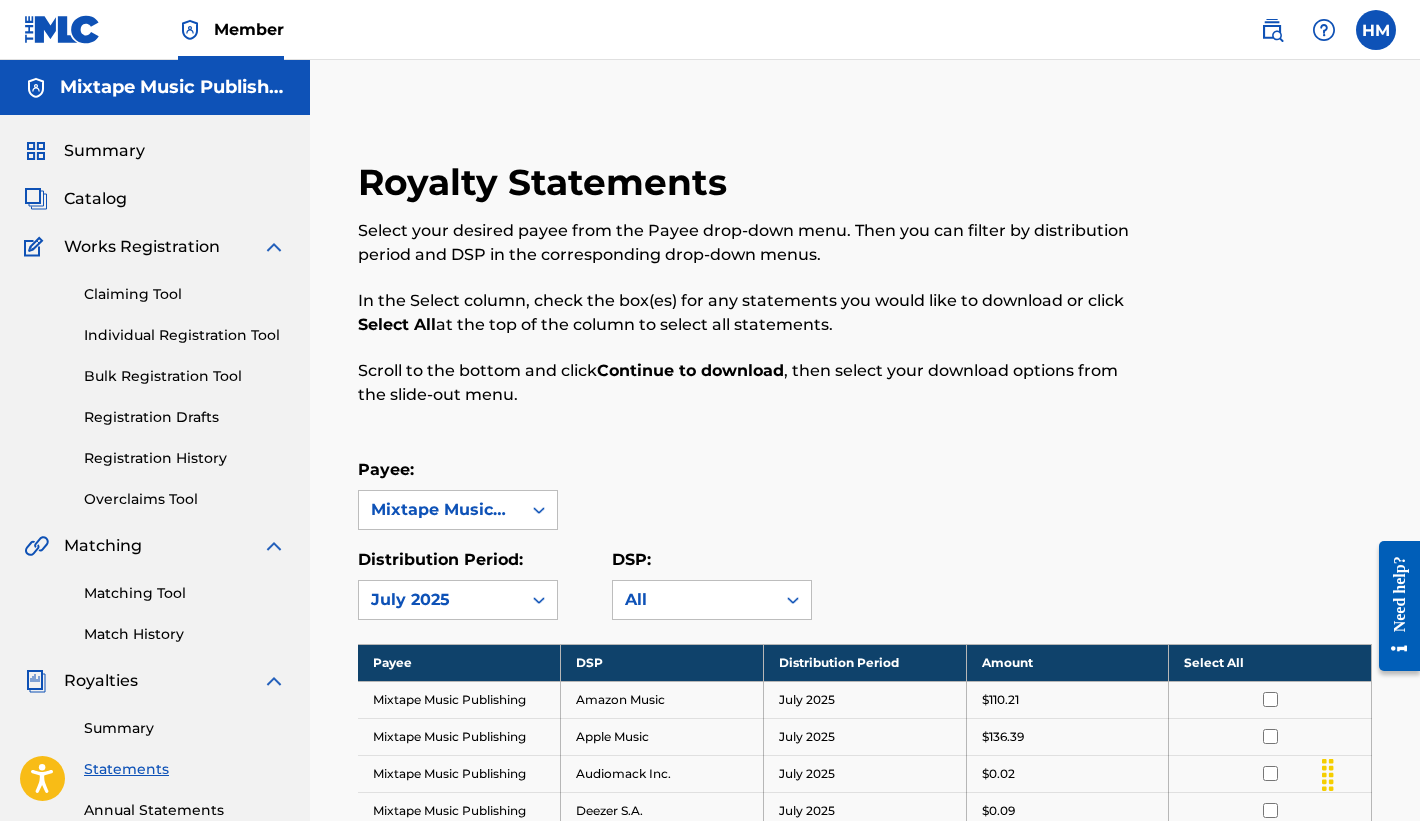 scroll, scrollTop: 0, scrollLeft: 0, axis: both 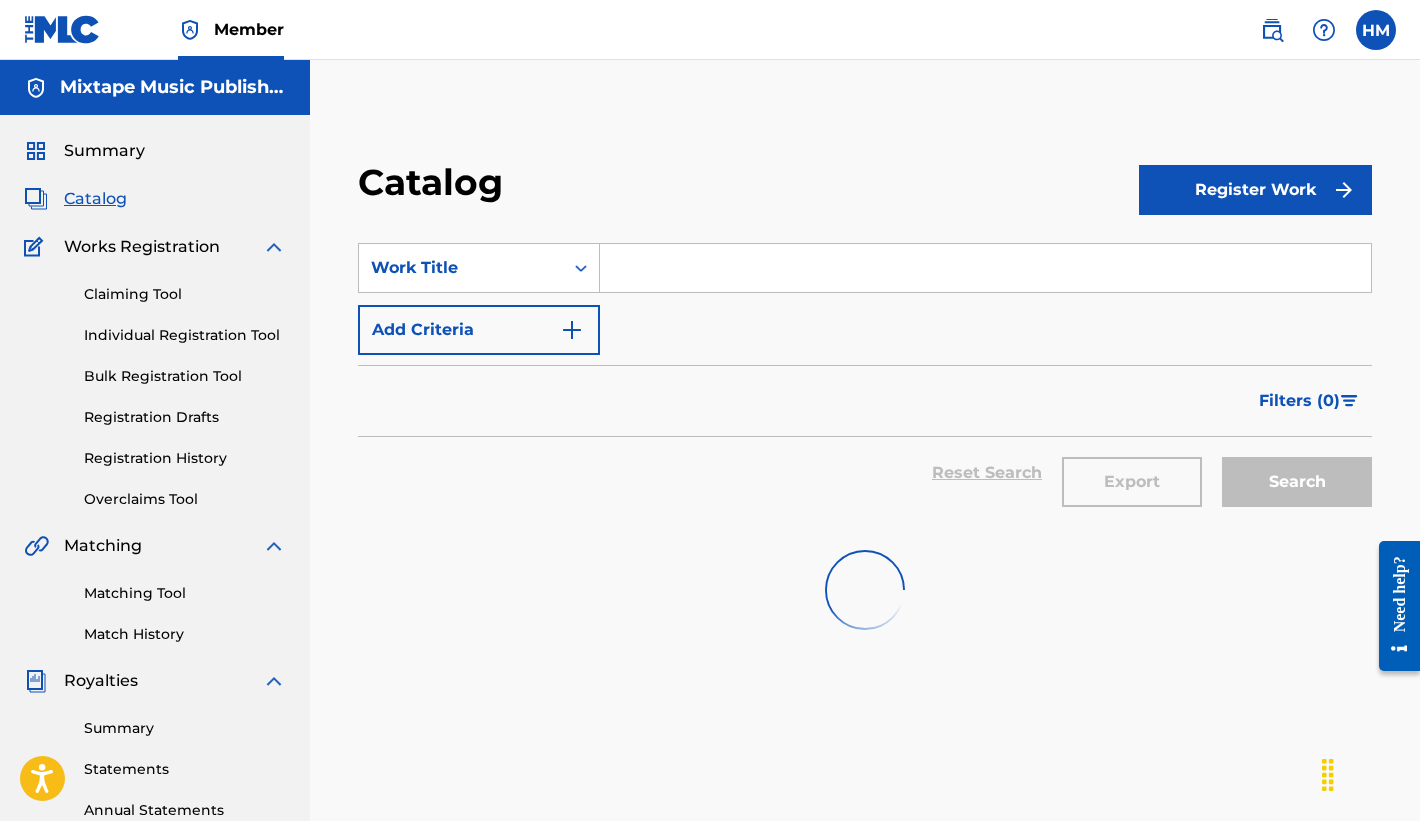click at bounding box center (985, 268) 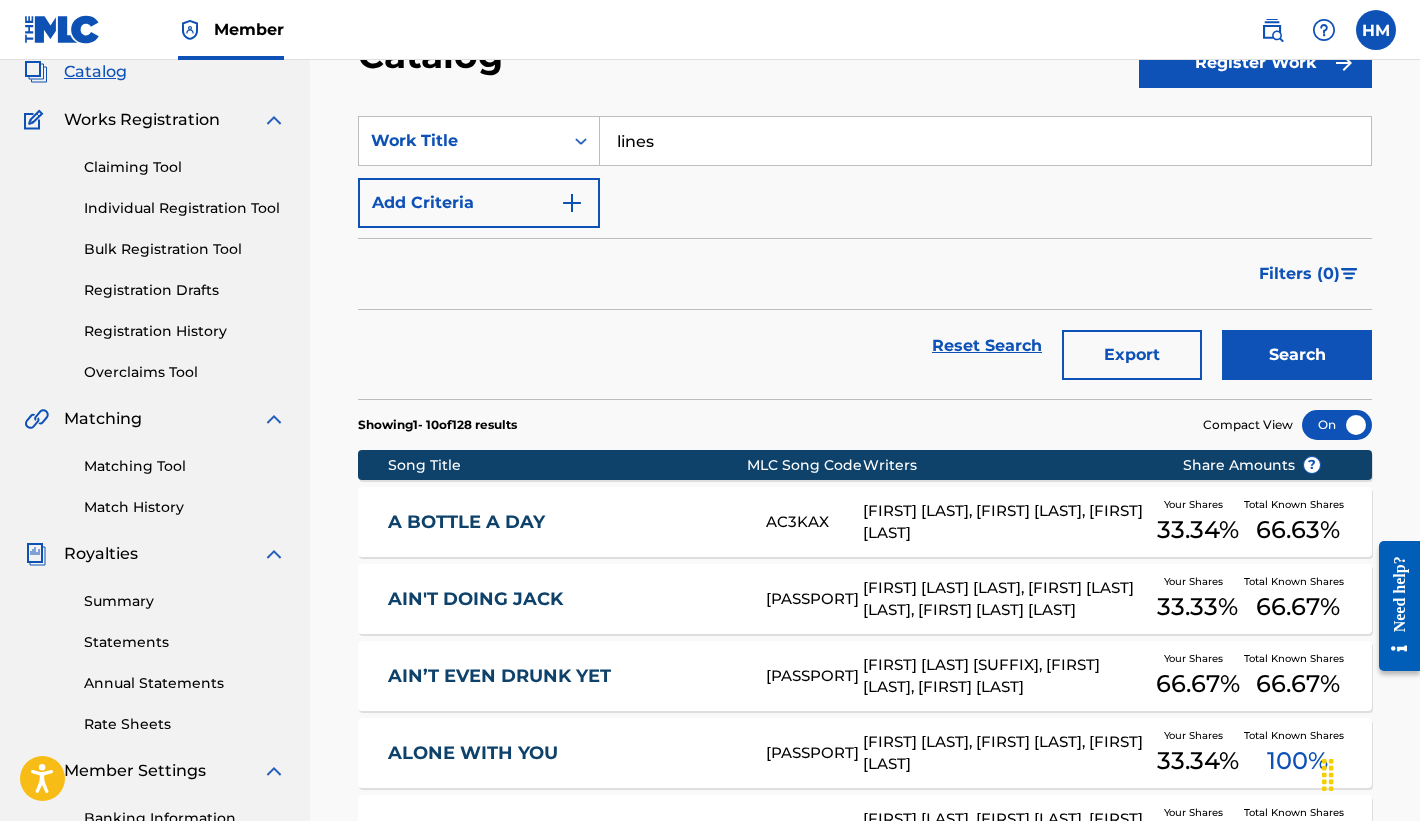 scroll, scrollTop: 34, scrollLeft: 0, axis: vertical 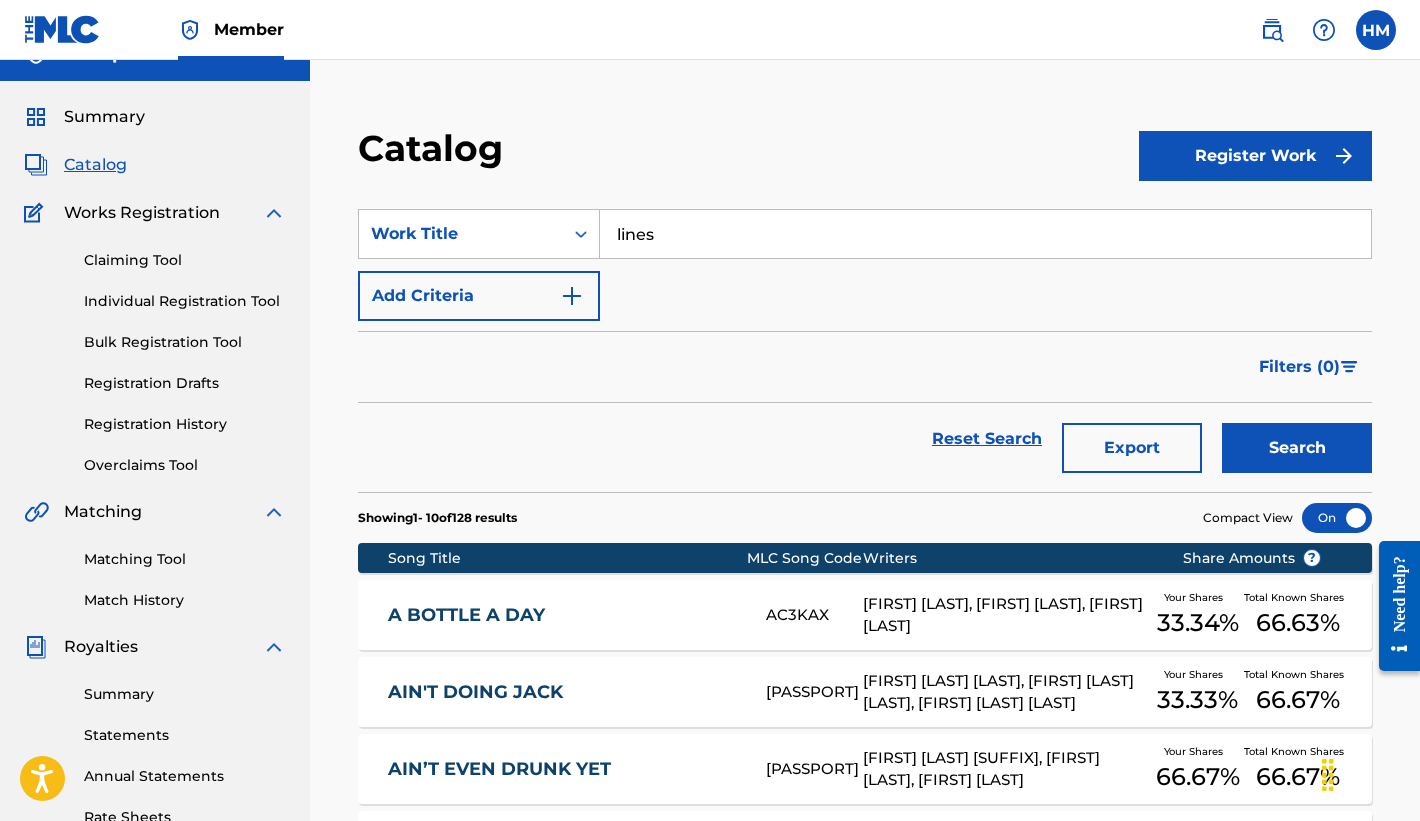 type on "lines" 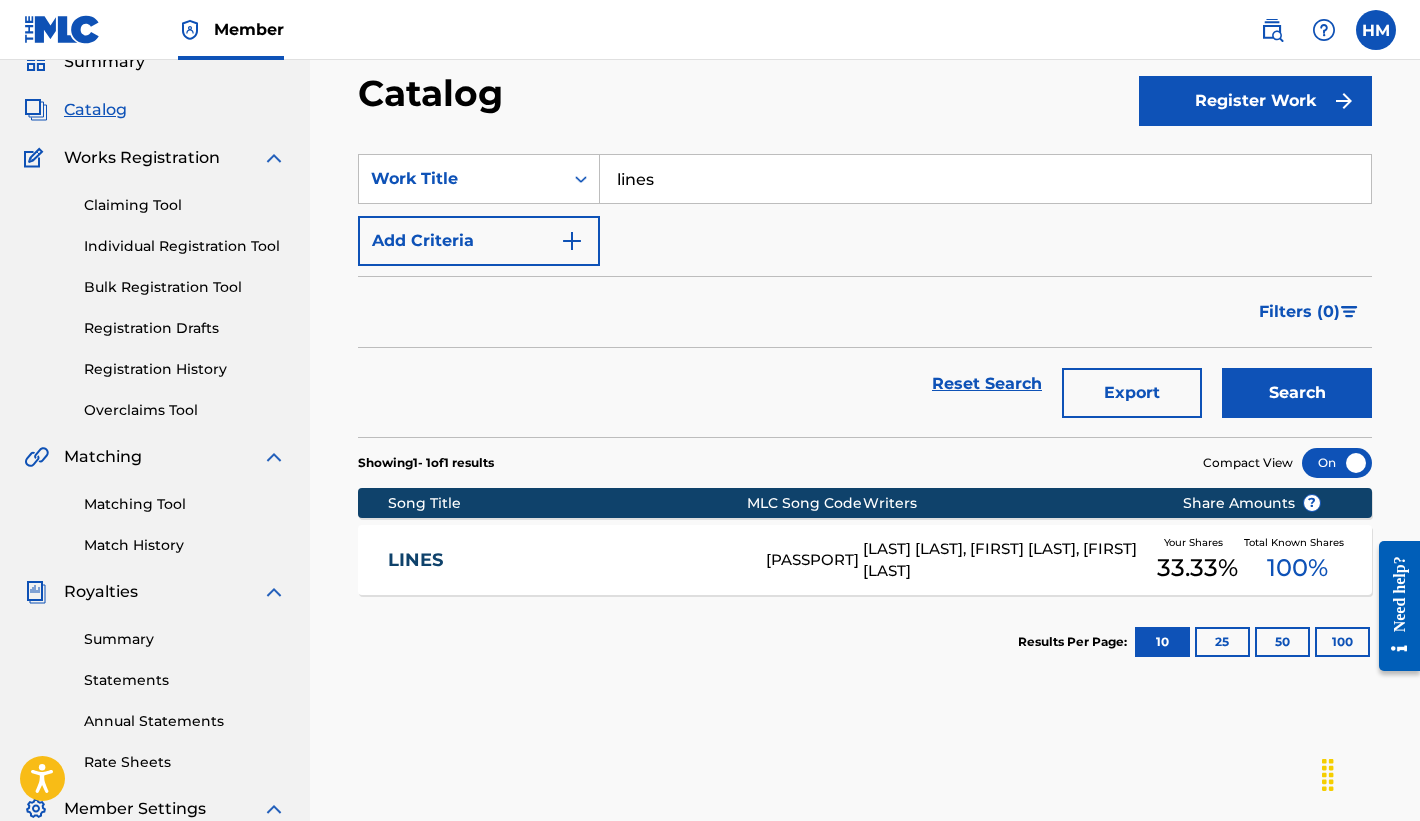 scroll, scrollTop: 90, scrollLeft: 0, axis: vertical 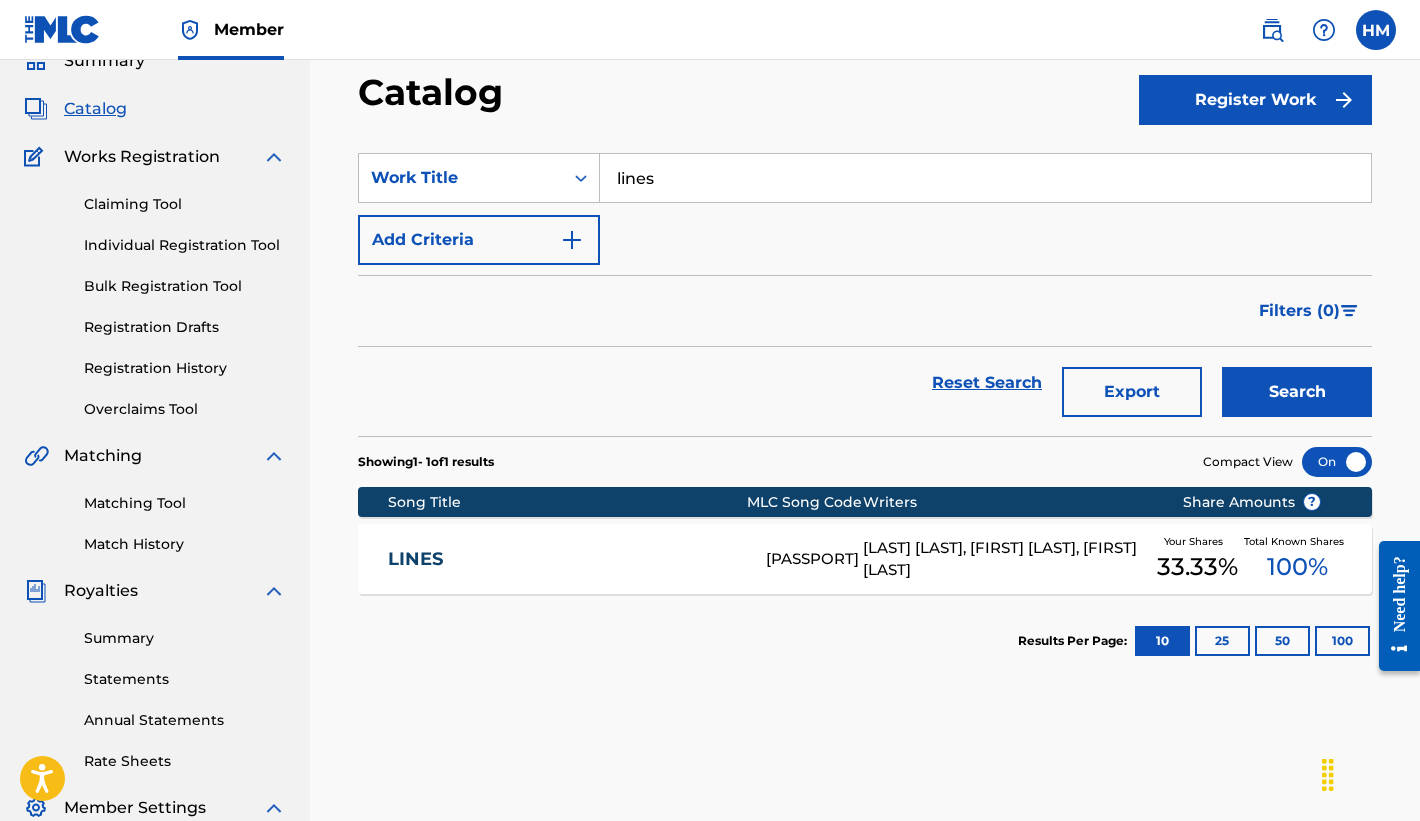 click on "[LAST] [LAST], [FIRST] [LAST], [FIRST] [LAST]" at bounding box center [1007, 559] 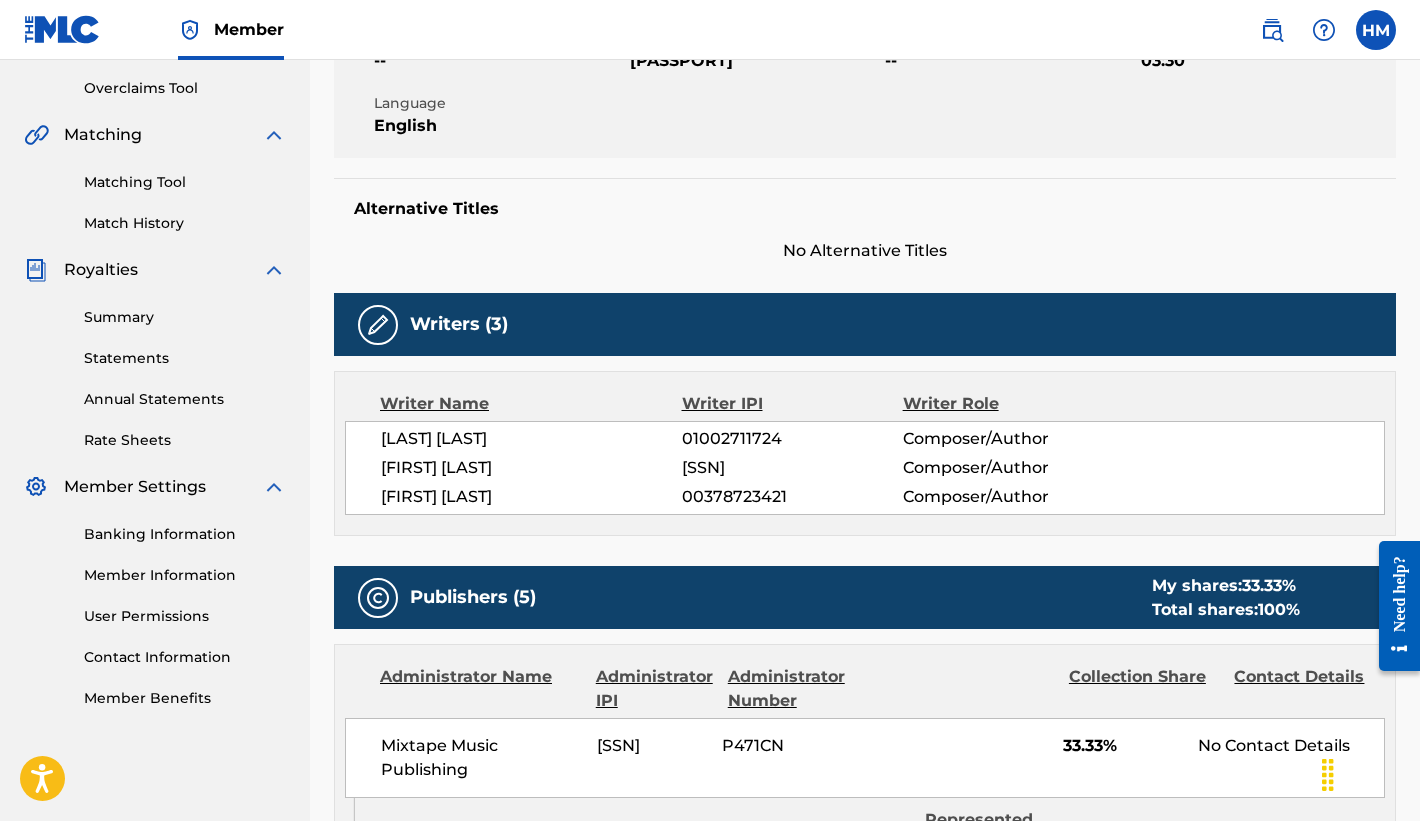 scroll, scrollTop: 398, scrollLeft: 0, axis: vertical 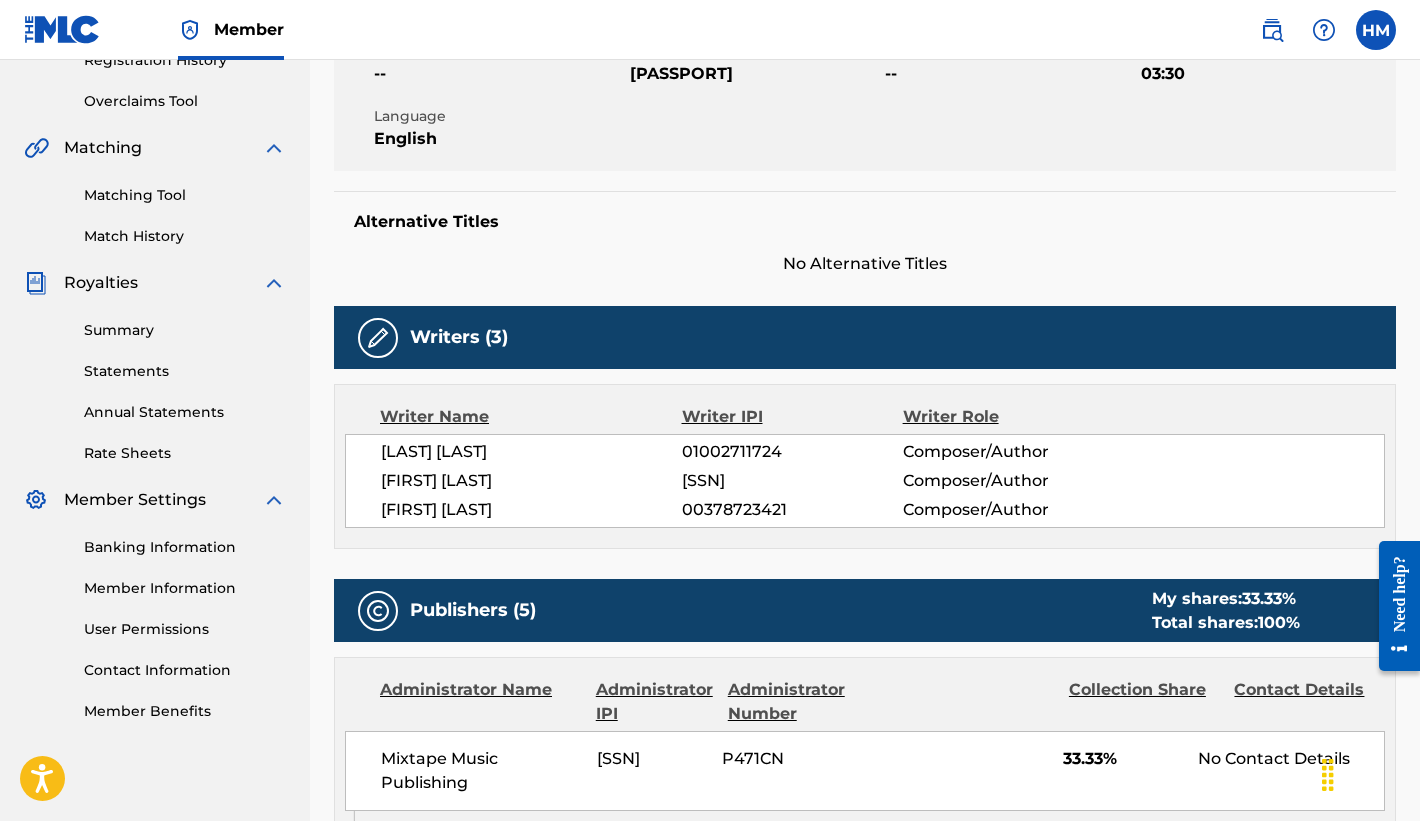 click on "Matching Tool" at bounding box center [185, 195] 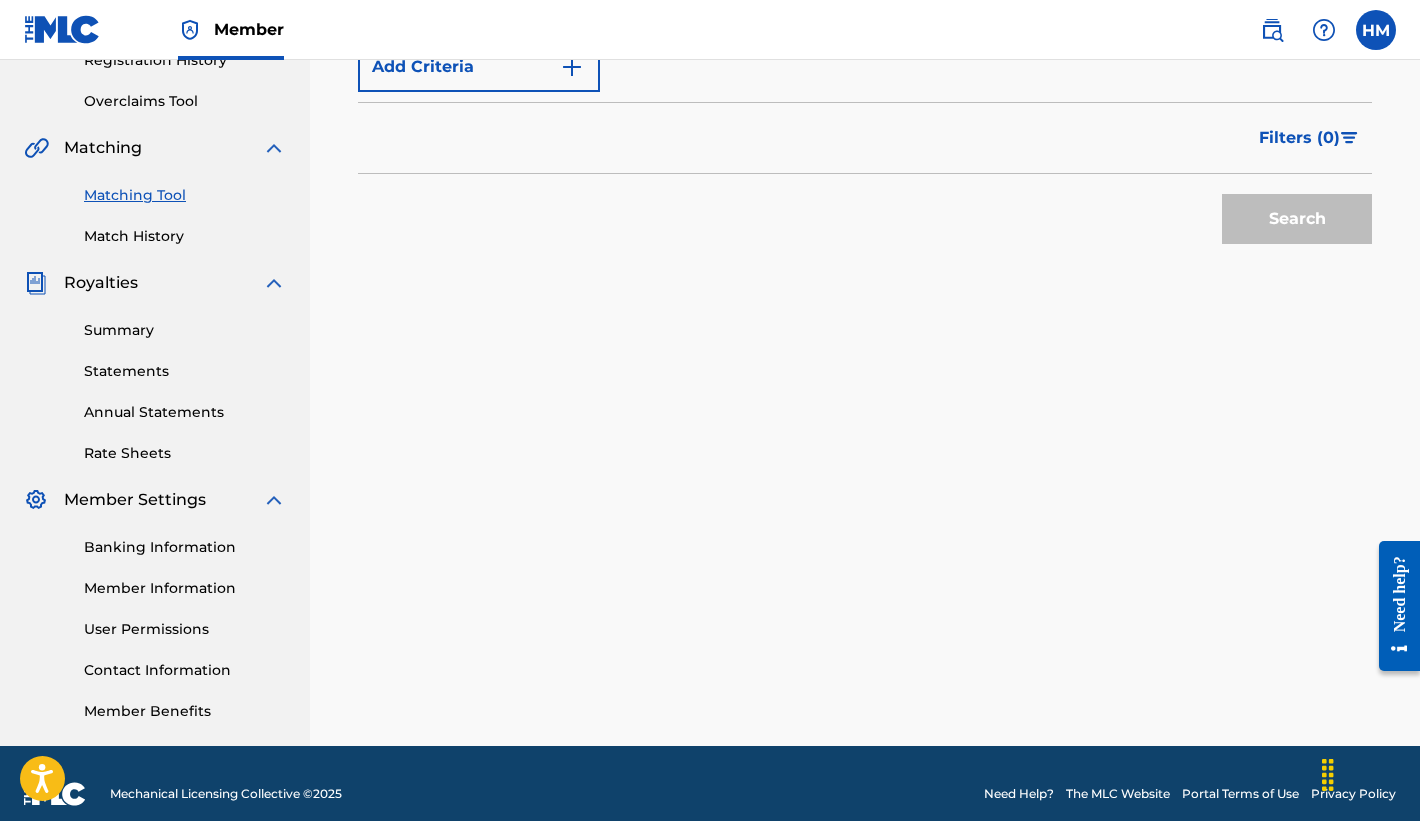 scroll, scrollTop: 0, scrollLeft: 0, axis: both 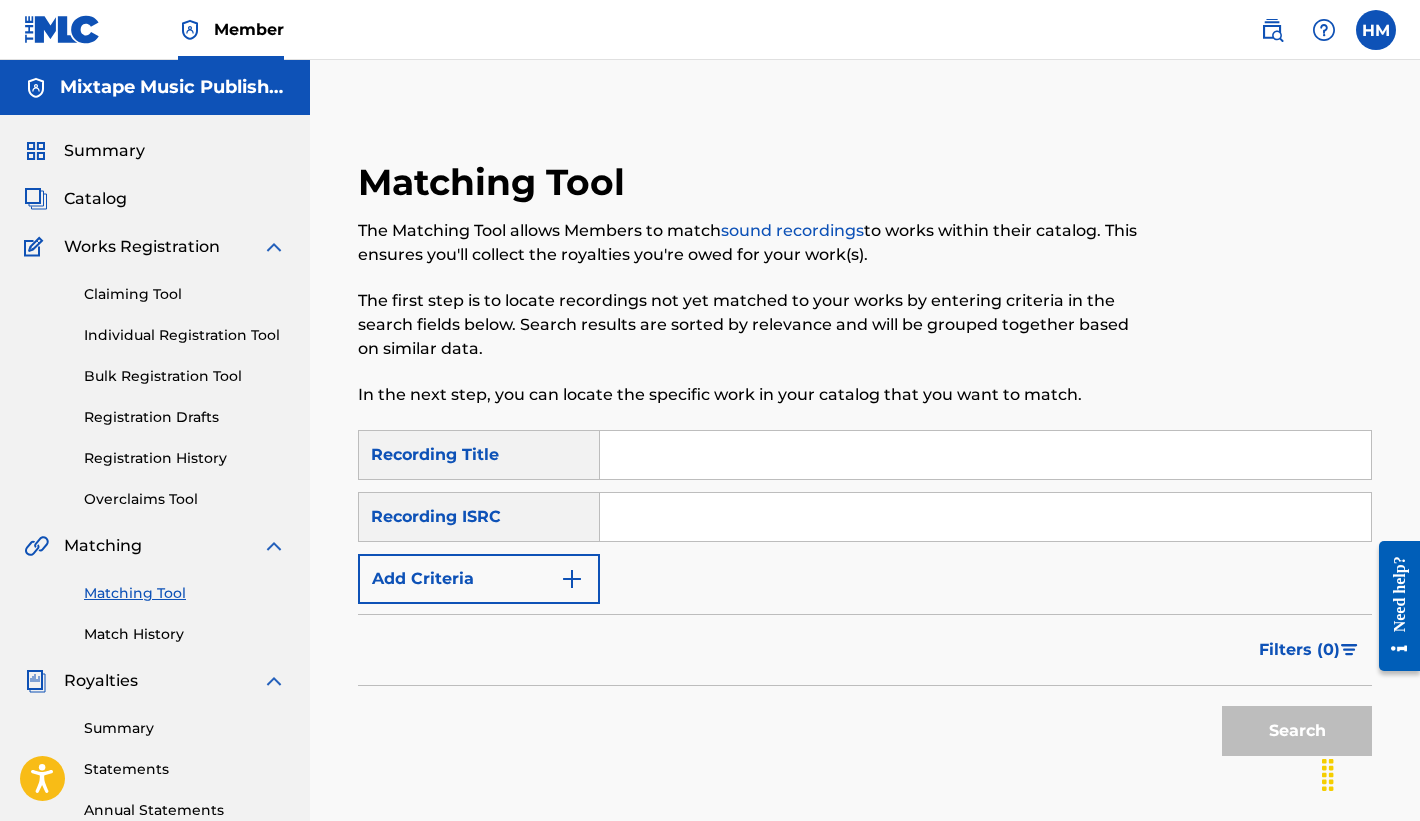 click at bounding box center [985, 455] 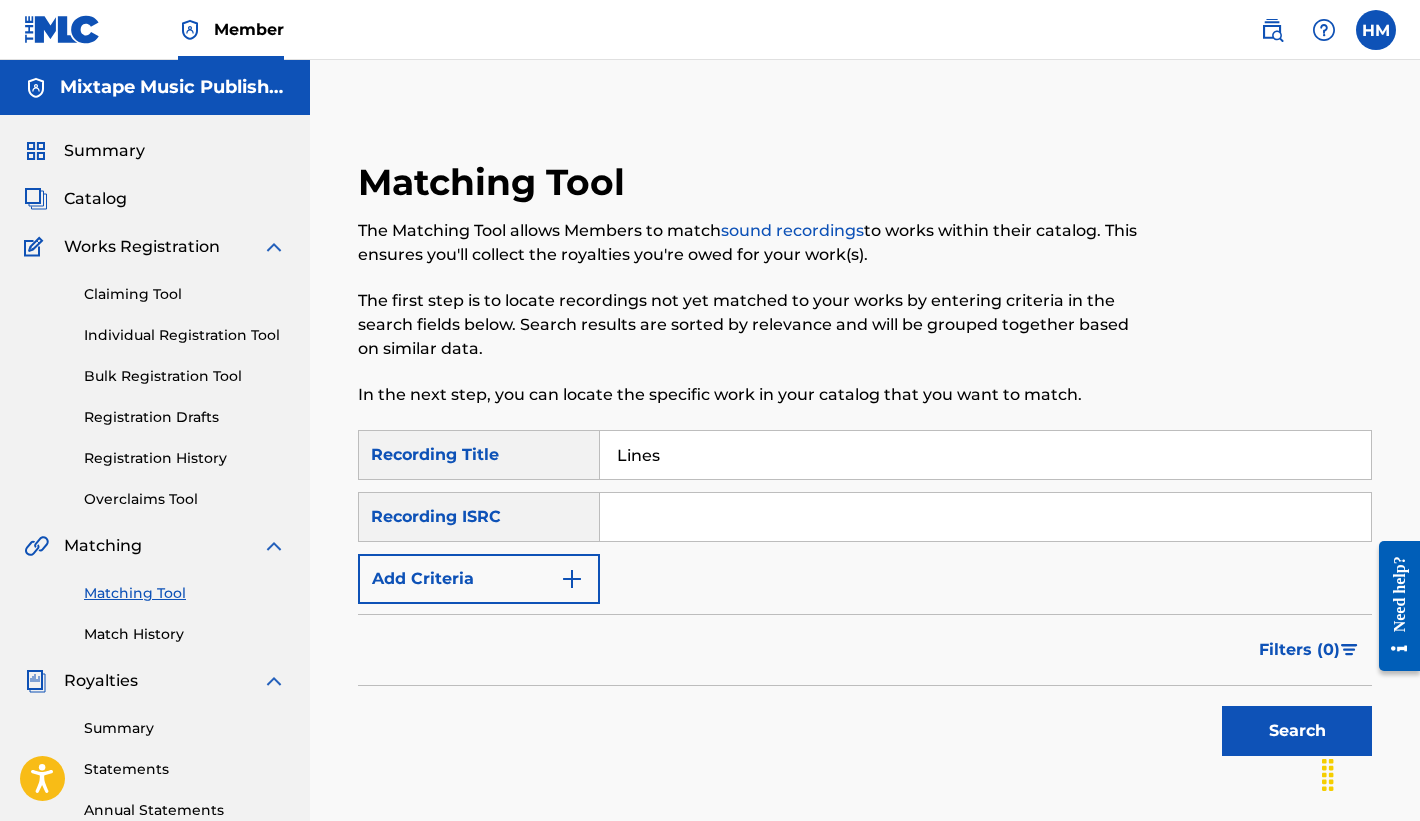type on "Lines" 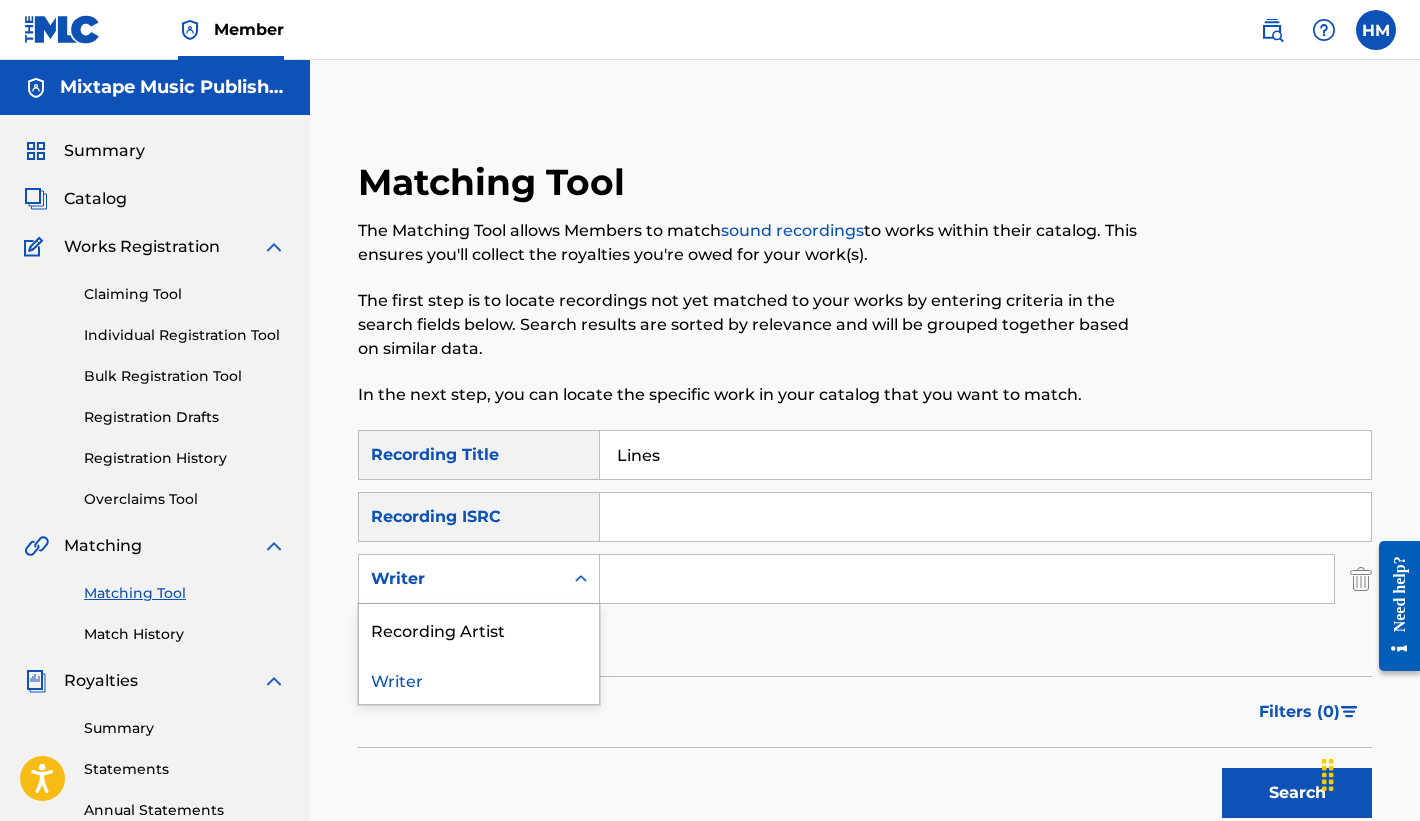 click on "Writer" at bounding box center (461, 579) 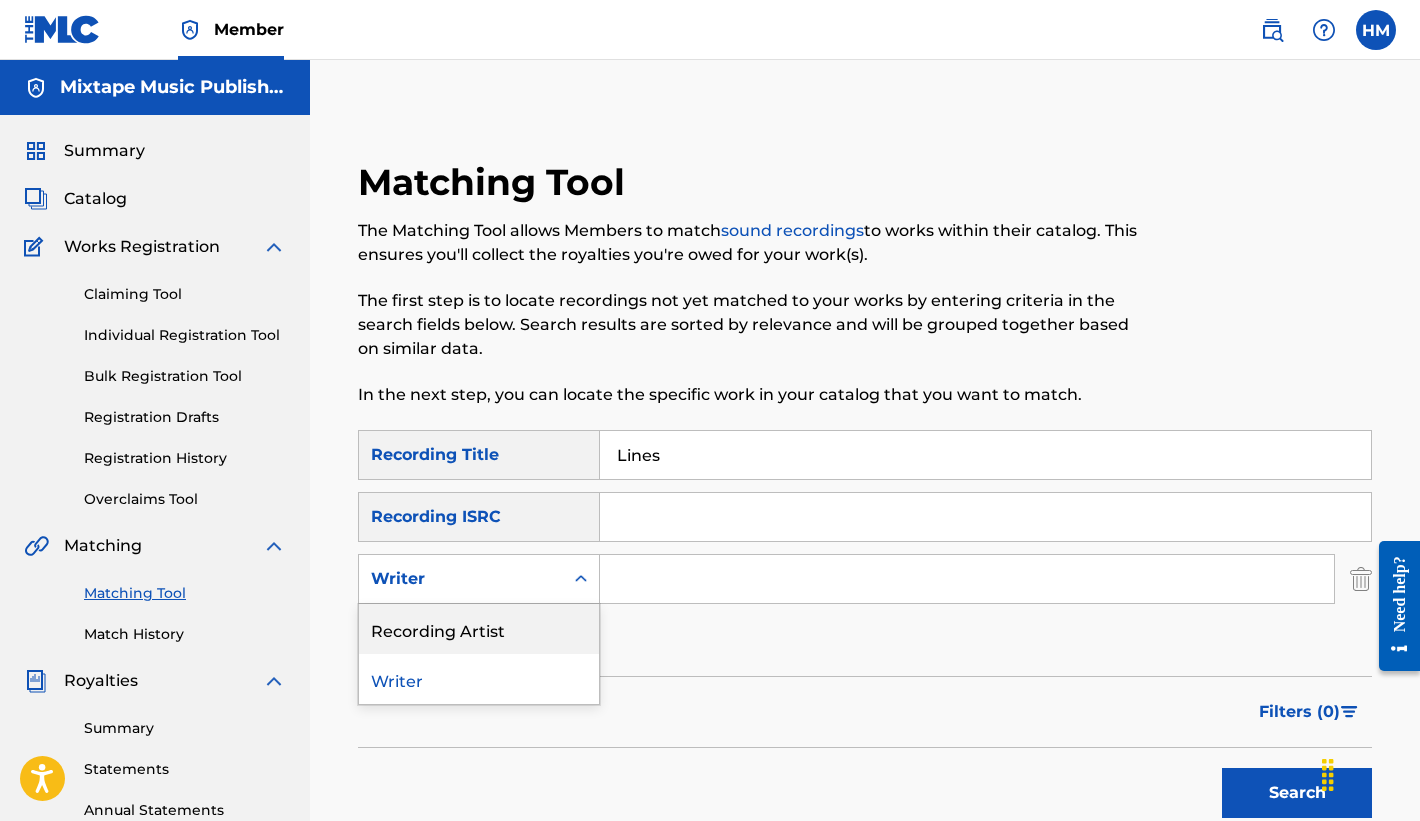 click on "Recording Artist" at bounding box center [479, 629] 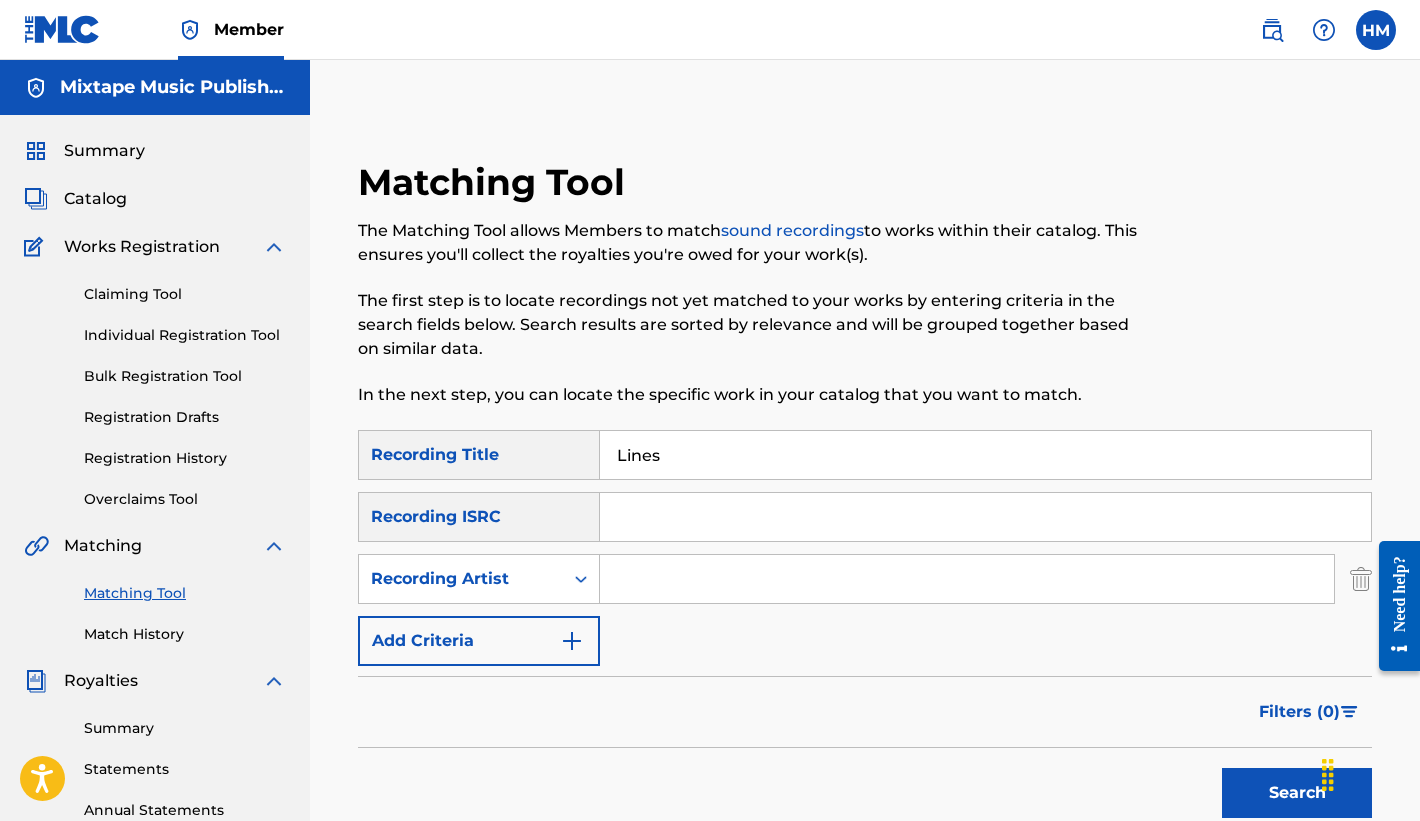 click at bounding box center [967, 579] 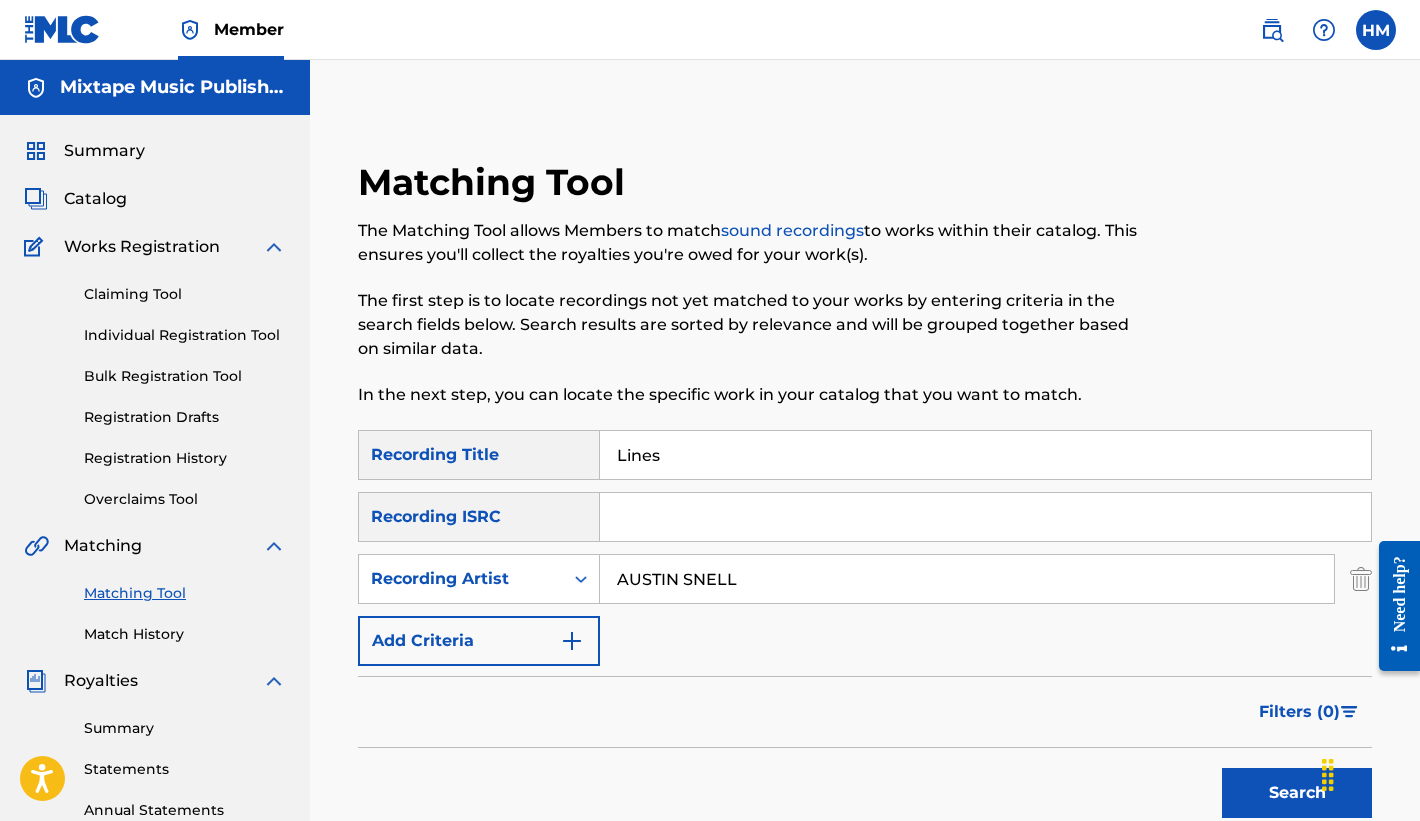 type on "AUSTIN SNELL" 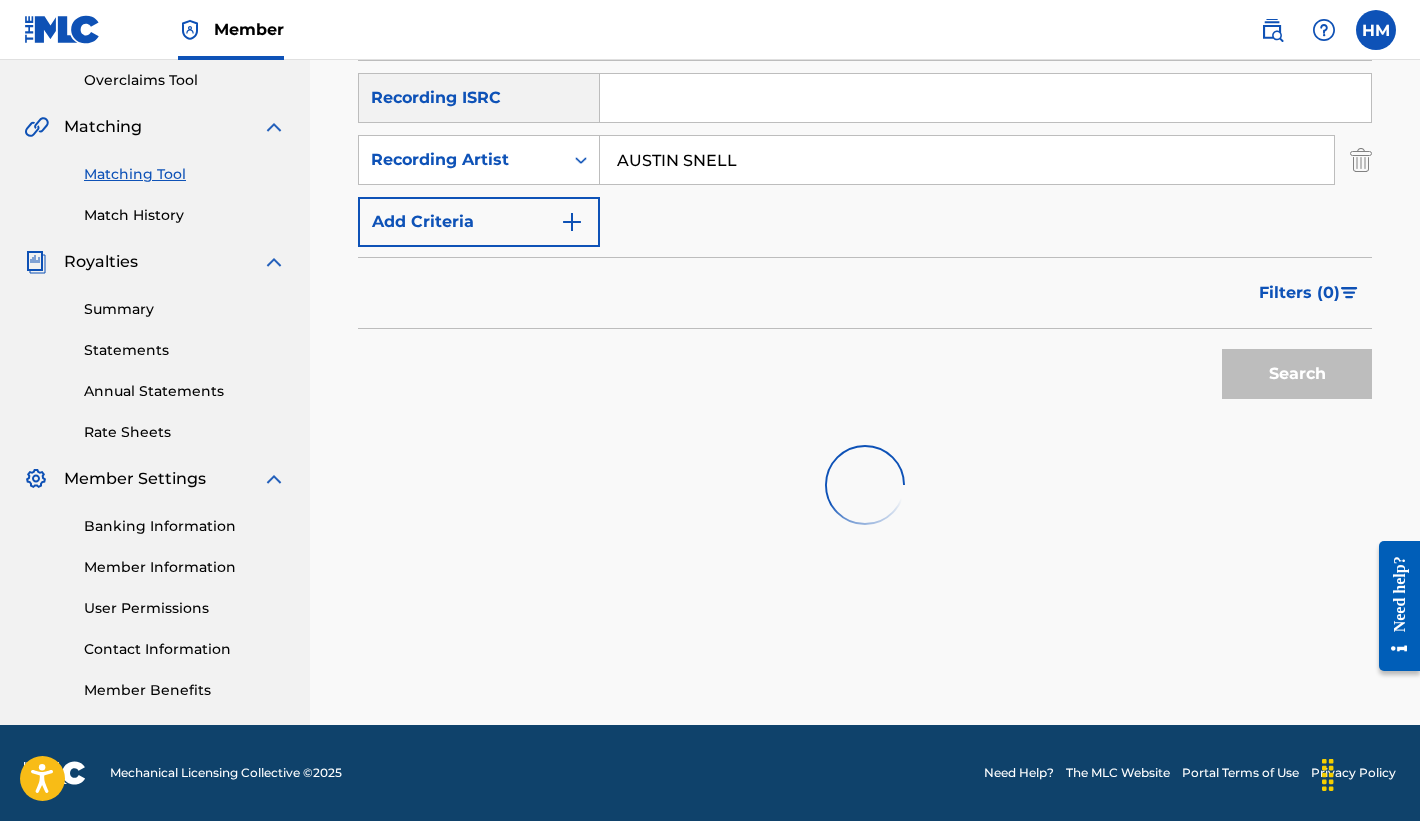 scroll, scrollTop: 454, scrollLeft: 0, axis: vertical 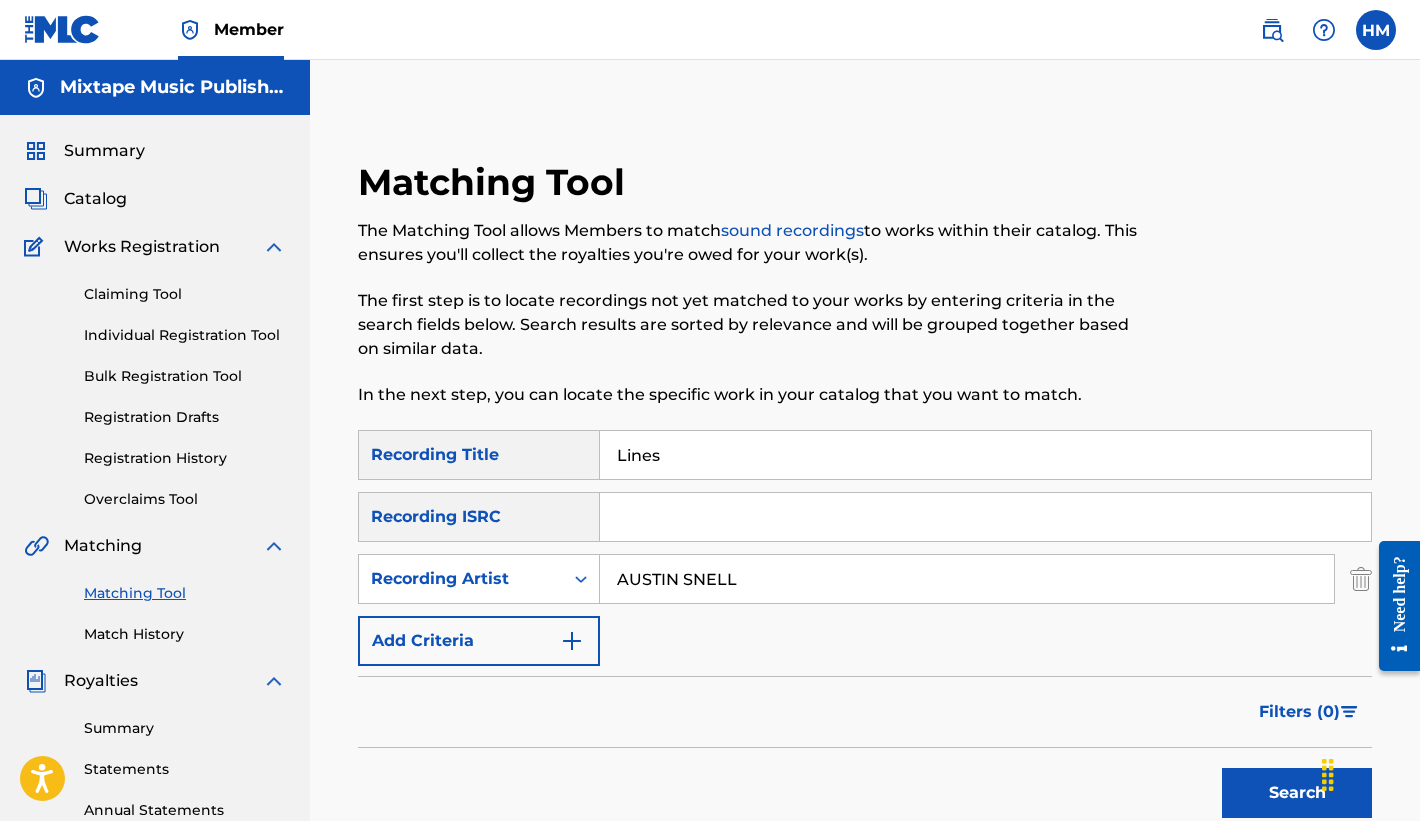 drag, startPoint x: 788, startPoint y: 459, endPoint x: 541, endPoint y: 425, distance: 249.3291 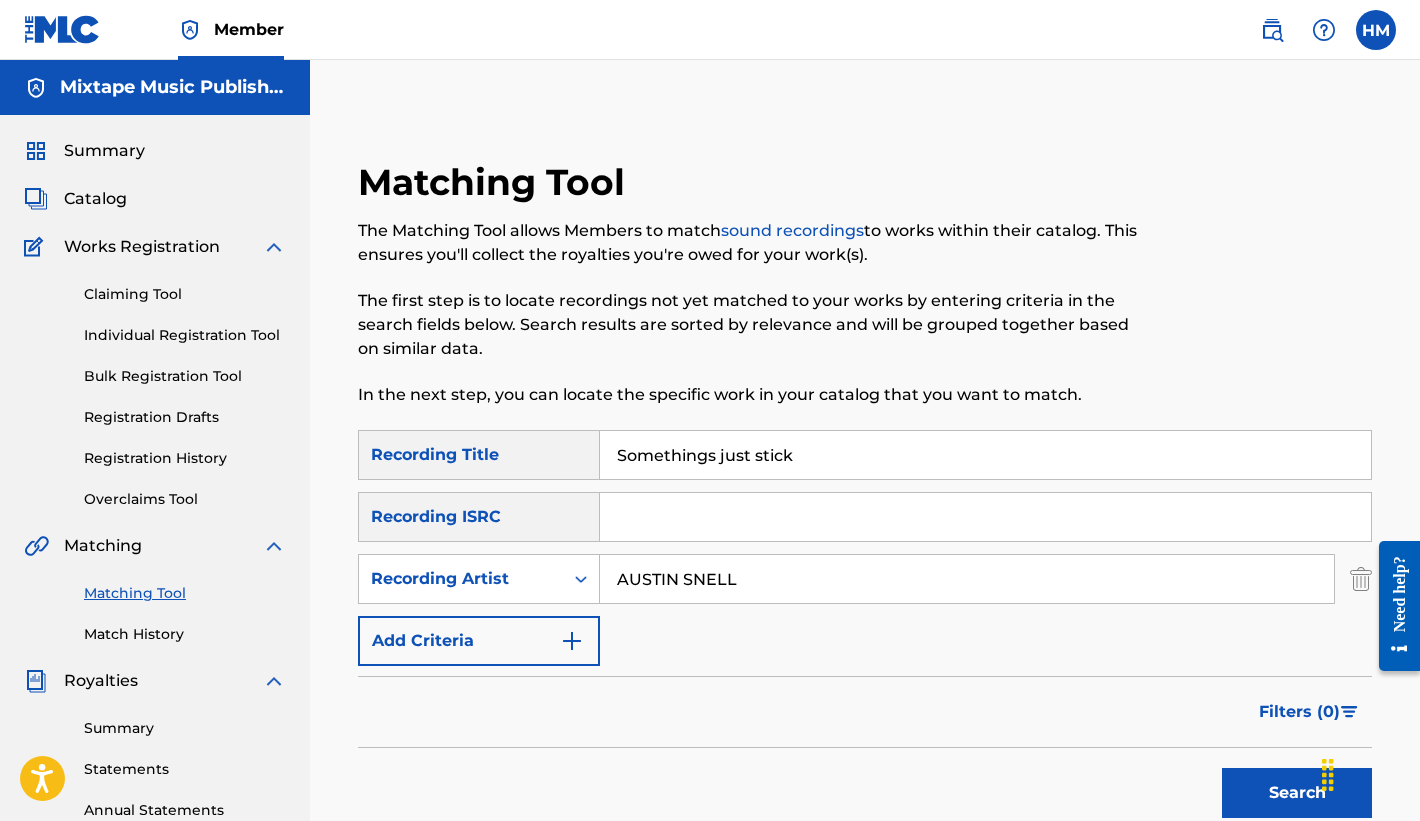 click on "Search" at bounding box center (1297, 793) 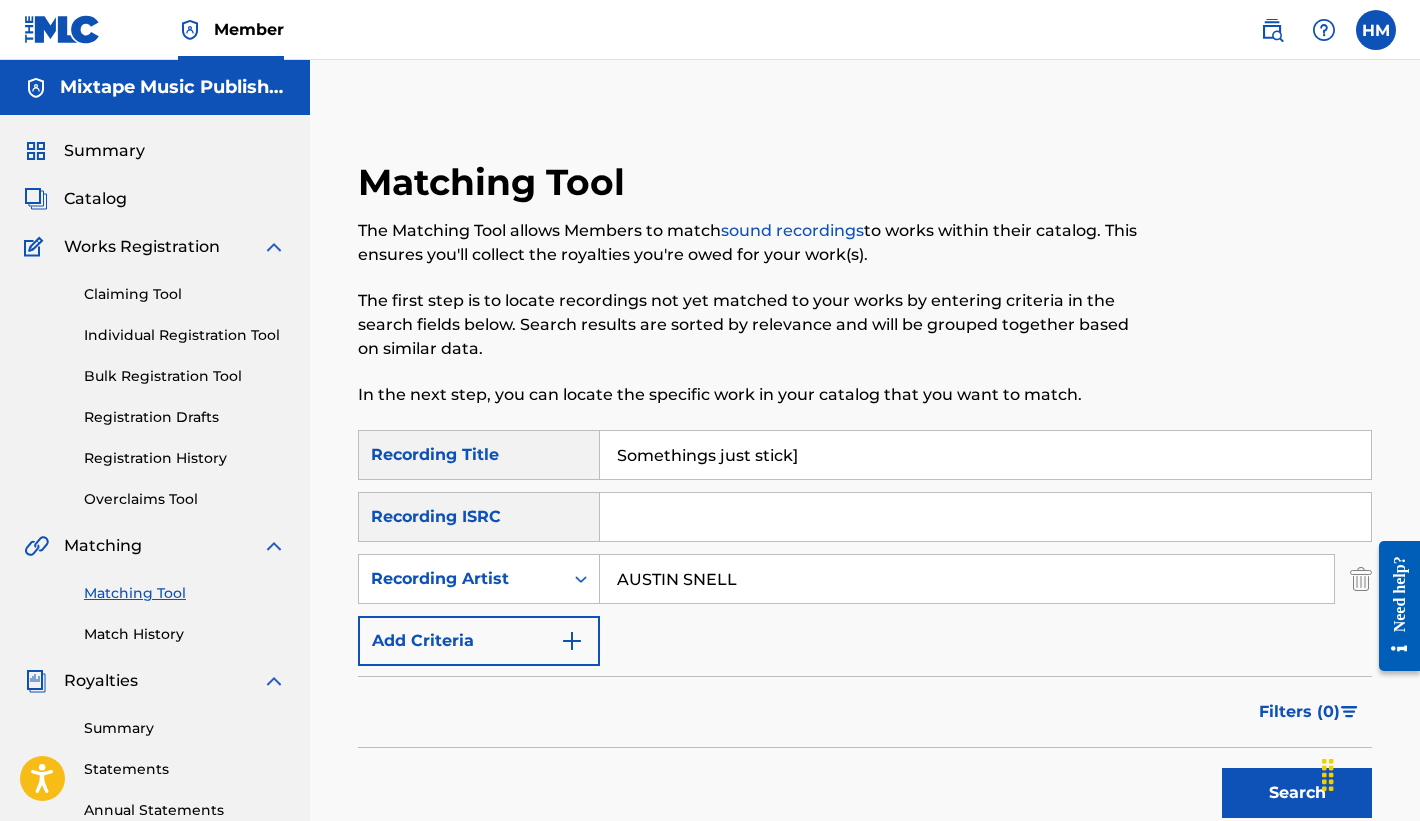 type on "Somethings just stick" 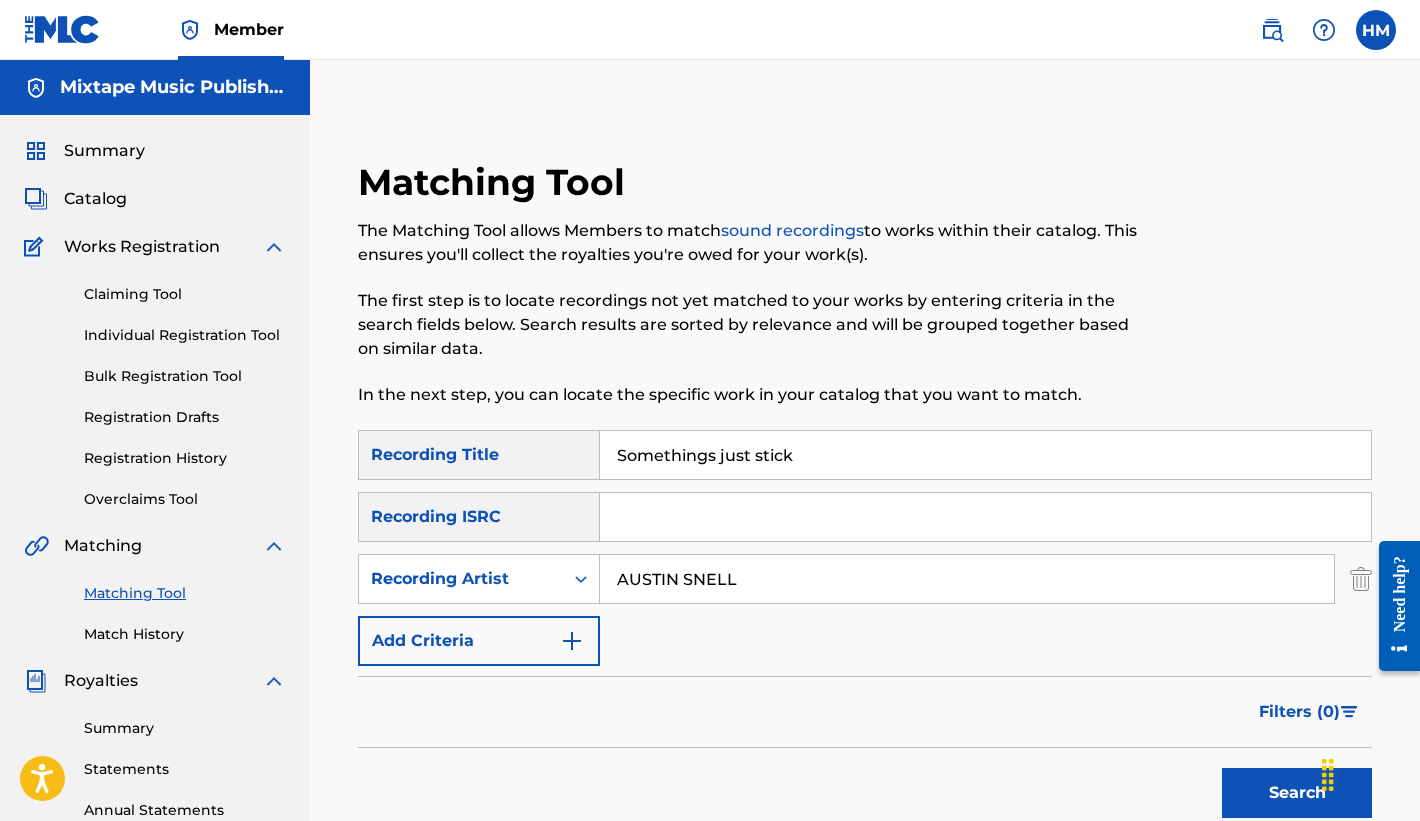 click on "Search" at bounding box center (1297, 793) 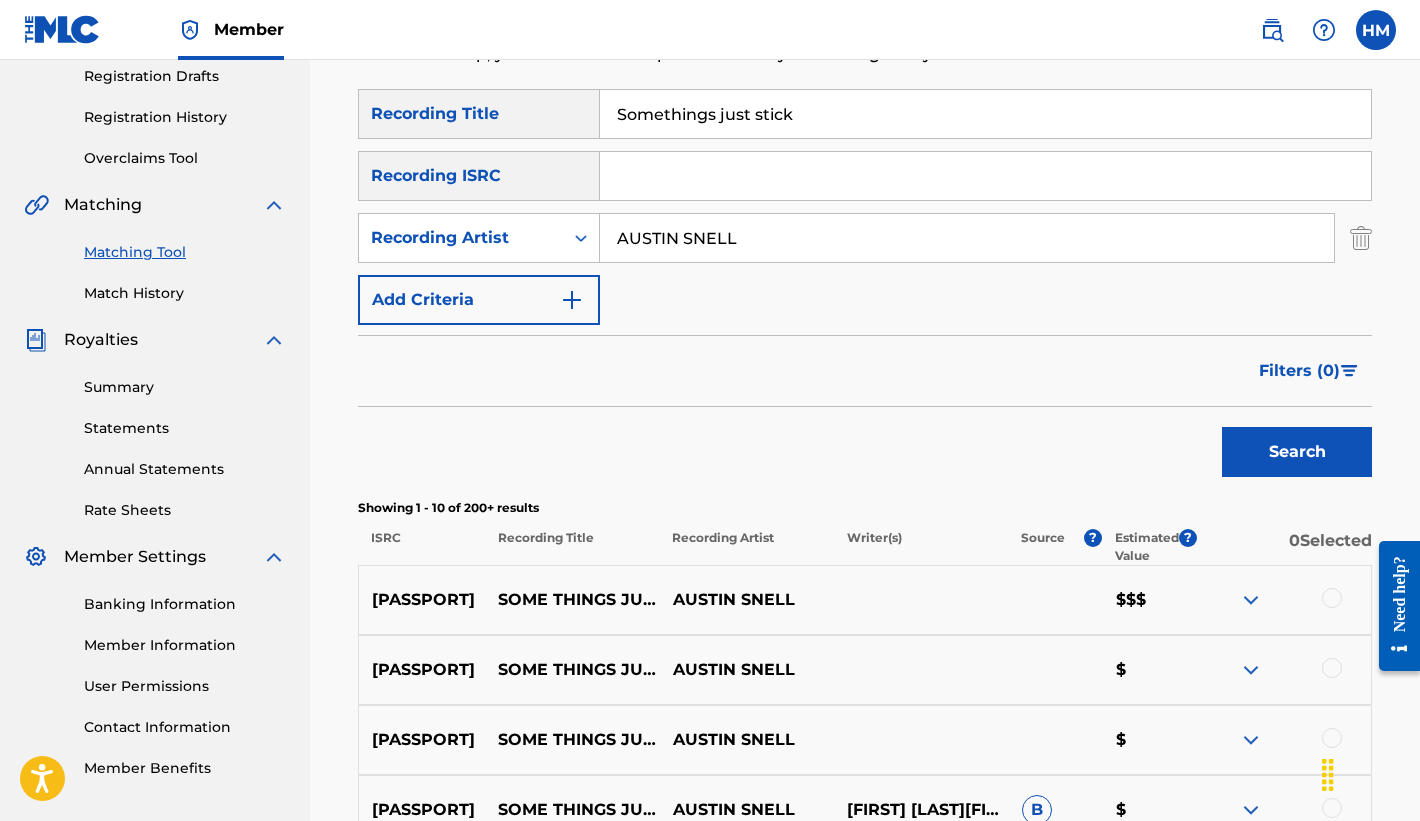 scroll, scrollTop: 449, scrollLeft: 0, axis: vertical 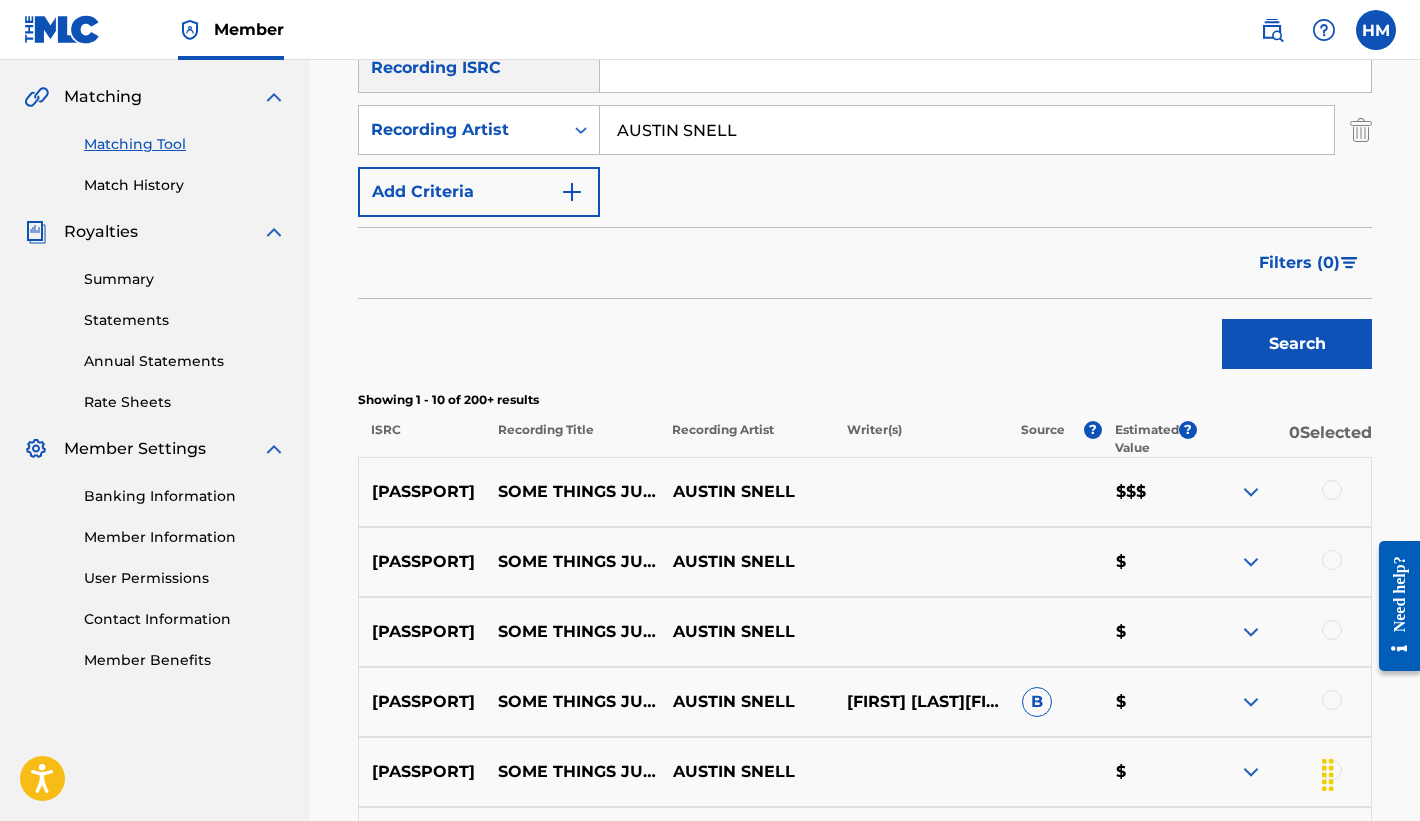 click at bounding box center [1332, 490] 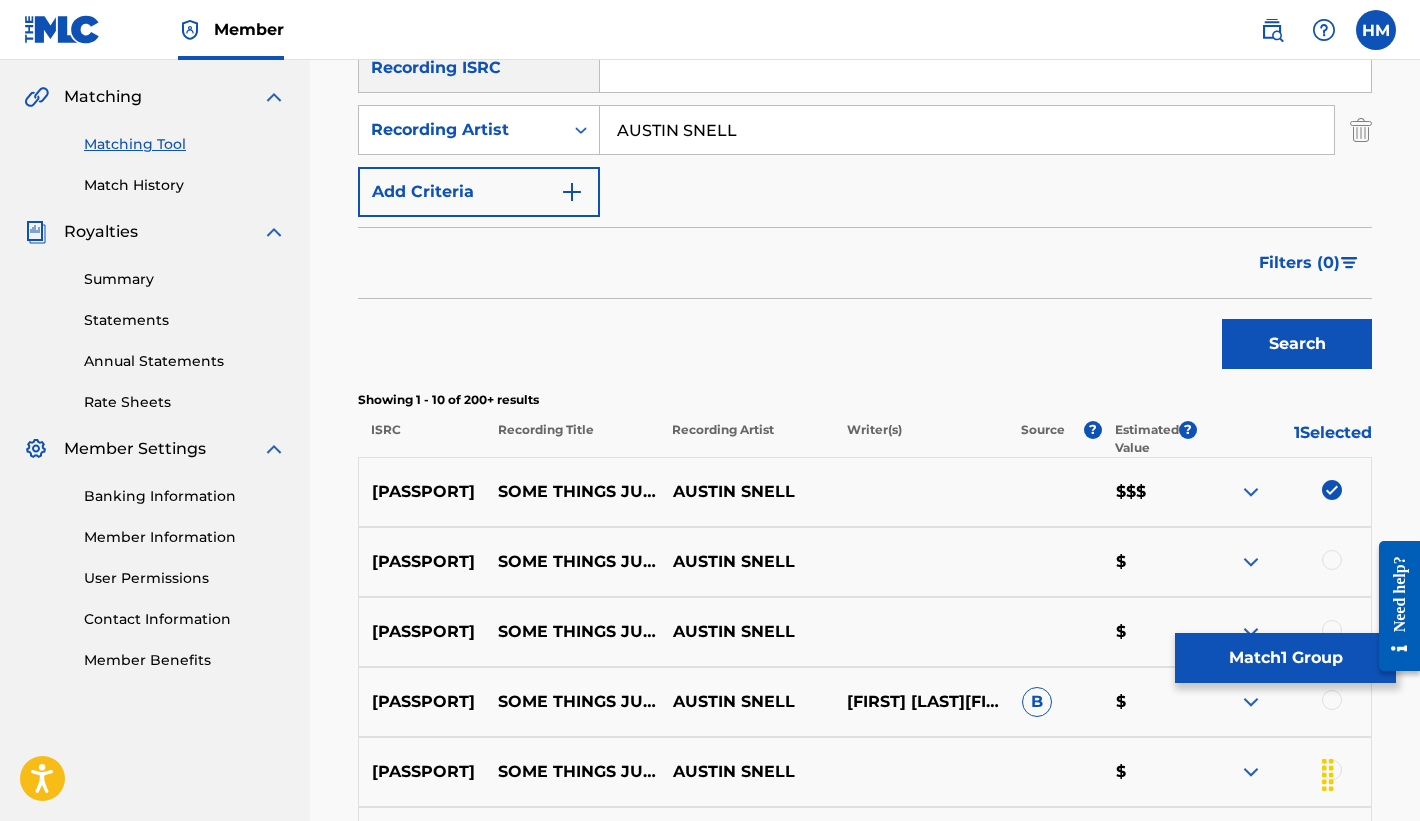 click at bounding box center [1332, 560] 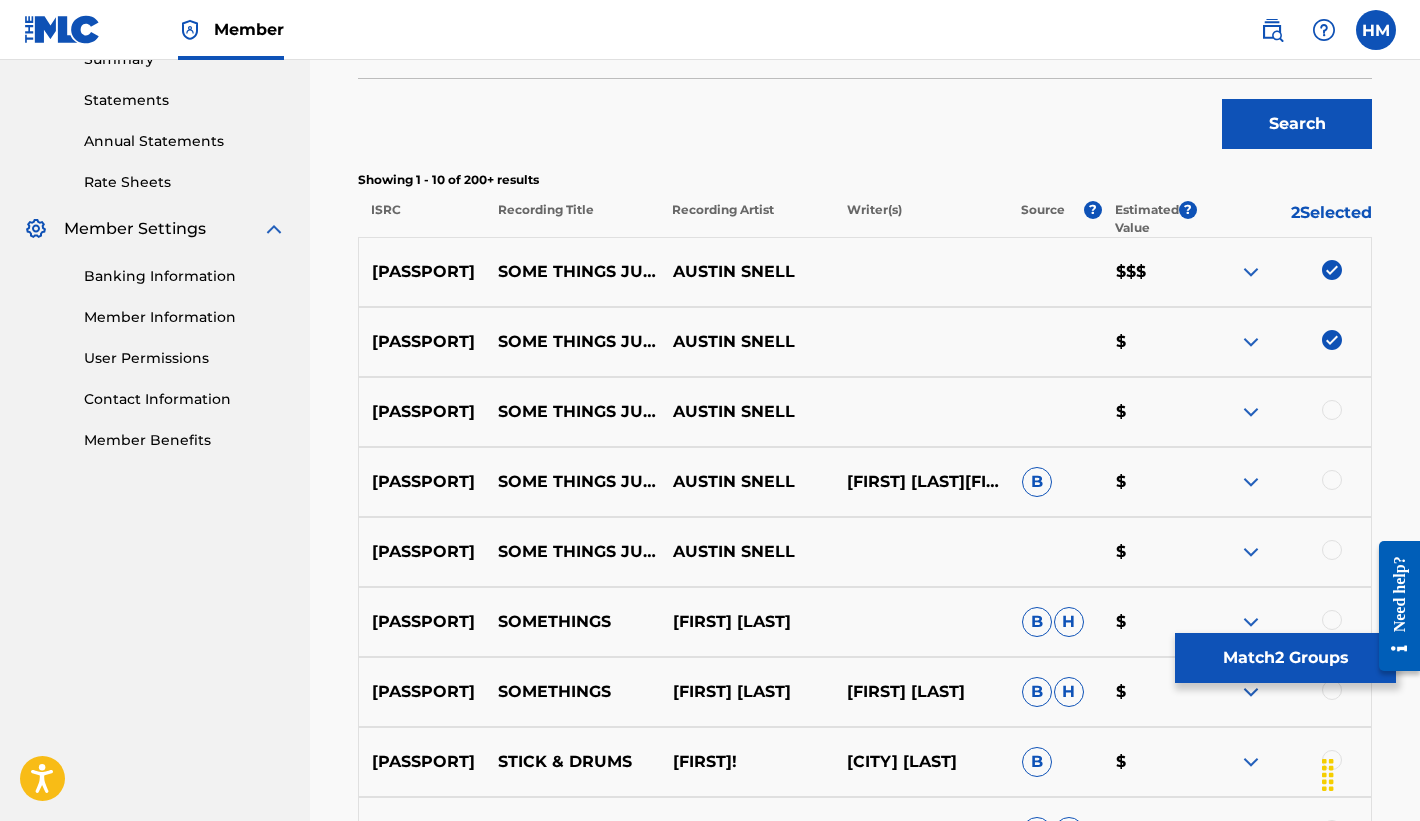 scroll, scrollTop: 676, scrollLeft: 0, axis: vertical 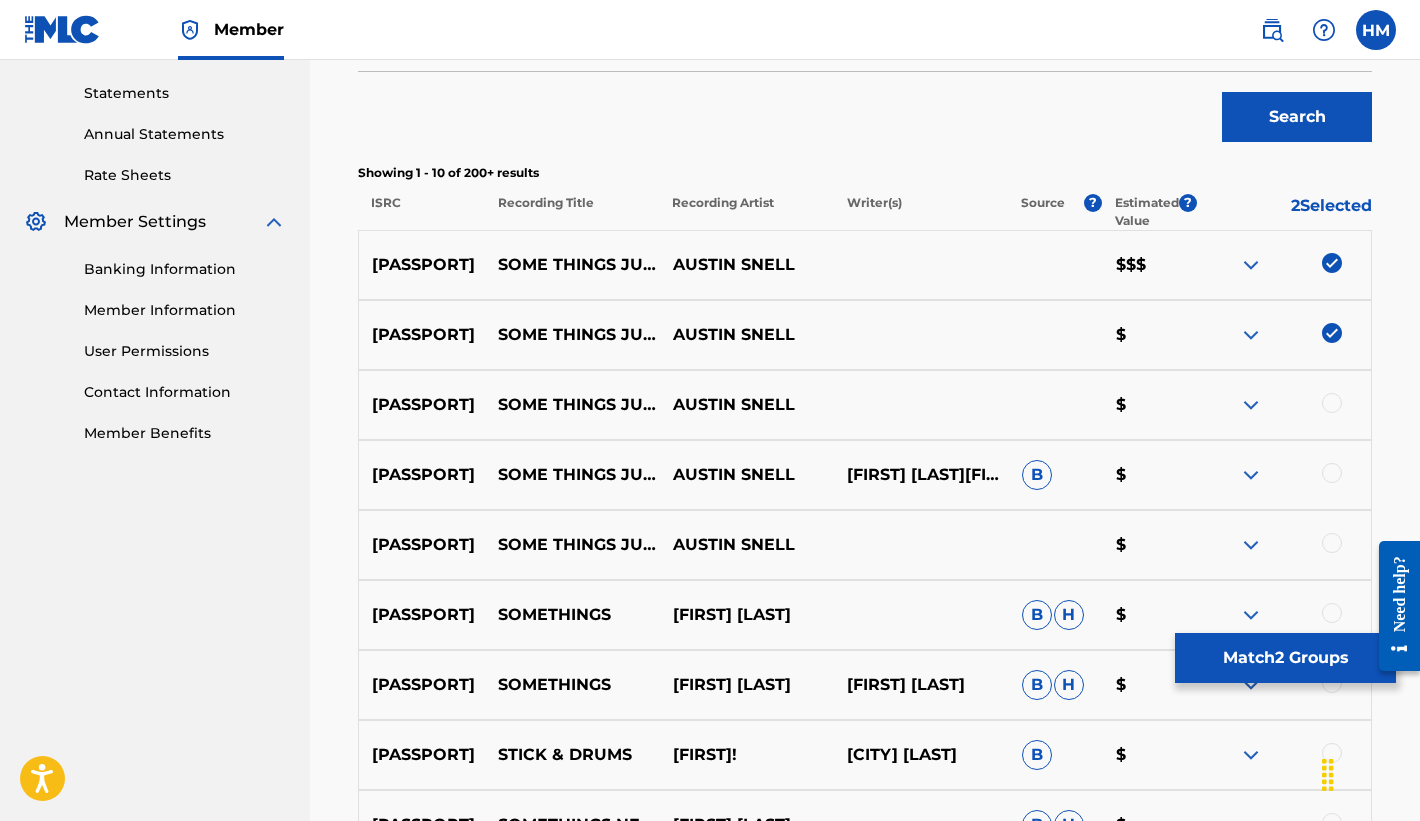 click at bounding box center [1332, 403] 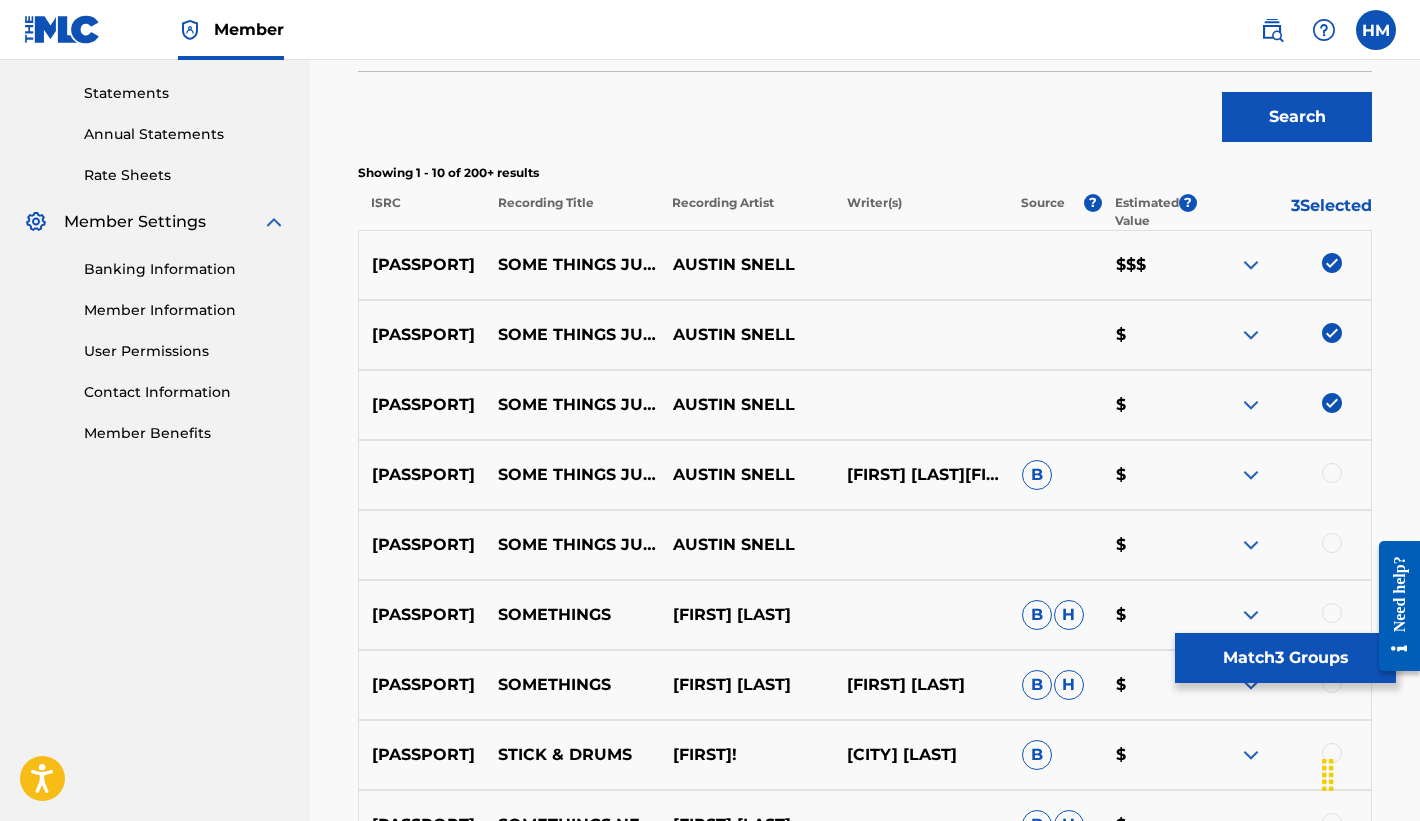 click at bounding box center (1332, 473) 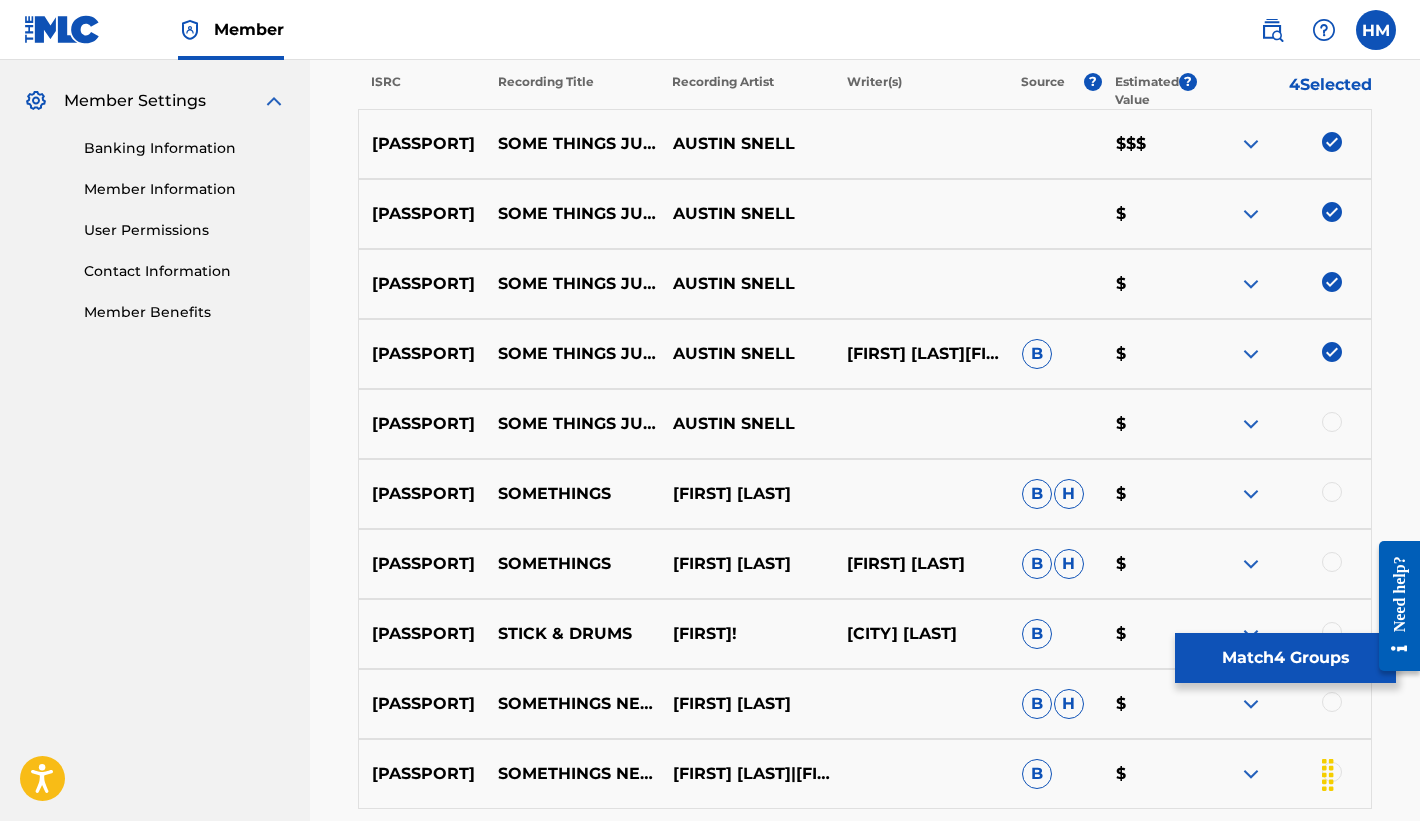 scroll, scrollTop: 802, scrollLeft: 0, axis: vertical 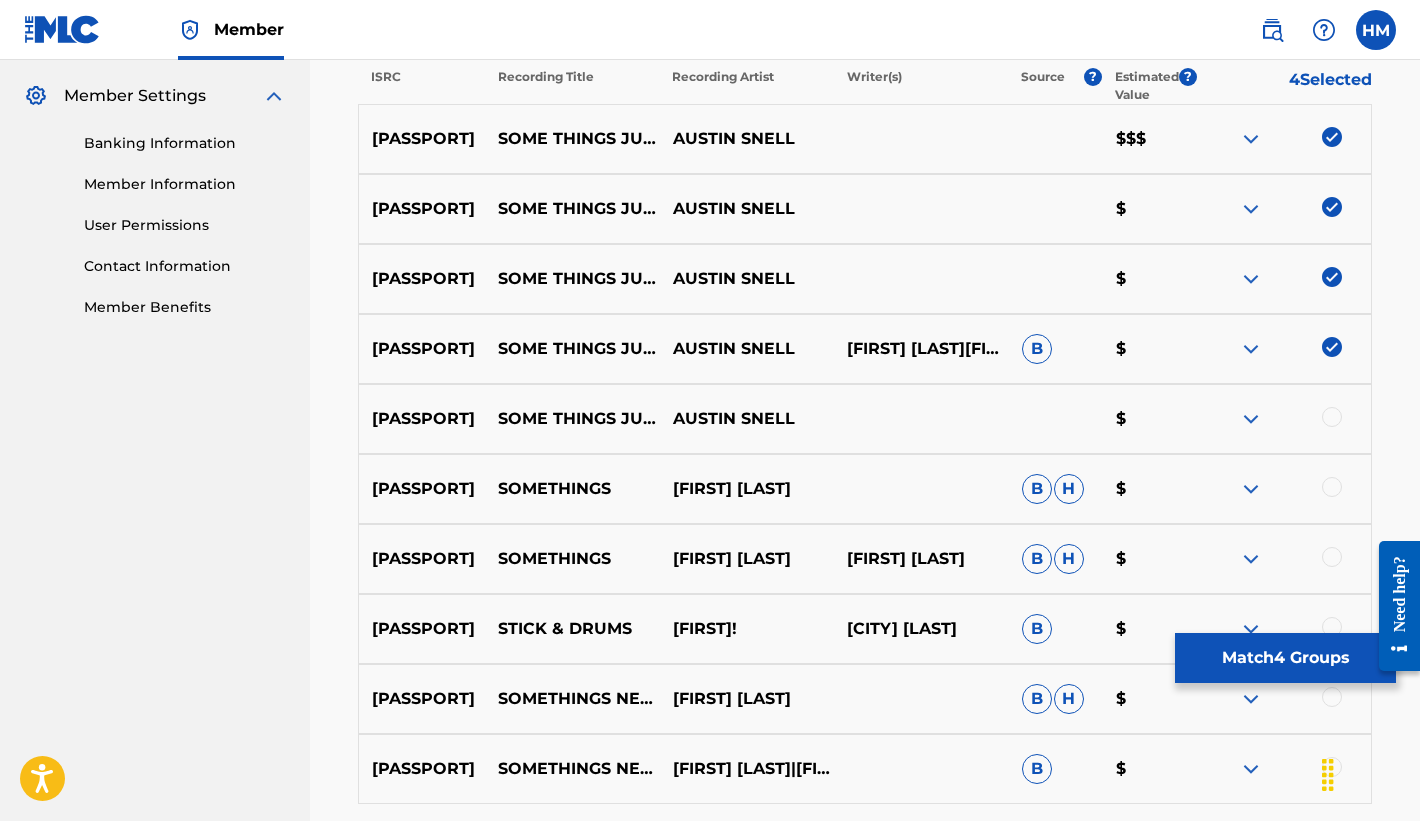 click at bounding box center [1284, 419] 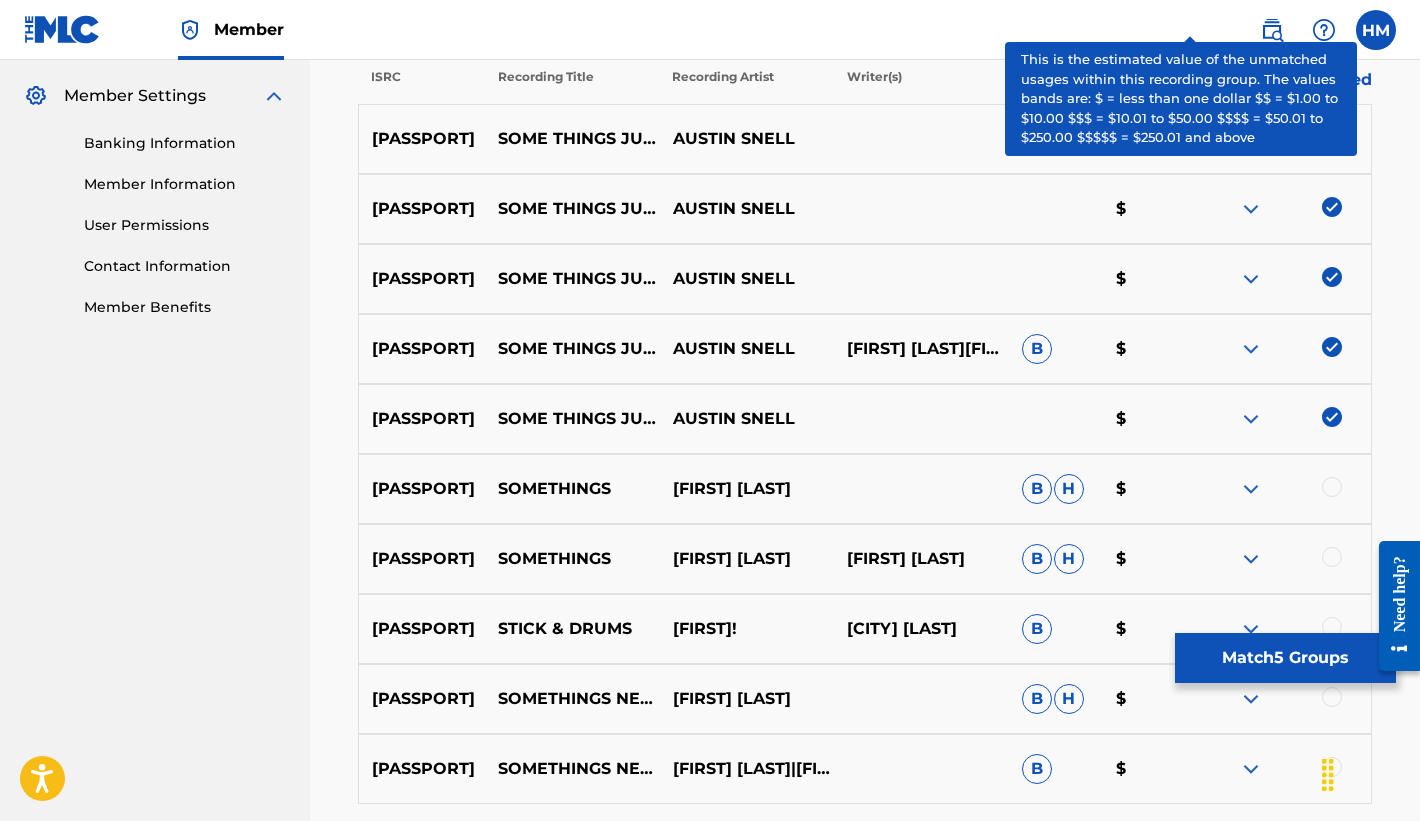 click on "?" at bounding box center [1188, 77] 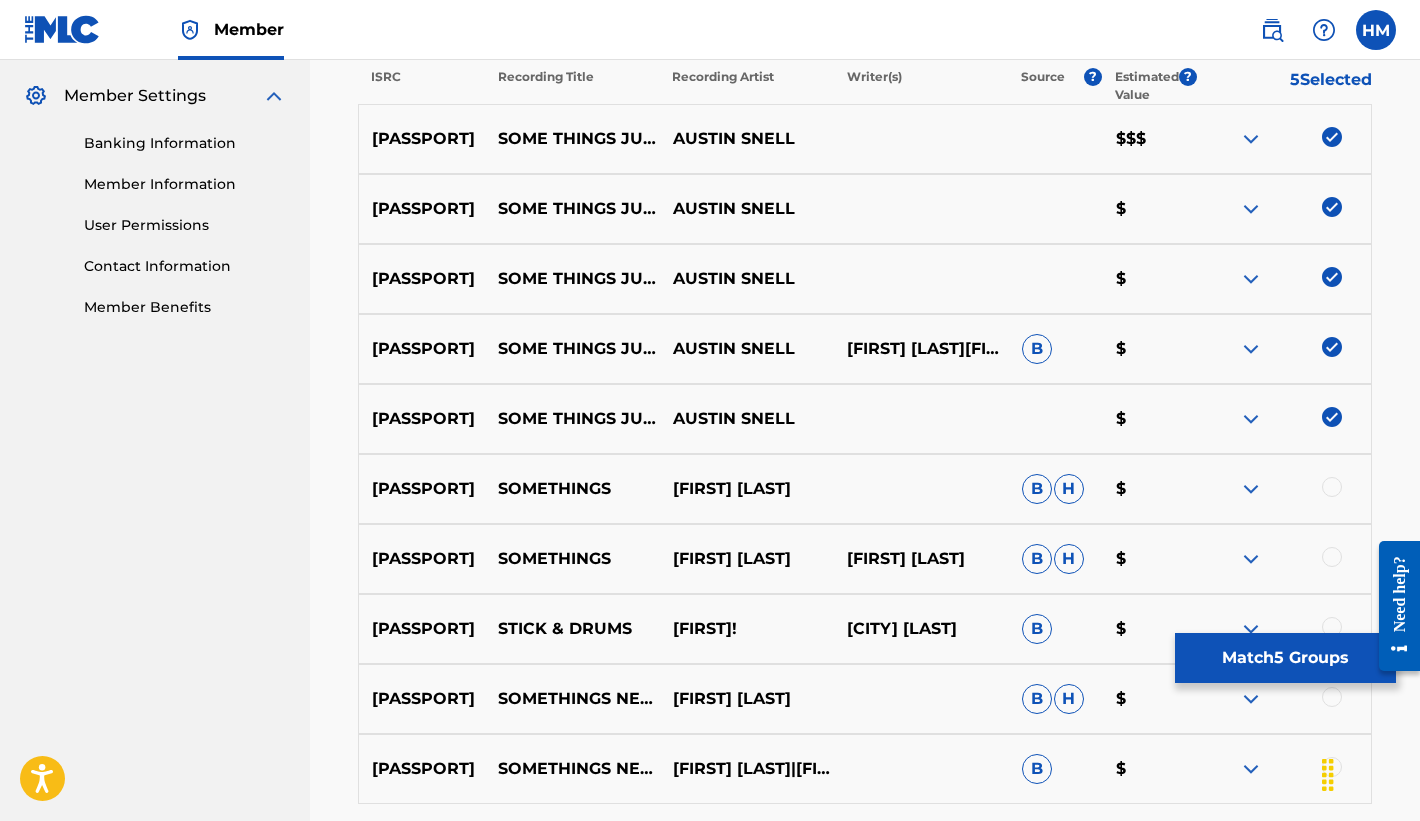 click on "Match  5 Groups" at bounding box center [1285, 658] 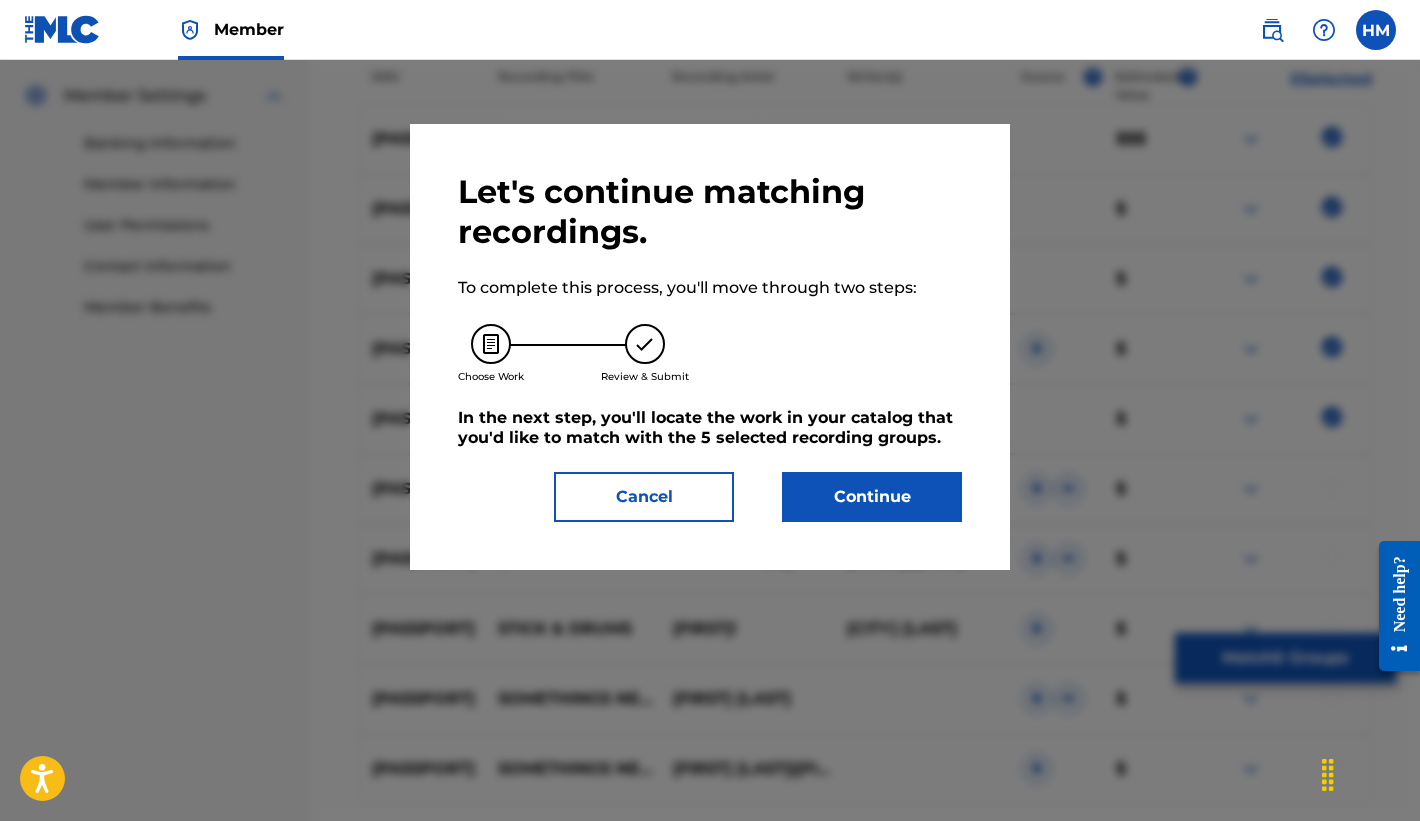 click on "Let's continue matching recordings. To complete this process, you'll move through two steps: Choose Work Review & Submit In the next step, you'll locate the work in your catalog that you'd like to match with the   5 selected recording groups . Cancel Continue" at bounding box center (710, 347) 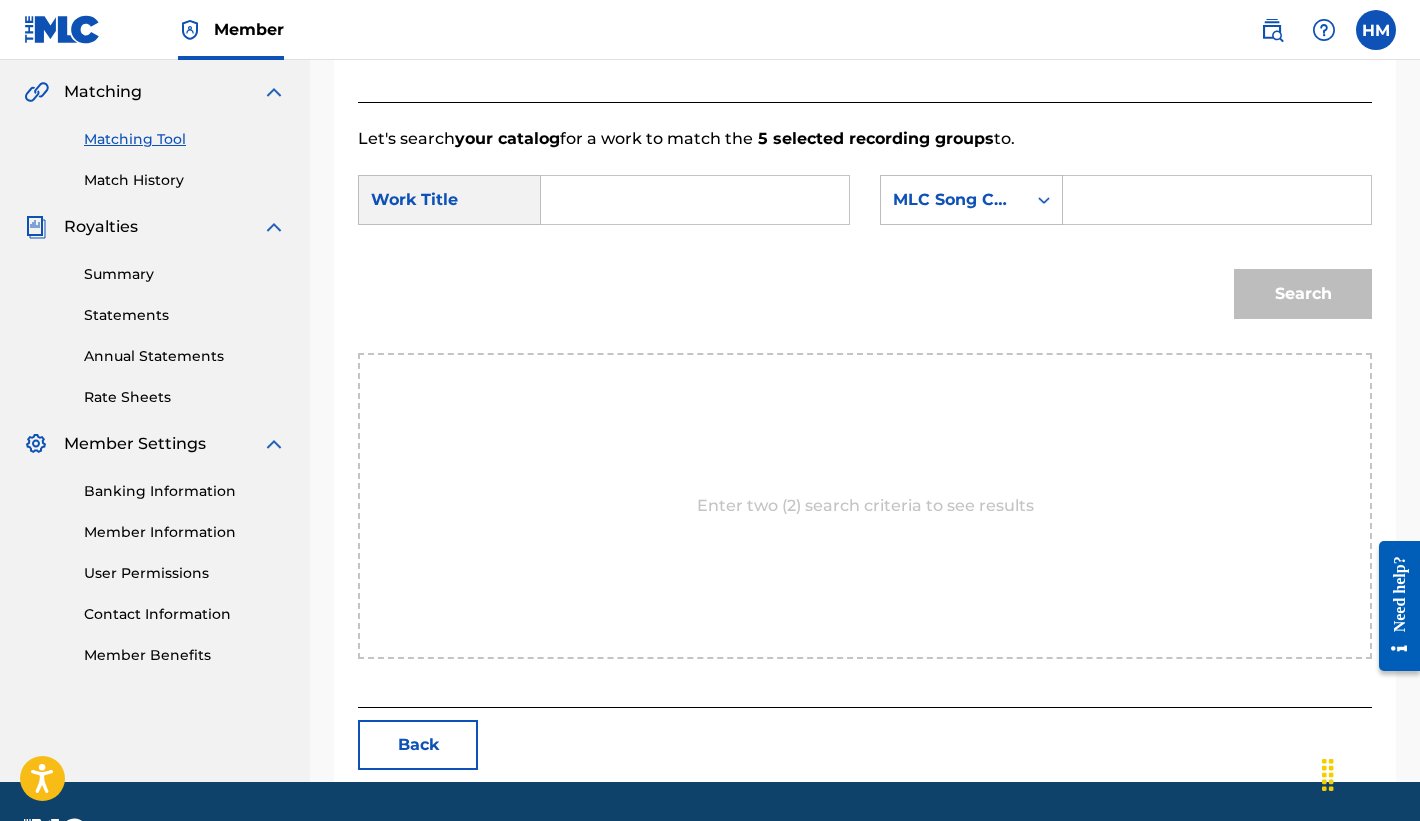click at bounding box center (695, 200) 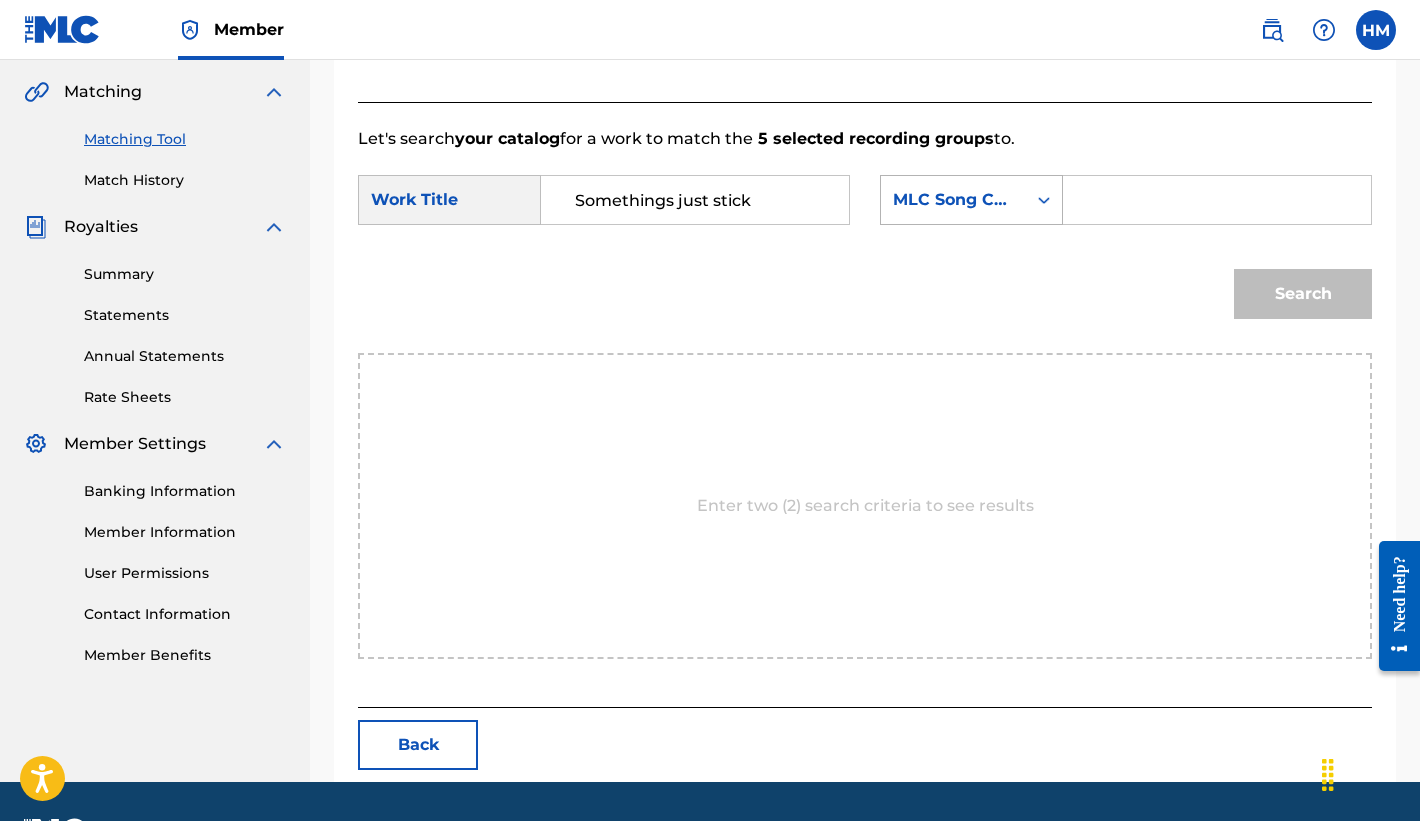 type on "Somethings just stick" 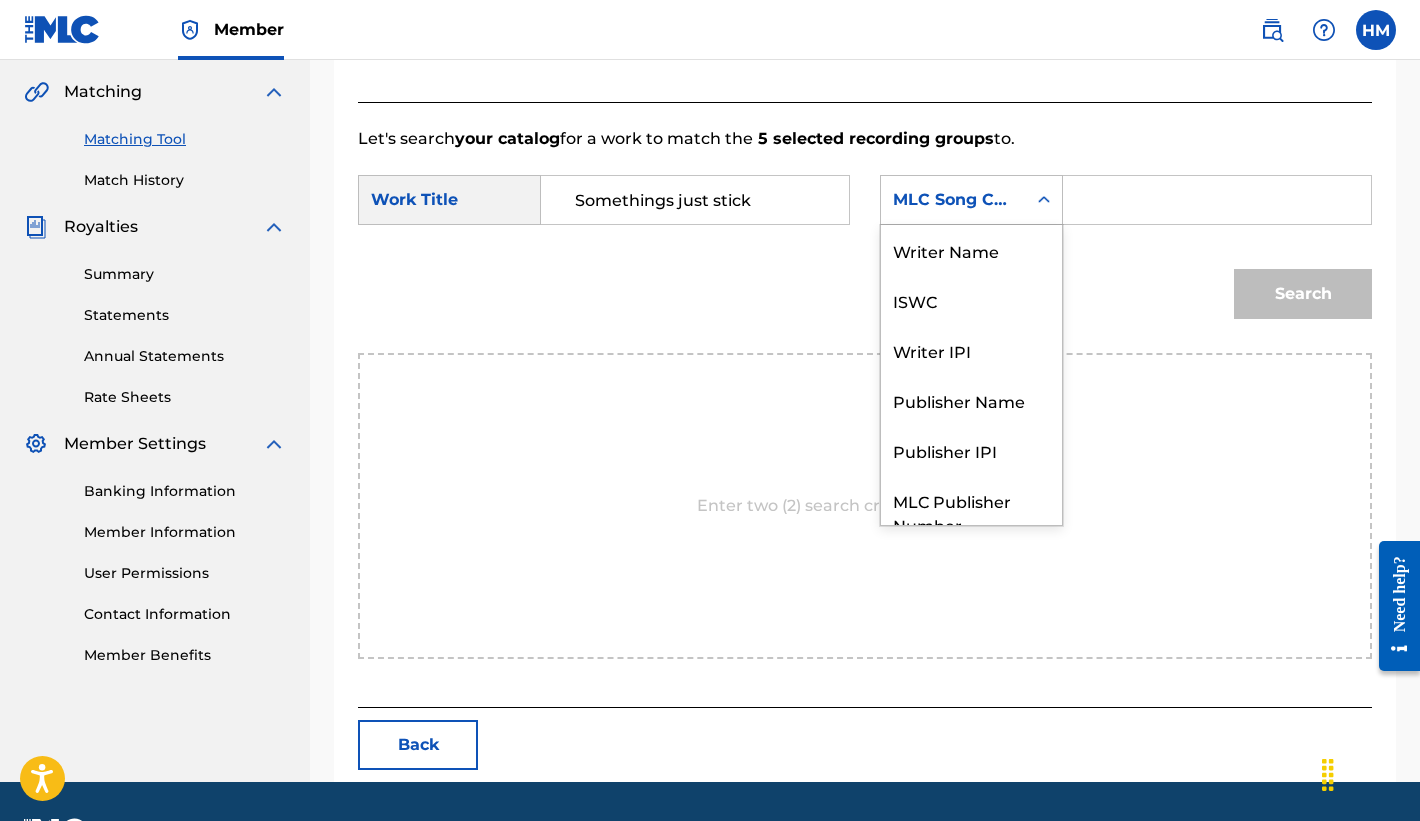click on "MLC Song Code" at bounding box center [971, 200] 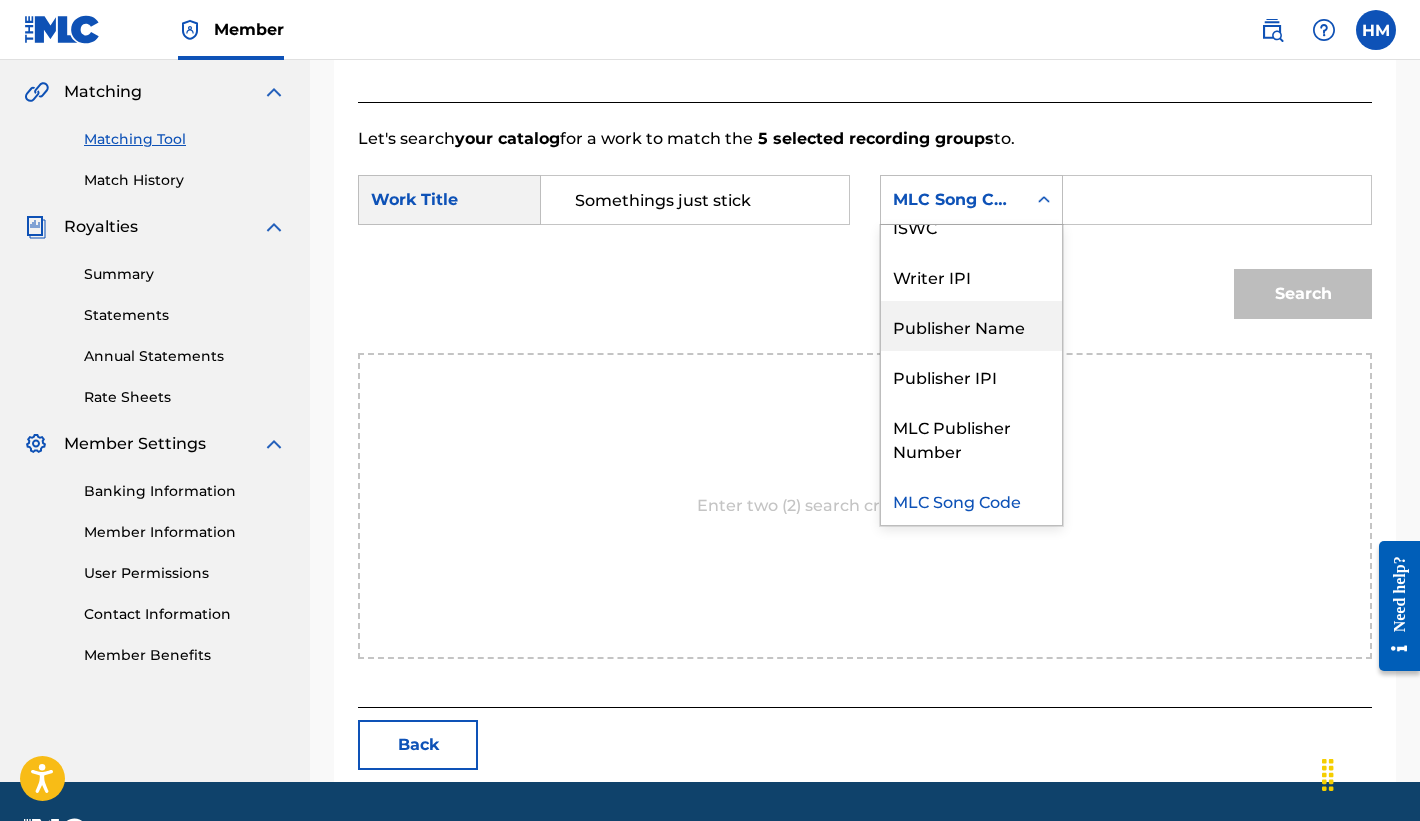 scroll, scrollTop: 0, scrollLeft: 0, axis: both 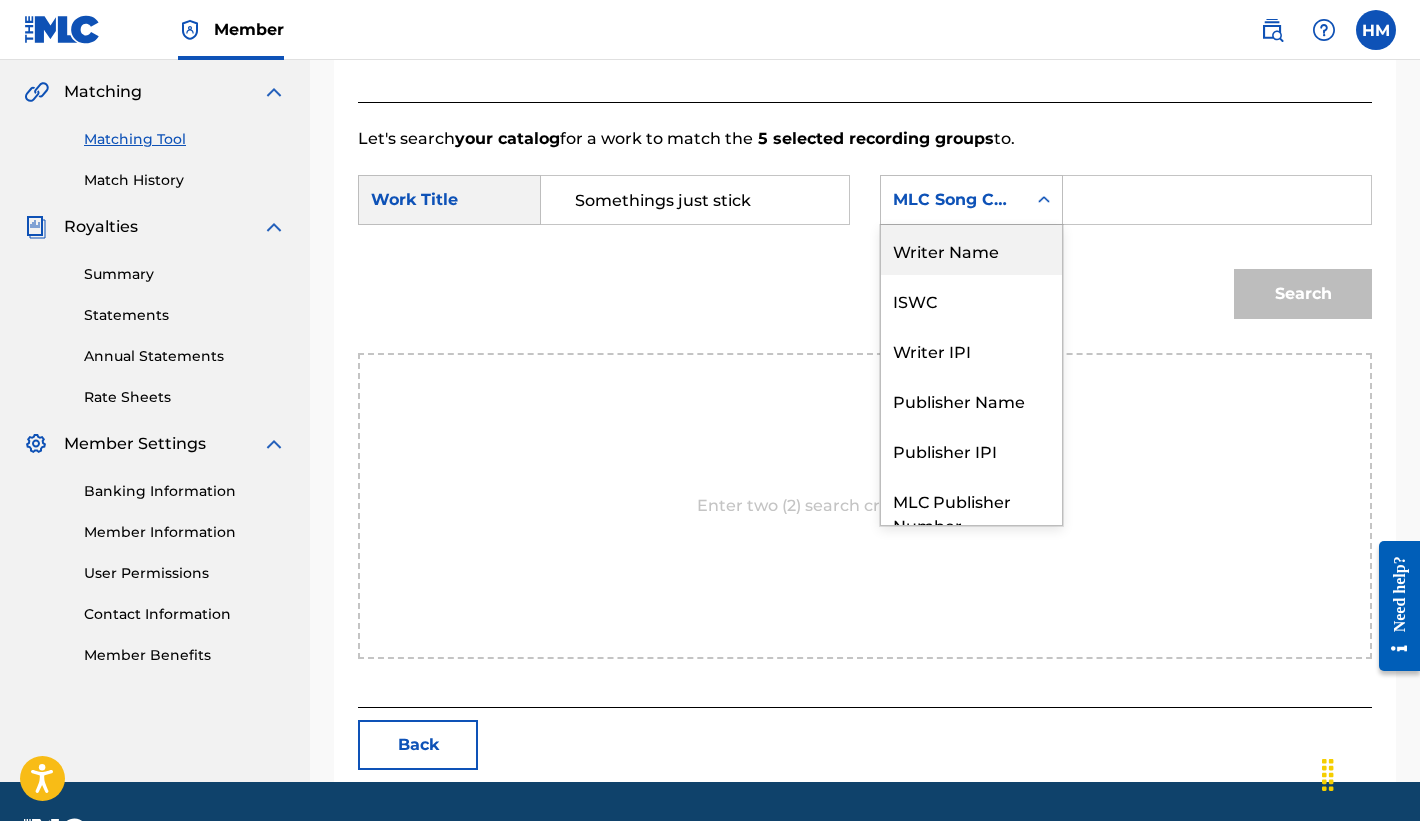 click on "Writer Name" at bounding box center [971, 250] 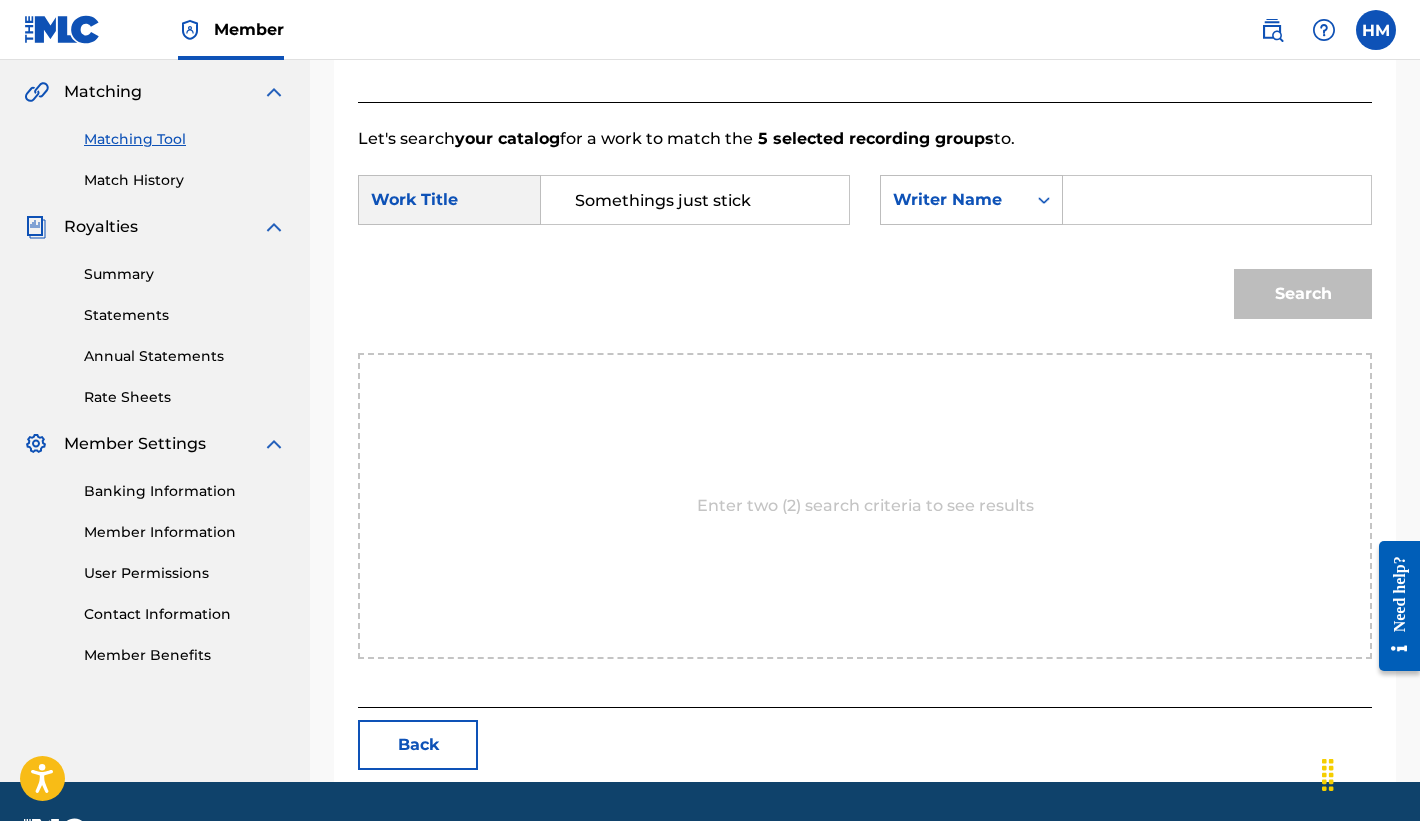 click at bounding box center [1217, 200] 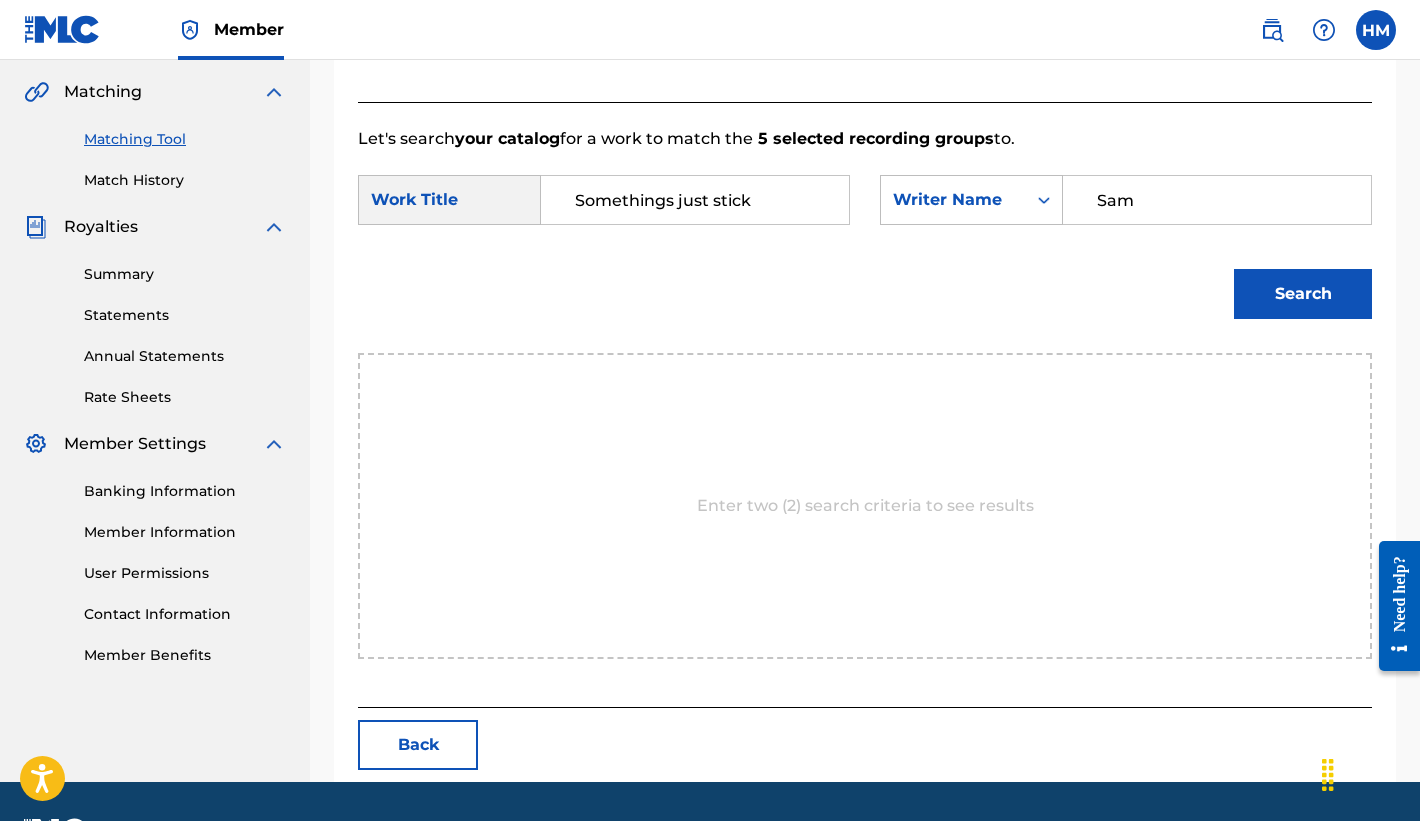 type on "Sam" 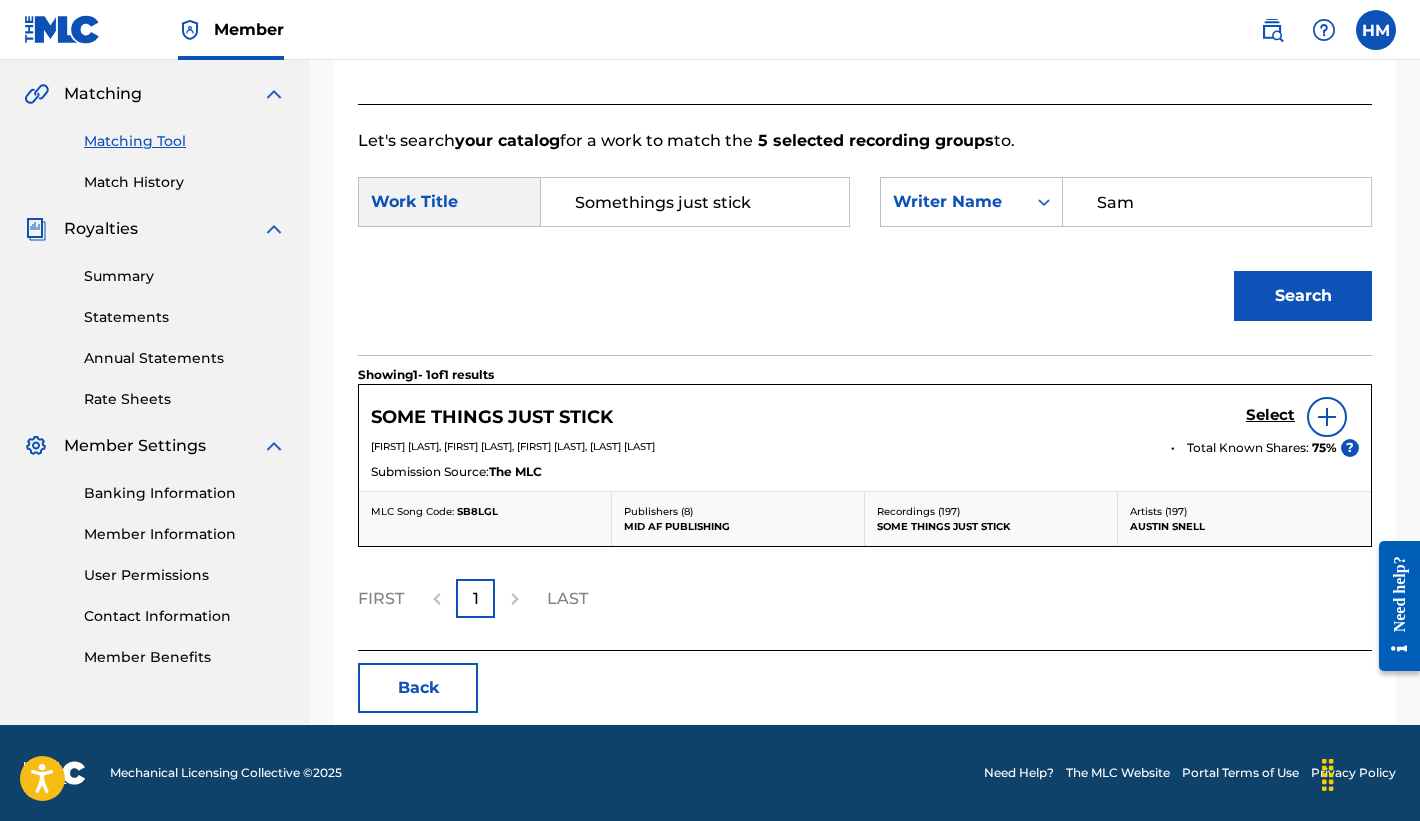 click on "Select" at bounding box center (1270, 415) 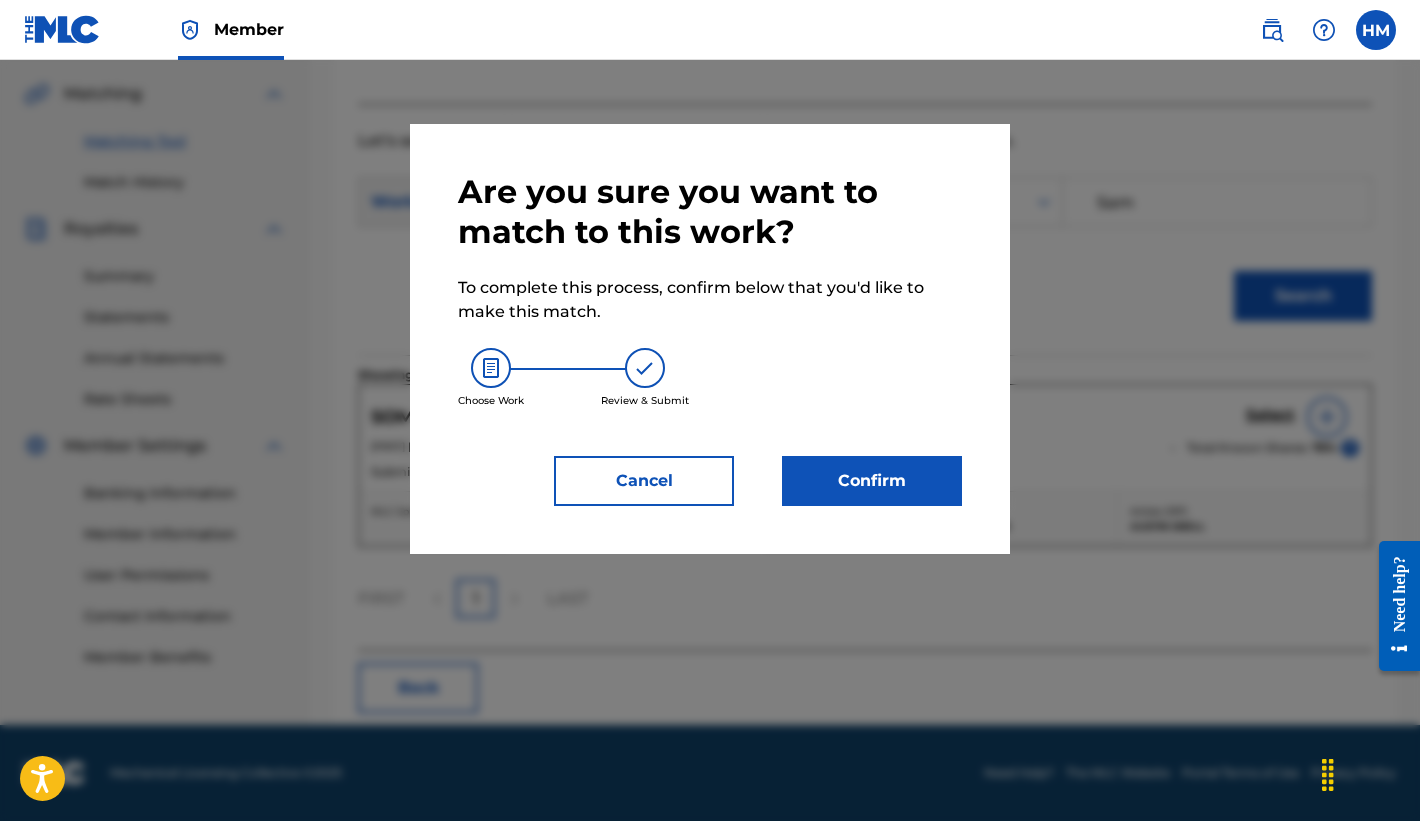 click on "Confirm" at bounding box center (872, 481) 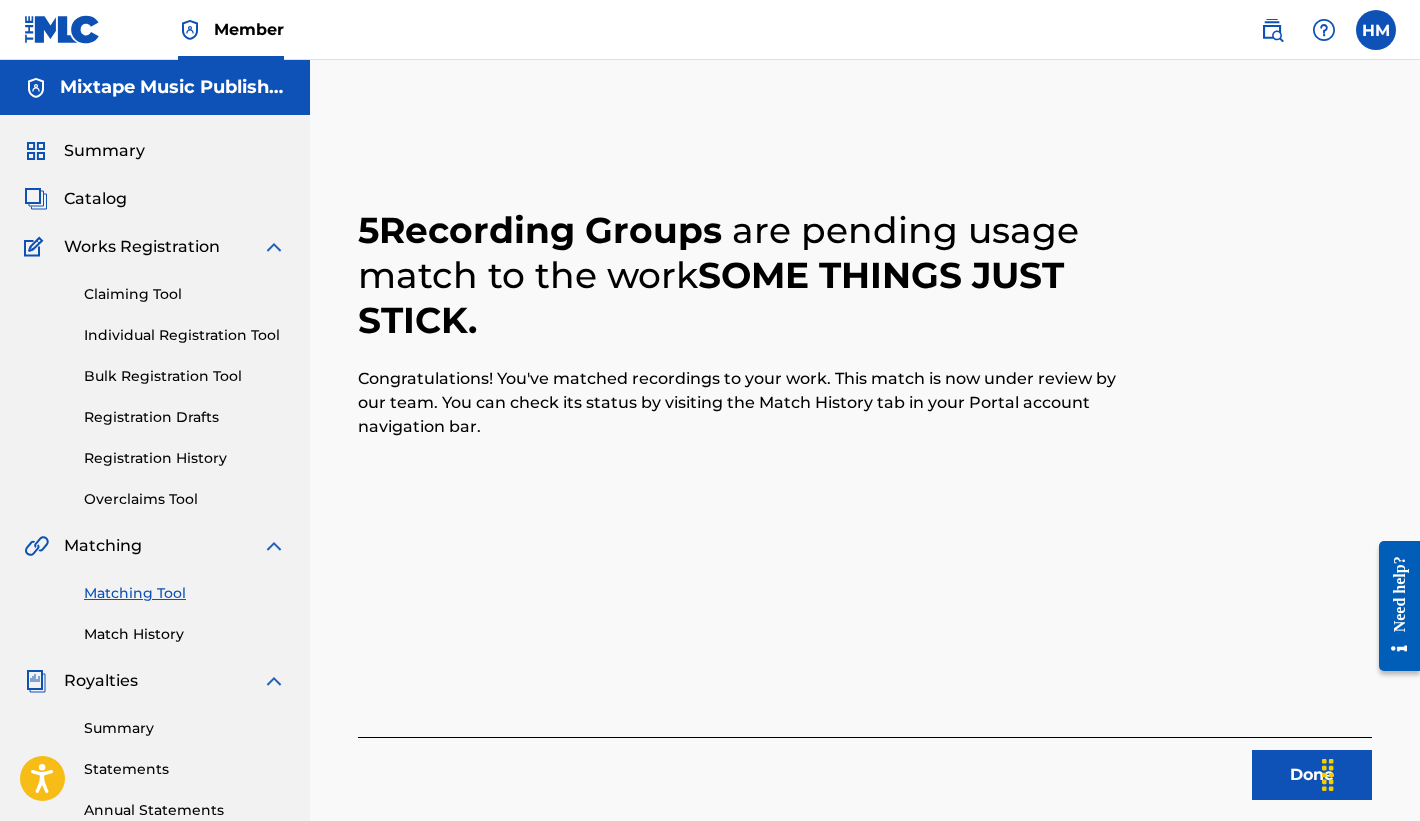 scroll, scrollTop: 0, scrollLeft: 0, axis: both 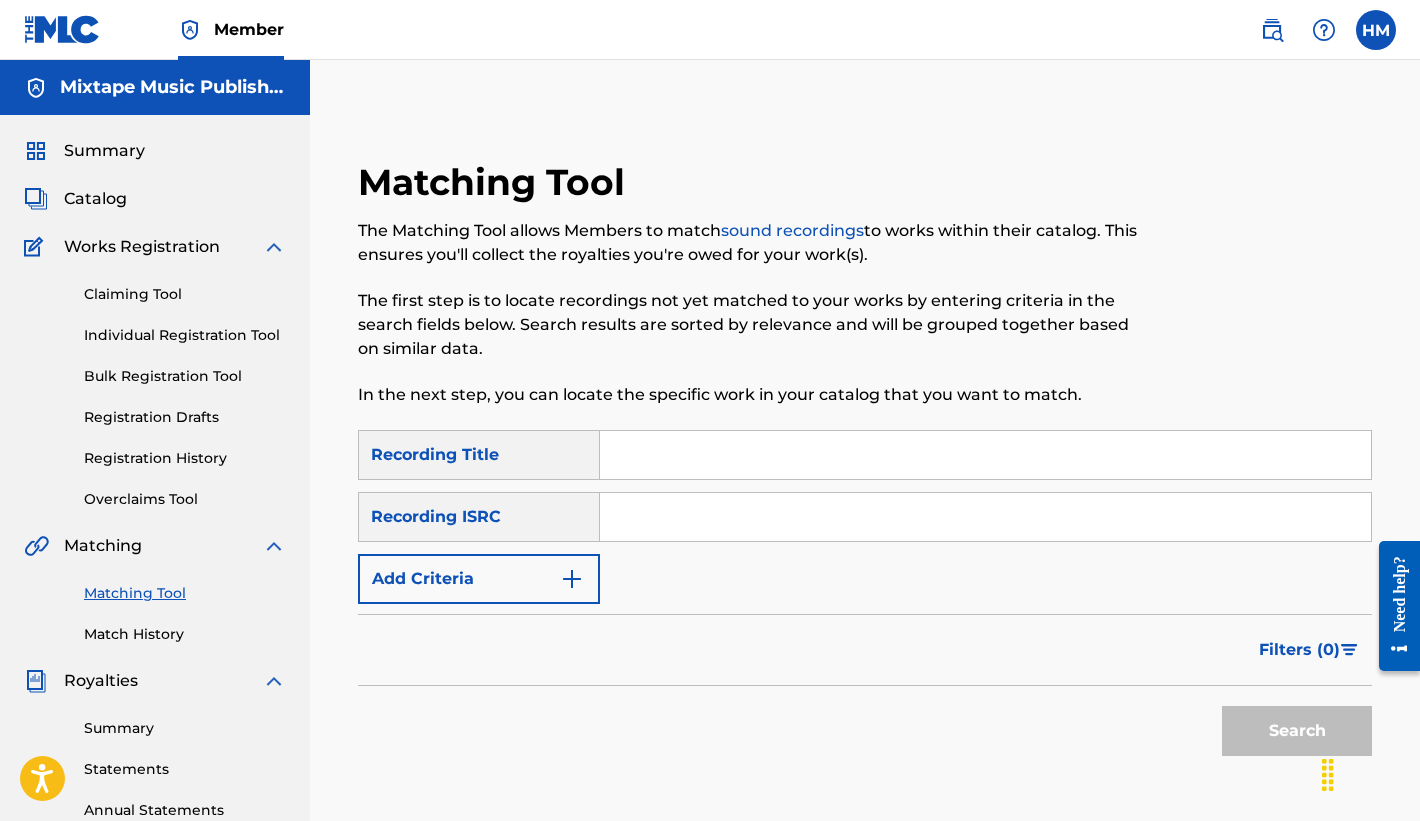 click on "Matching Tool" at bounding box center (185, 593) 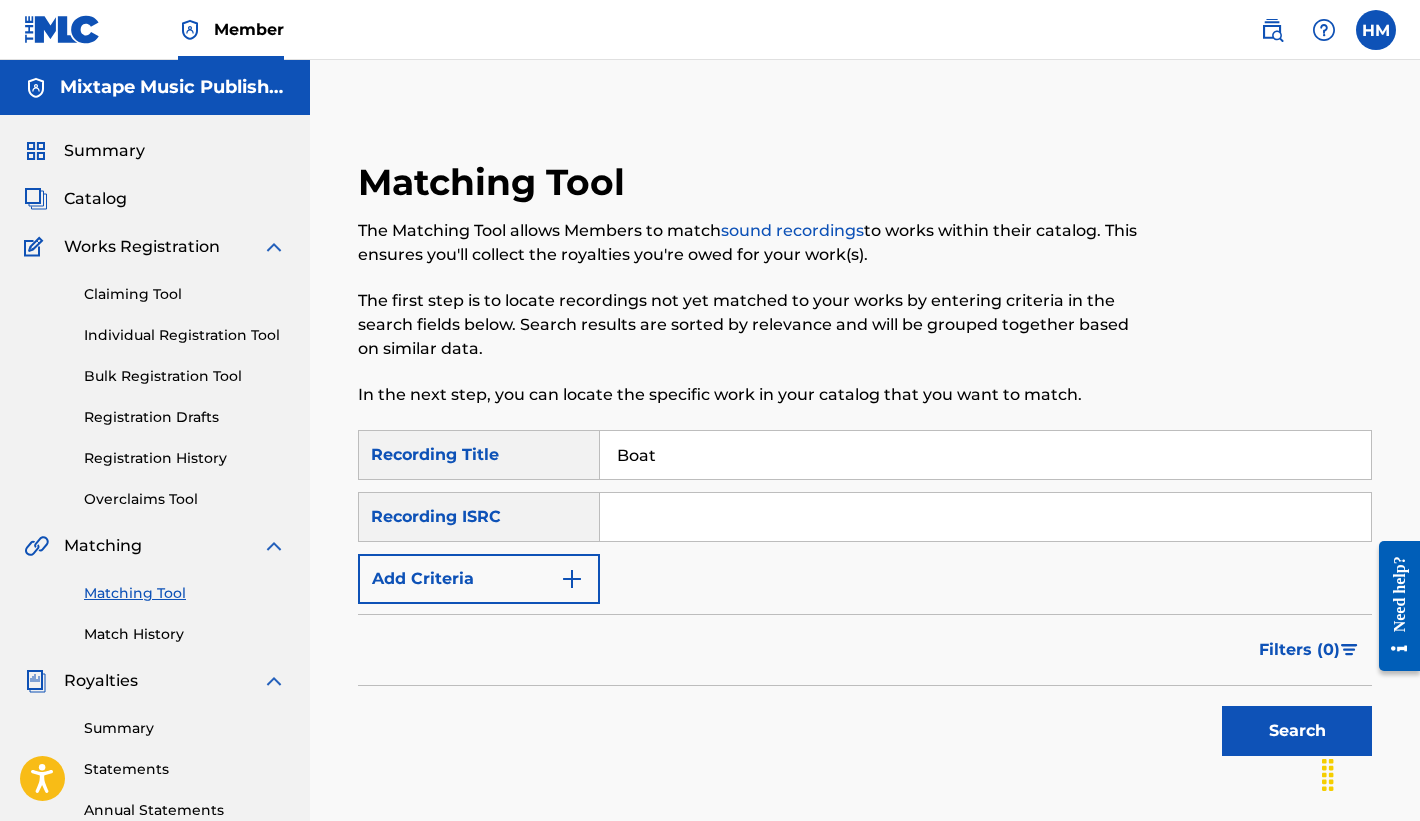 type on "Boat" 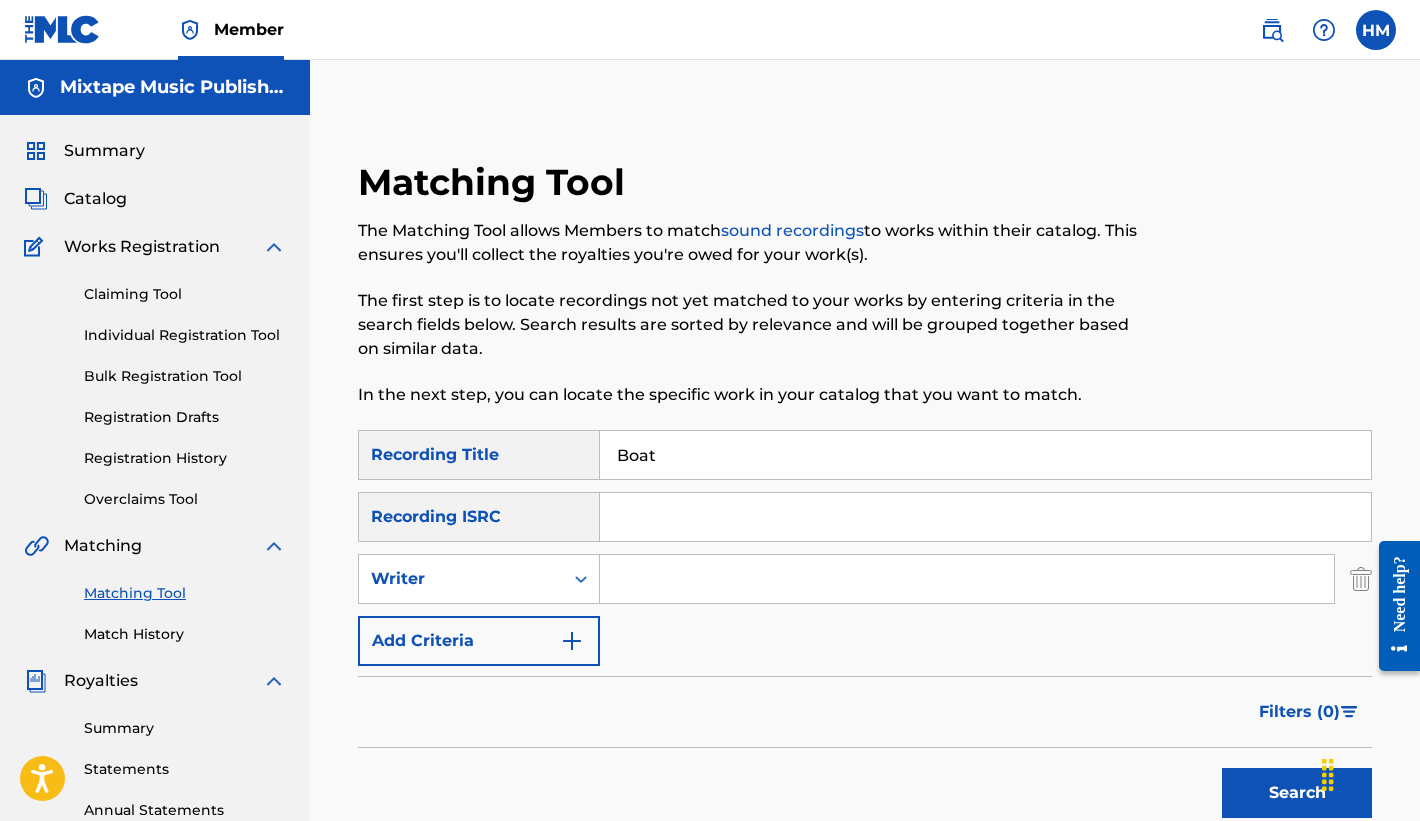 click at bounding box center [967, 579] 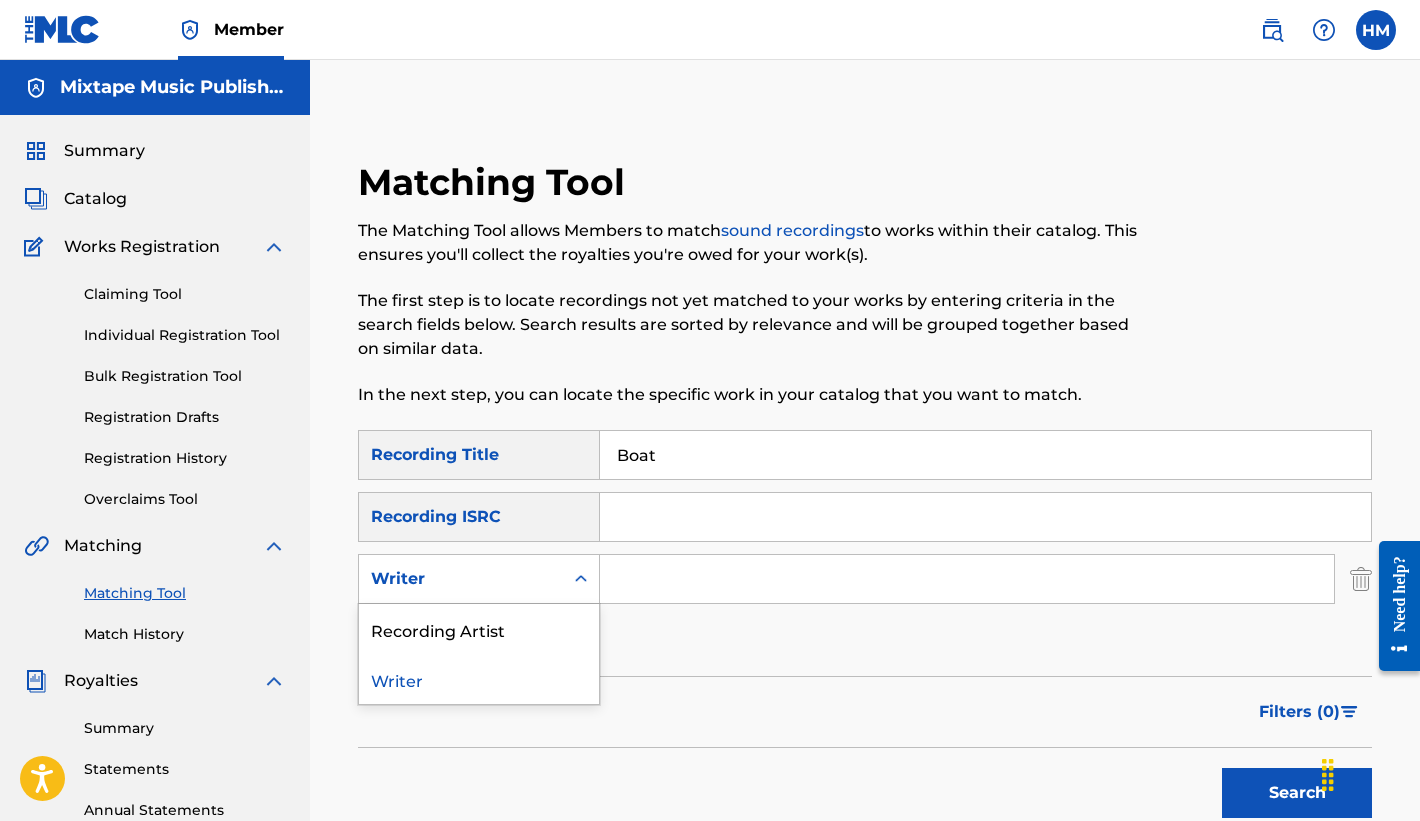 click on "Writer" at bounding box center (461, 579) 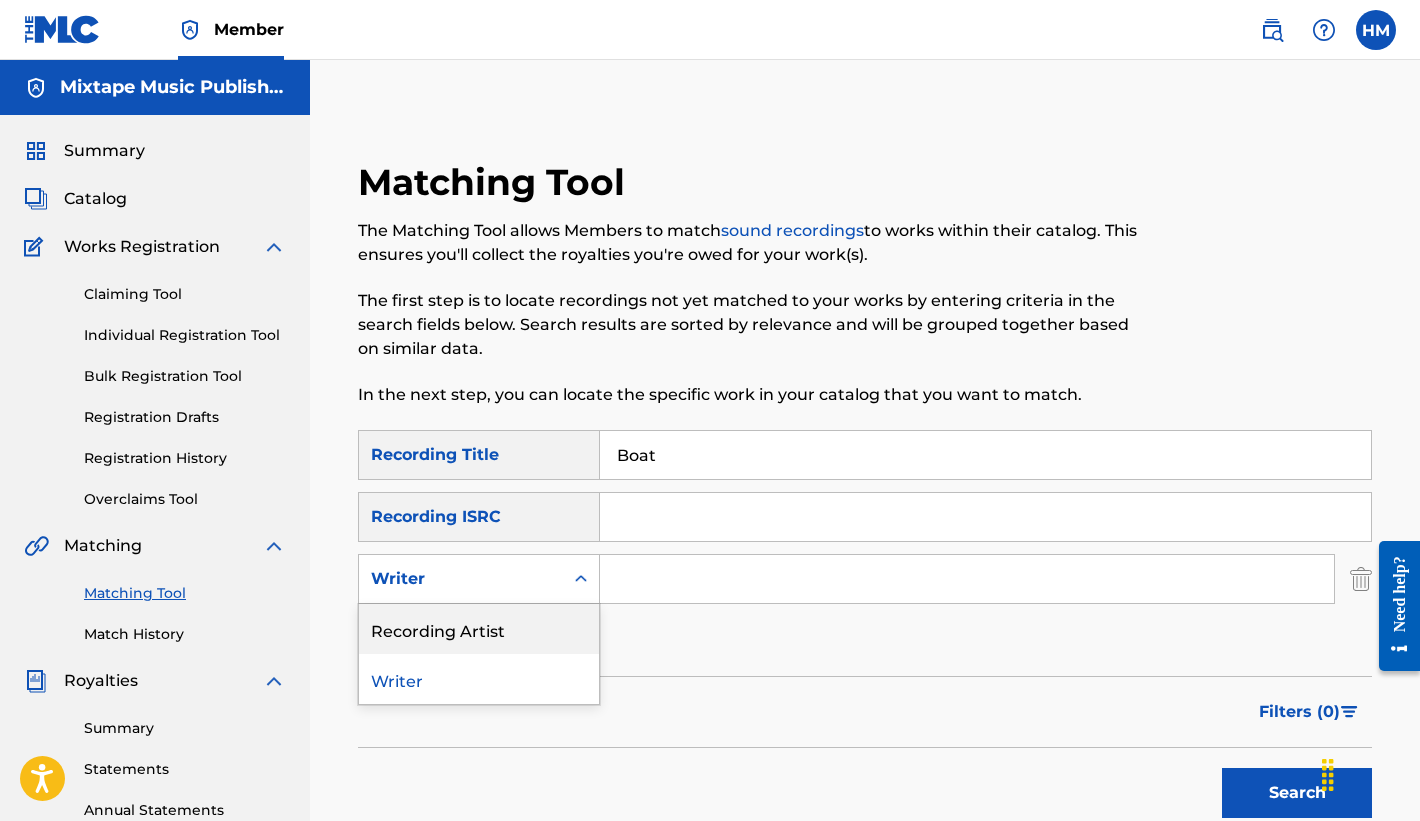 click on "Recording Artist" at bounding box center [479, 629] 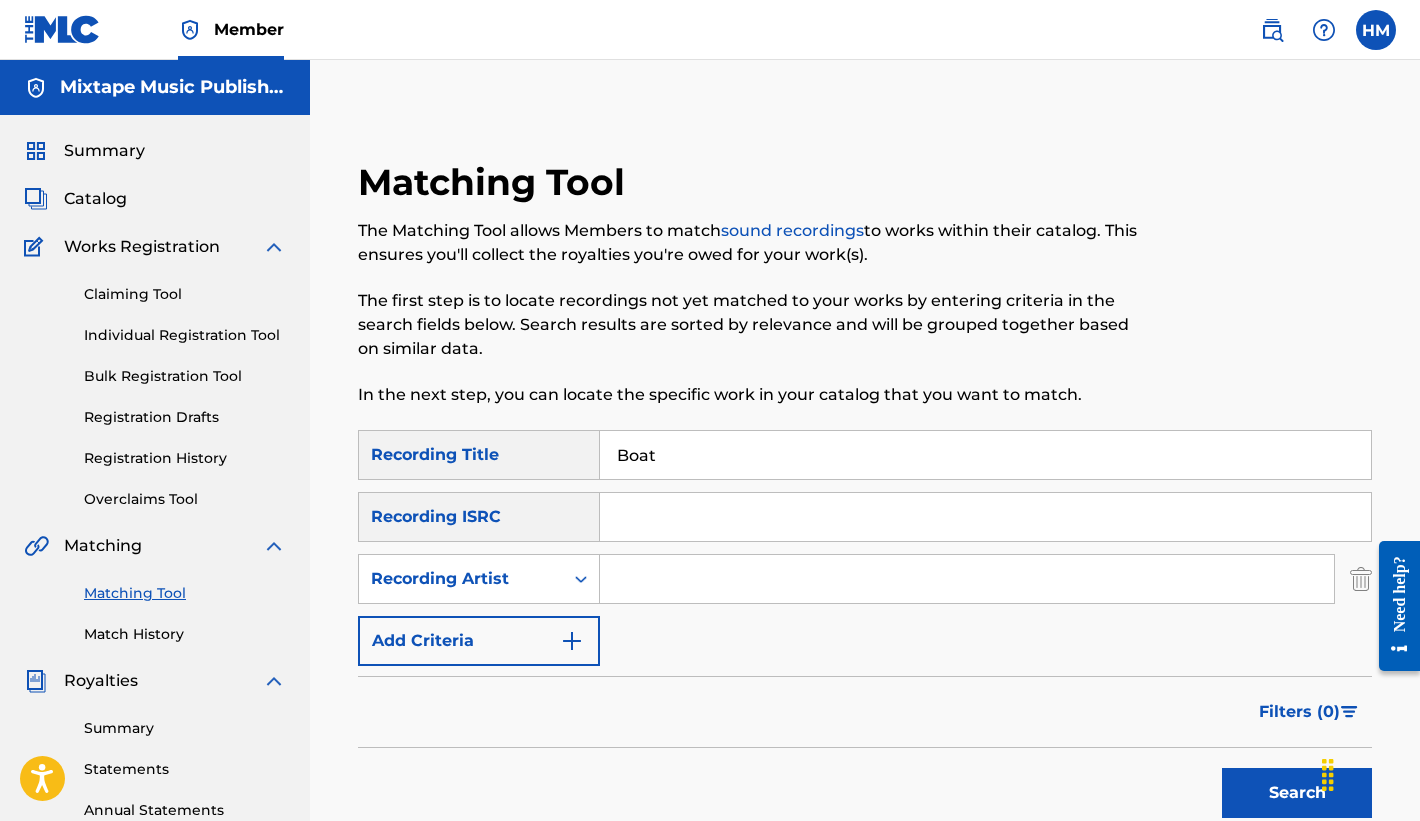 click at bounding box center [967, 579] 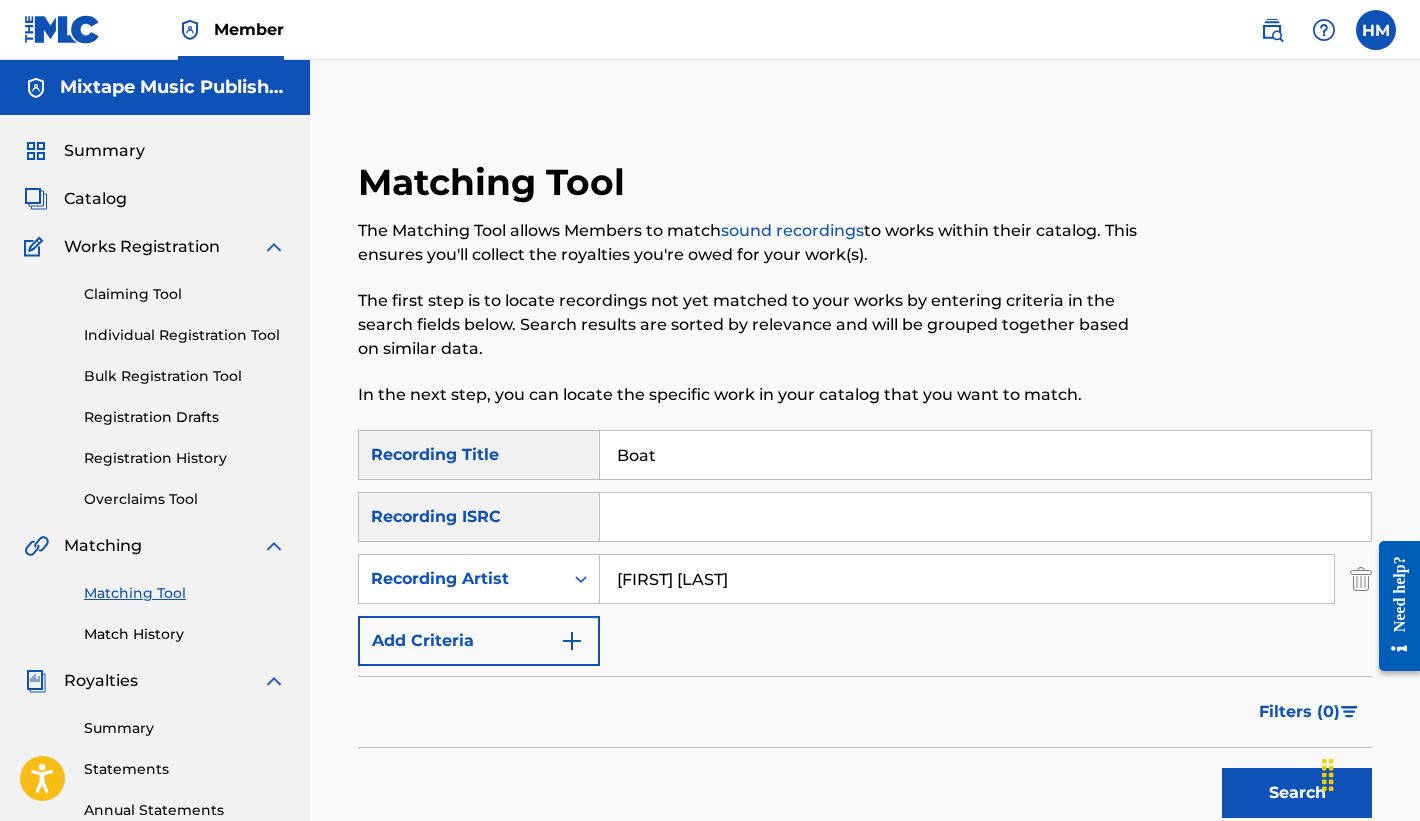 type on "[FIRST] [LAST]" 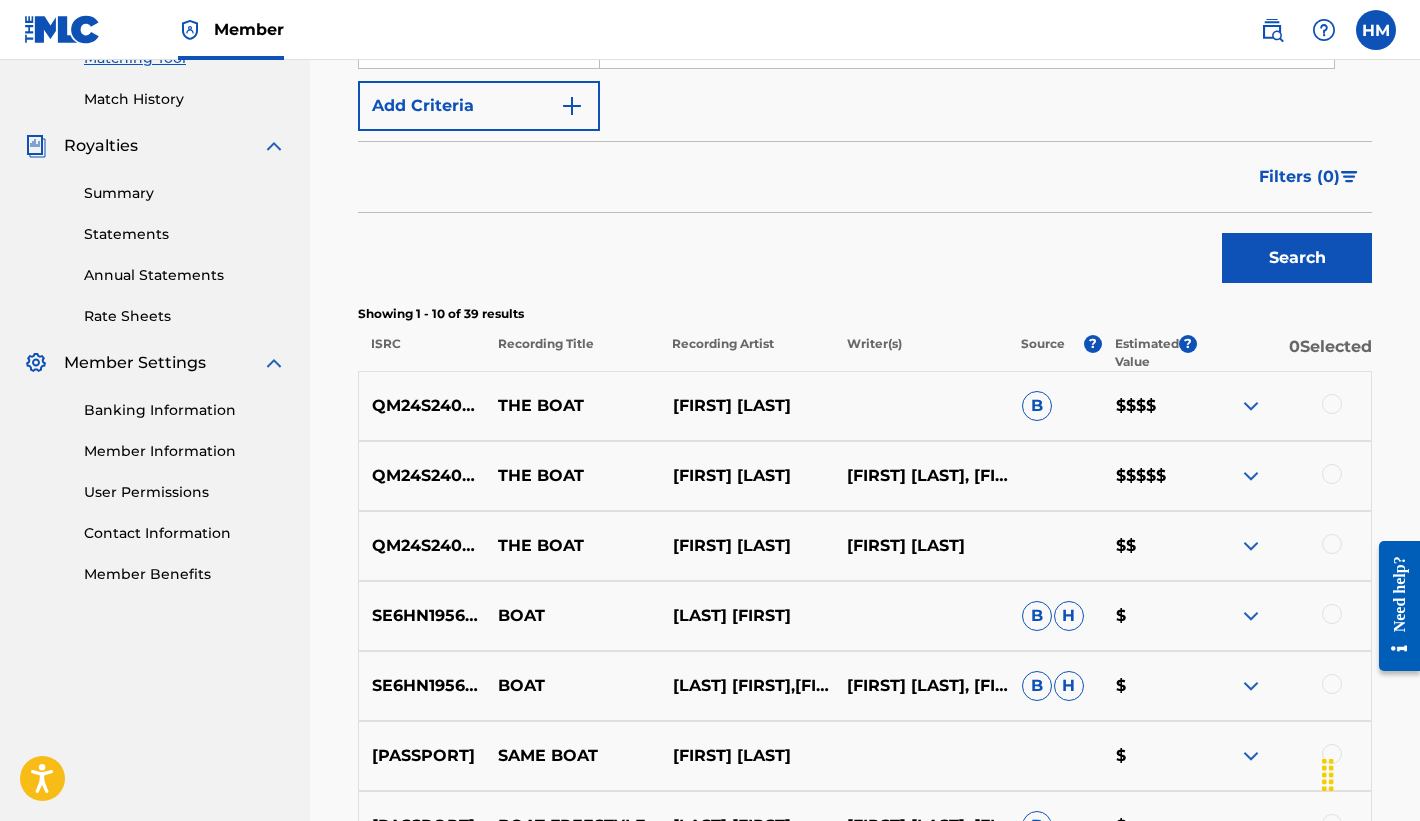 scroll, scrollTop: 547, scrollLeft: 0, axis: vertical 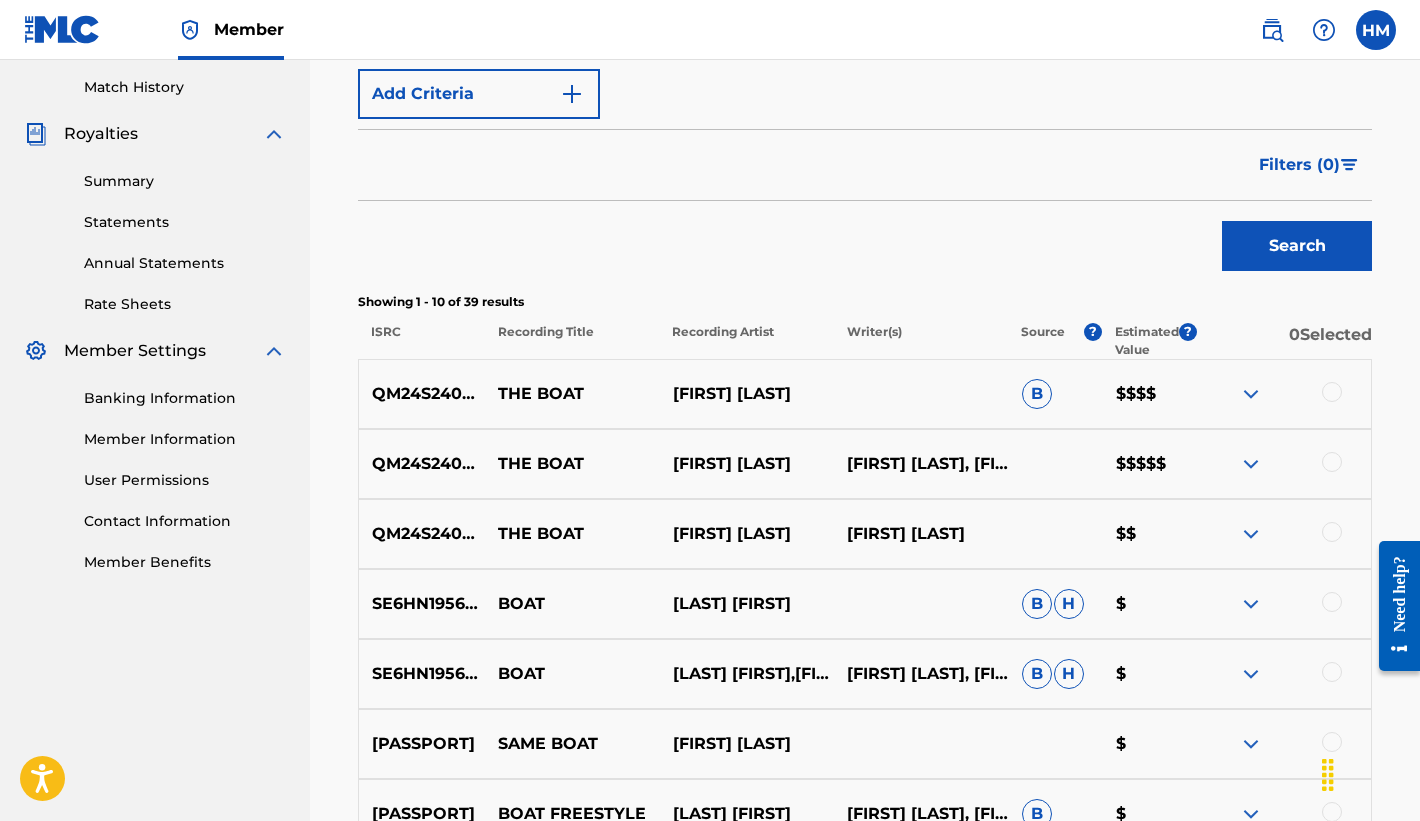 click at bounding box center (1332, 392) 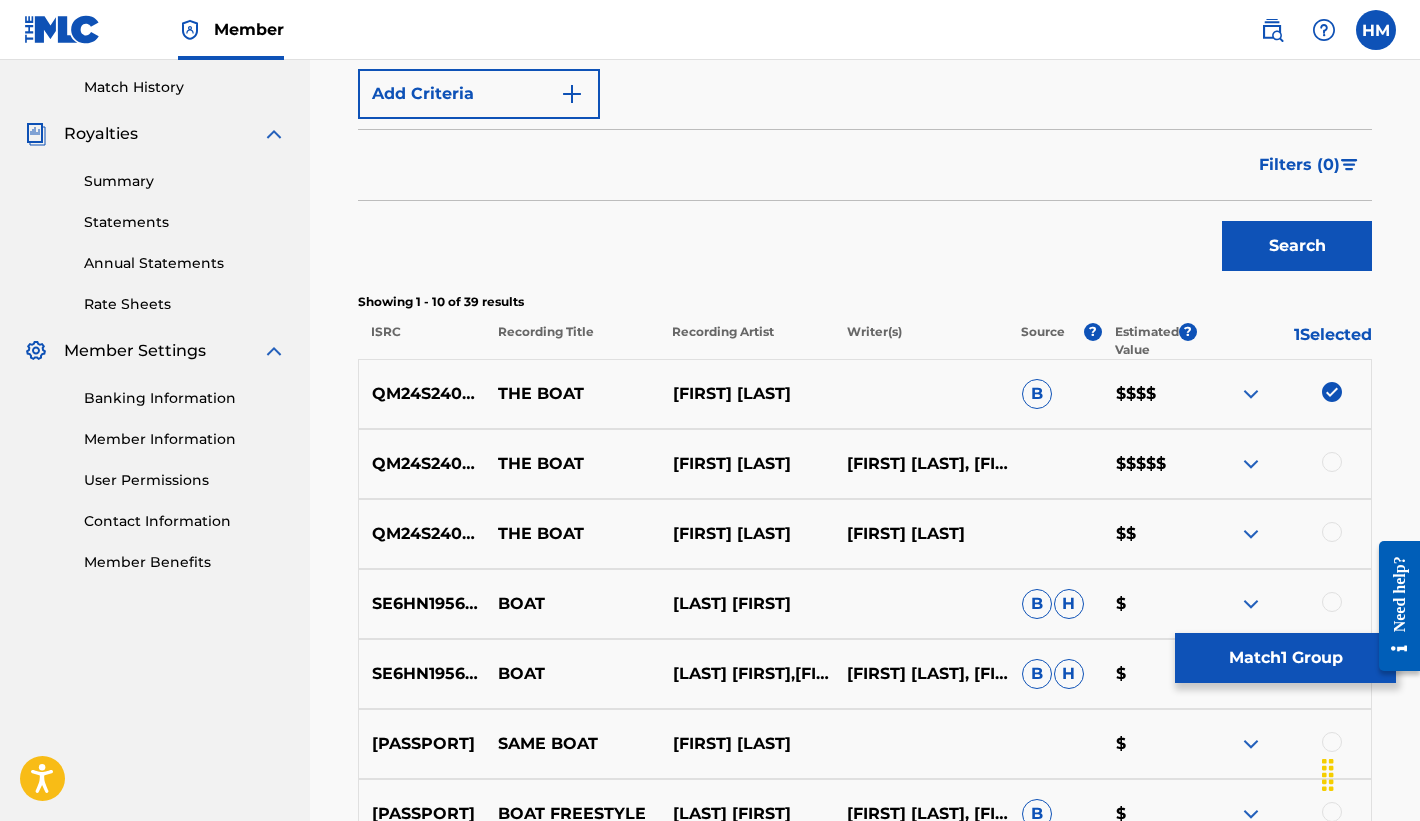 click at bounding box center (1332, 462) 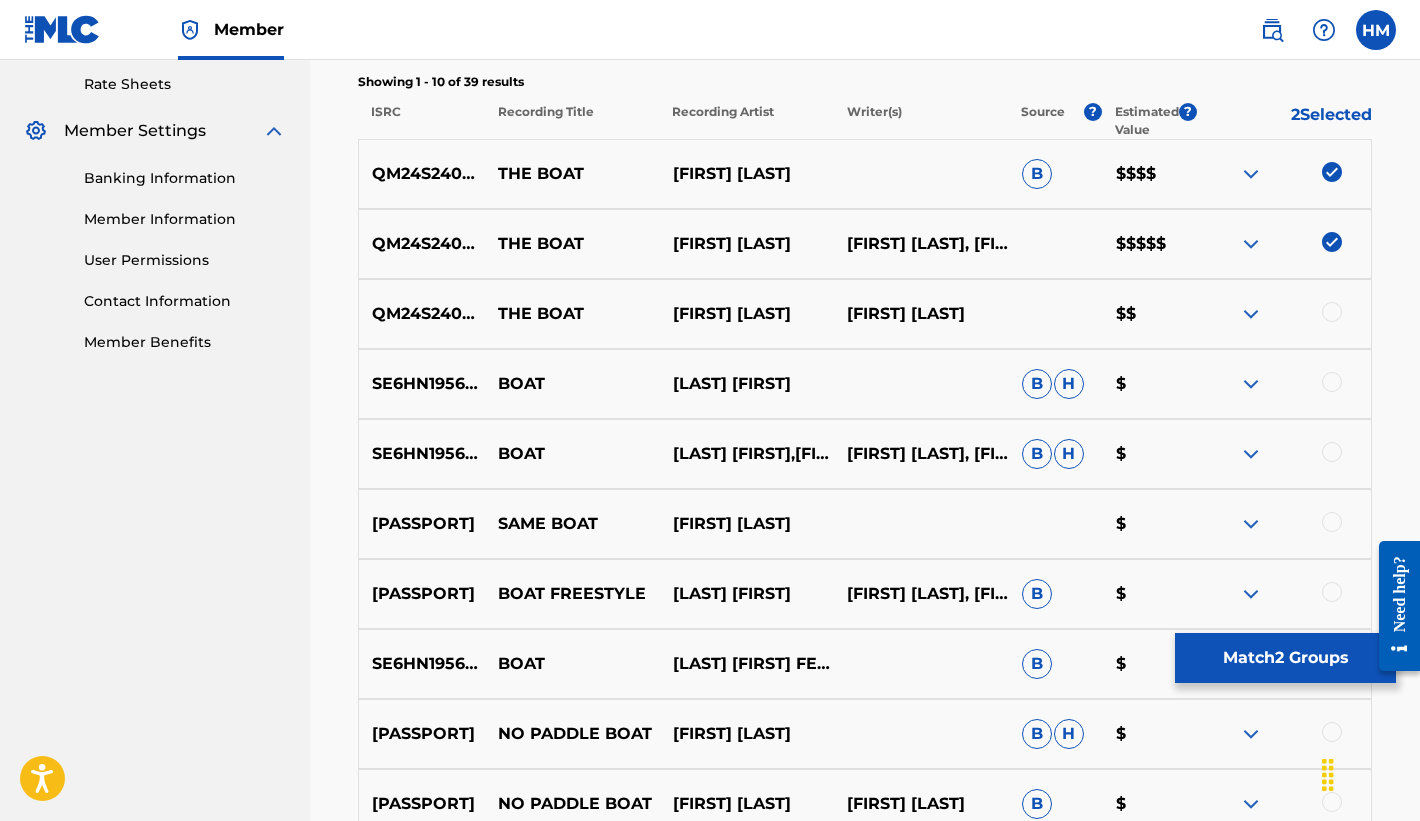 scroll, scrollTop: 775, scrollLeft: 0, axis: vertical 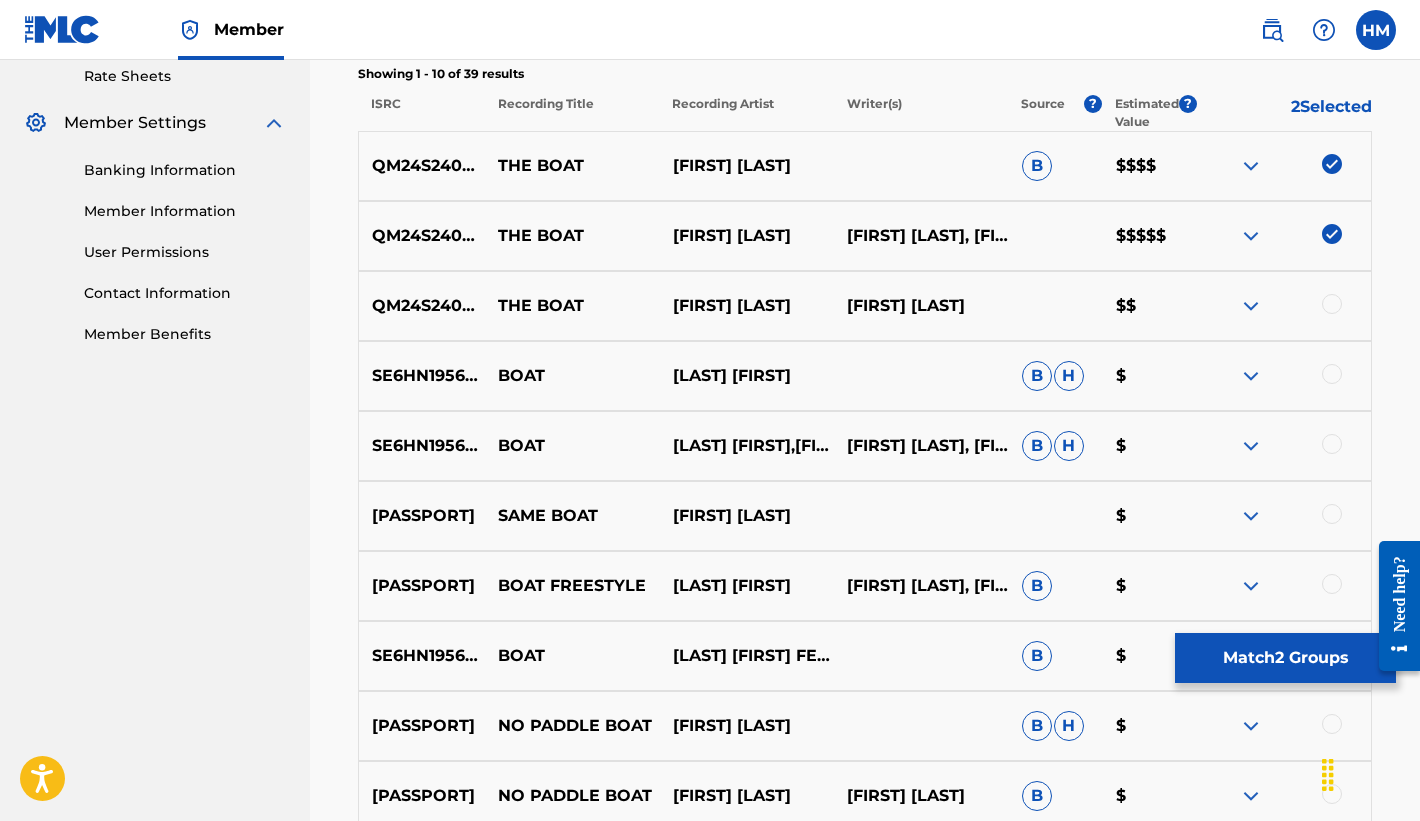 click at bounding box center [1332, 304] 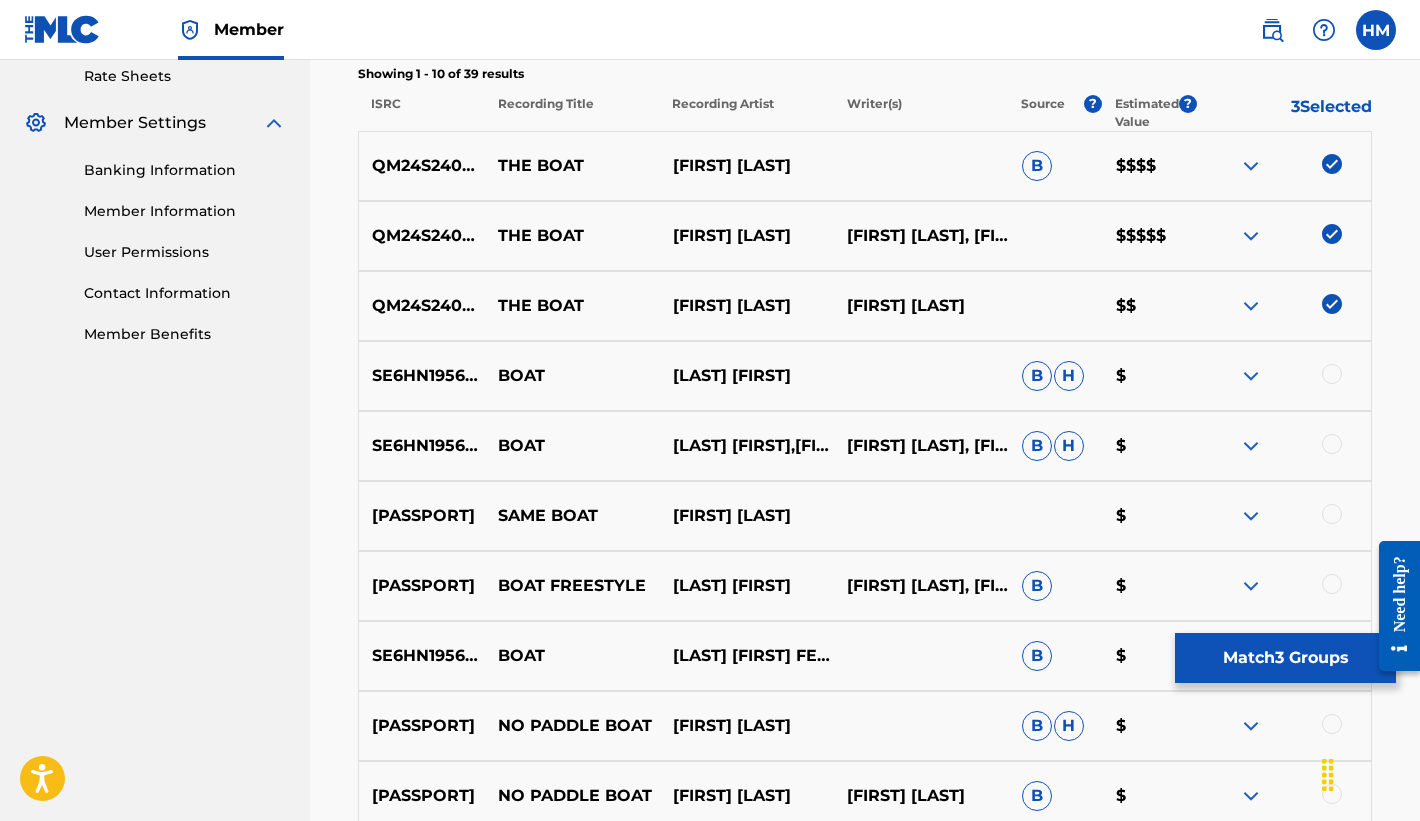 click on "Match  3 Groups" at bounding box center [1285, 658] 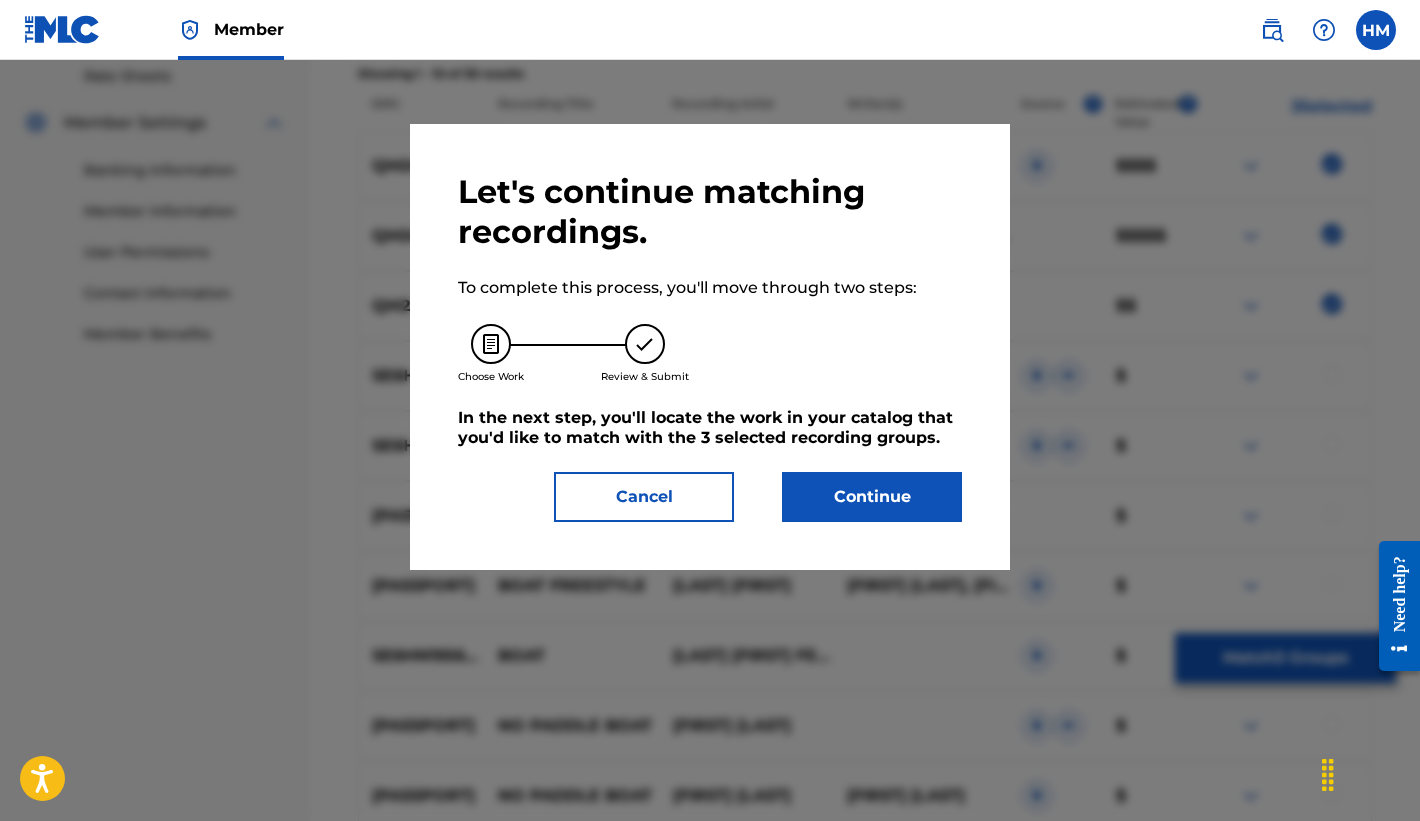 click on "Continue" at bounding box center [872, 497] 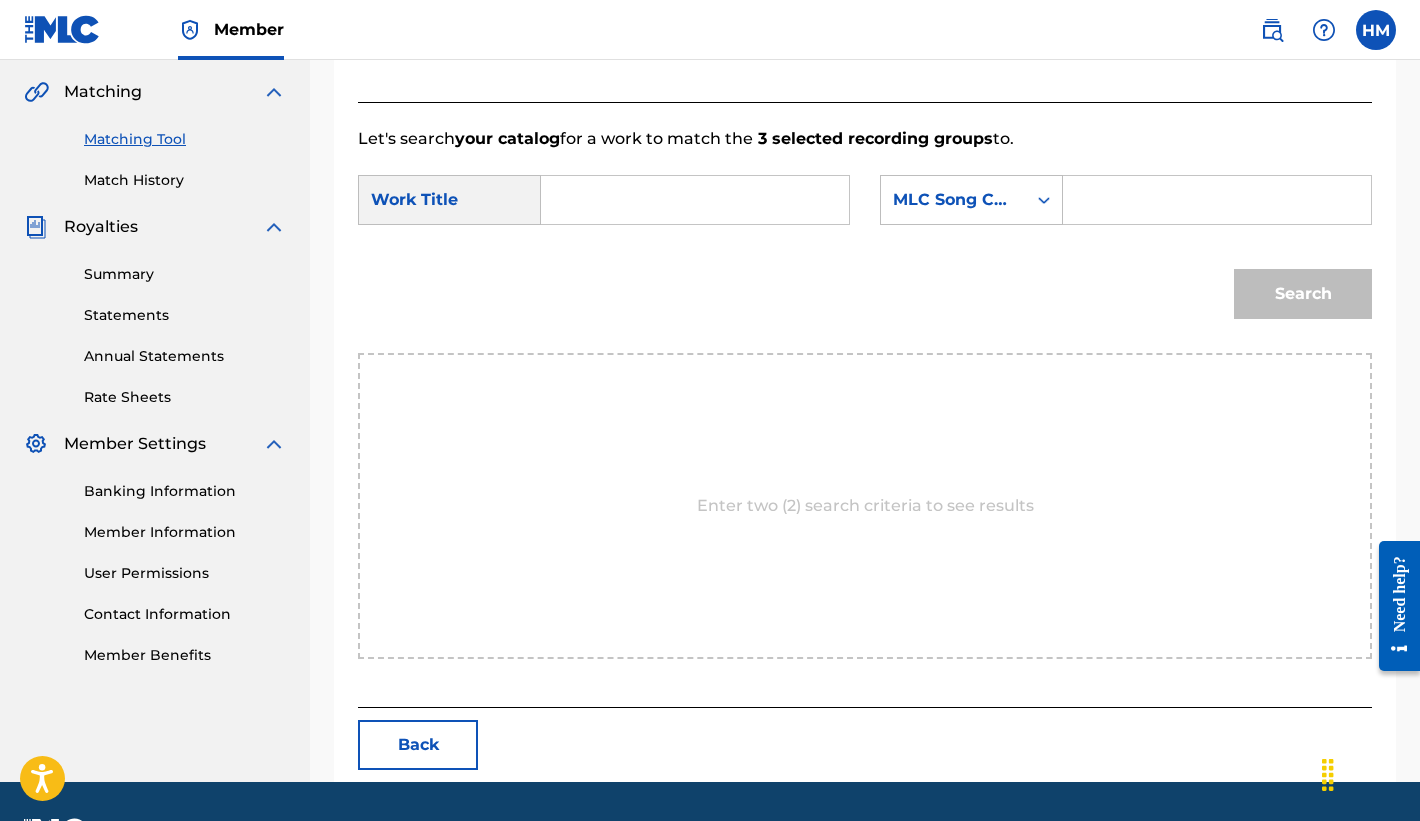 click at bounding box center (695, 200) 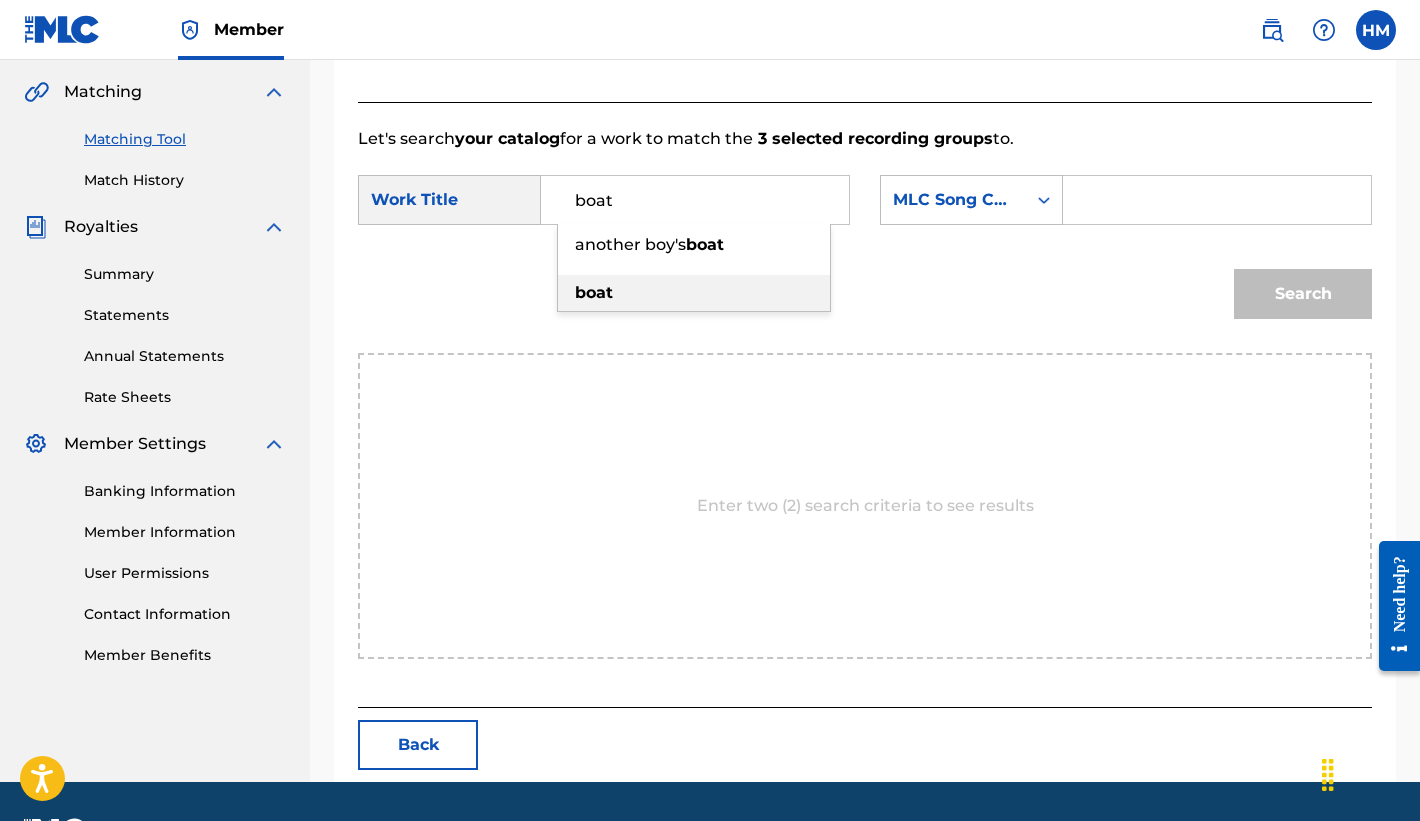 type on "boat" 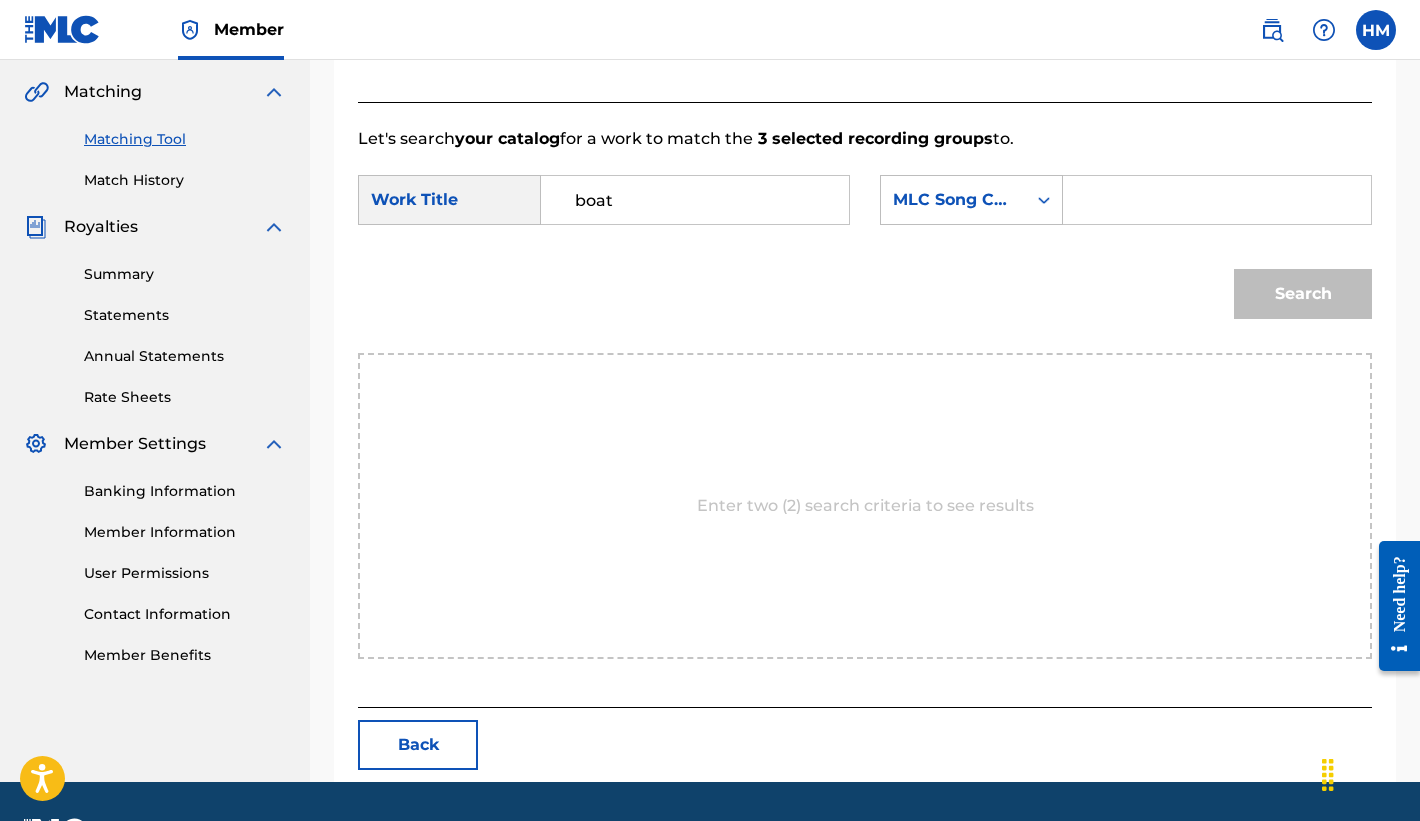 click at bounding box center [1217, 200] 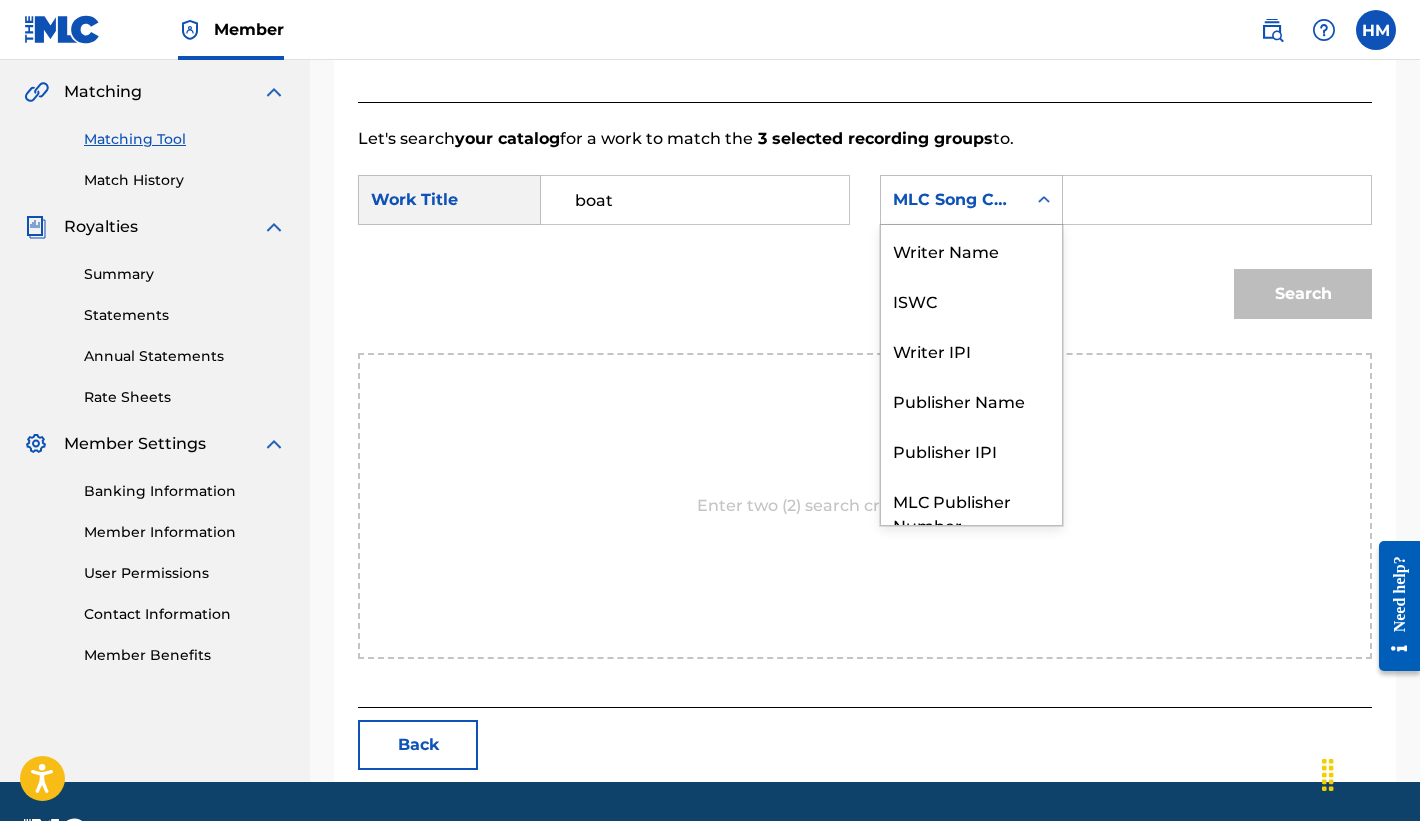 click on "MLC Song Code" at bounding box center [953, 200] 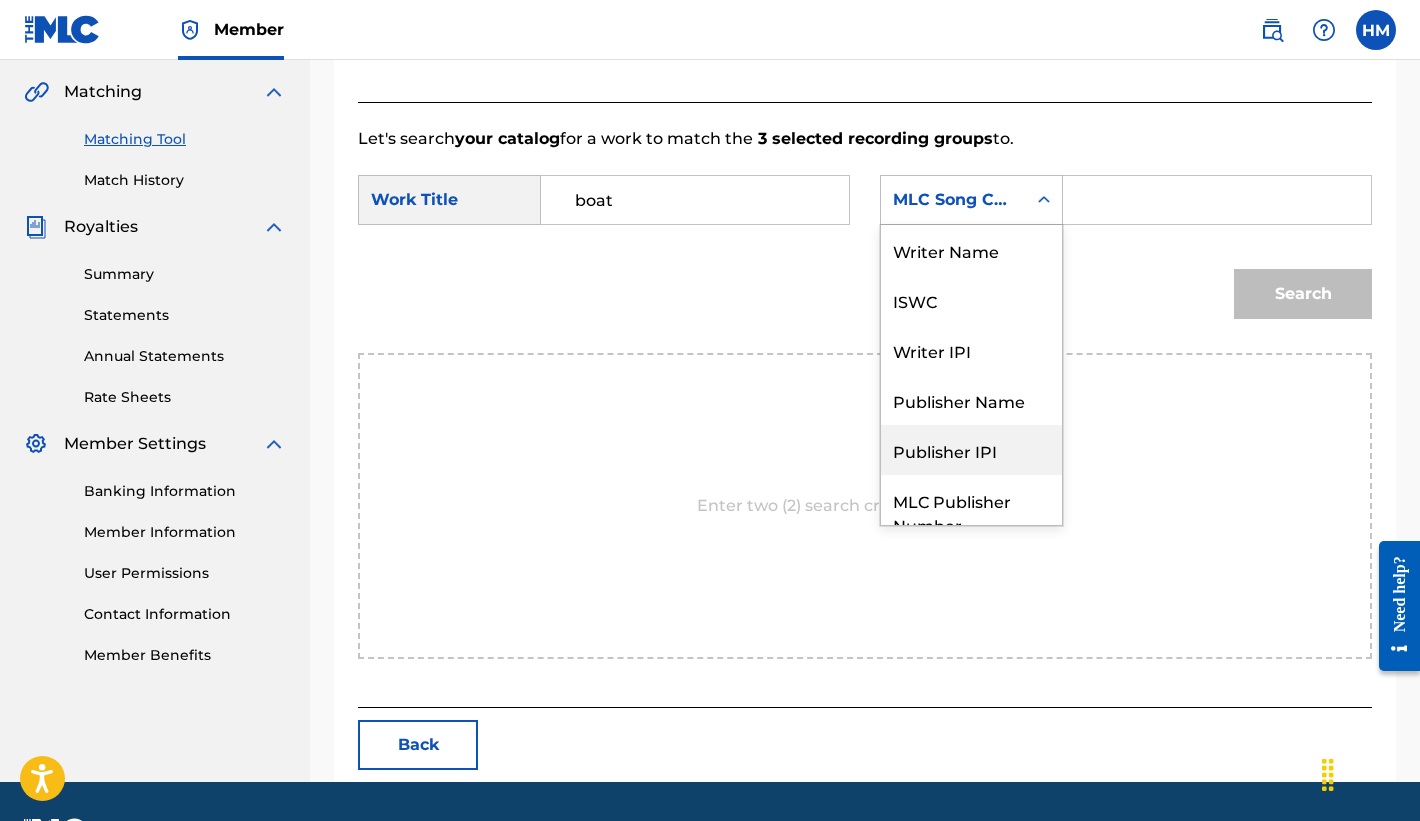 scroll, scrollTop: 0, scrollLeft: 0, axis: both 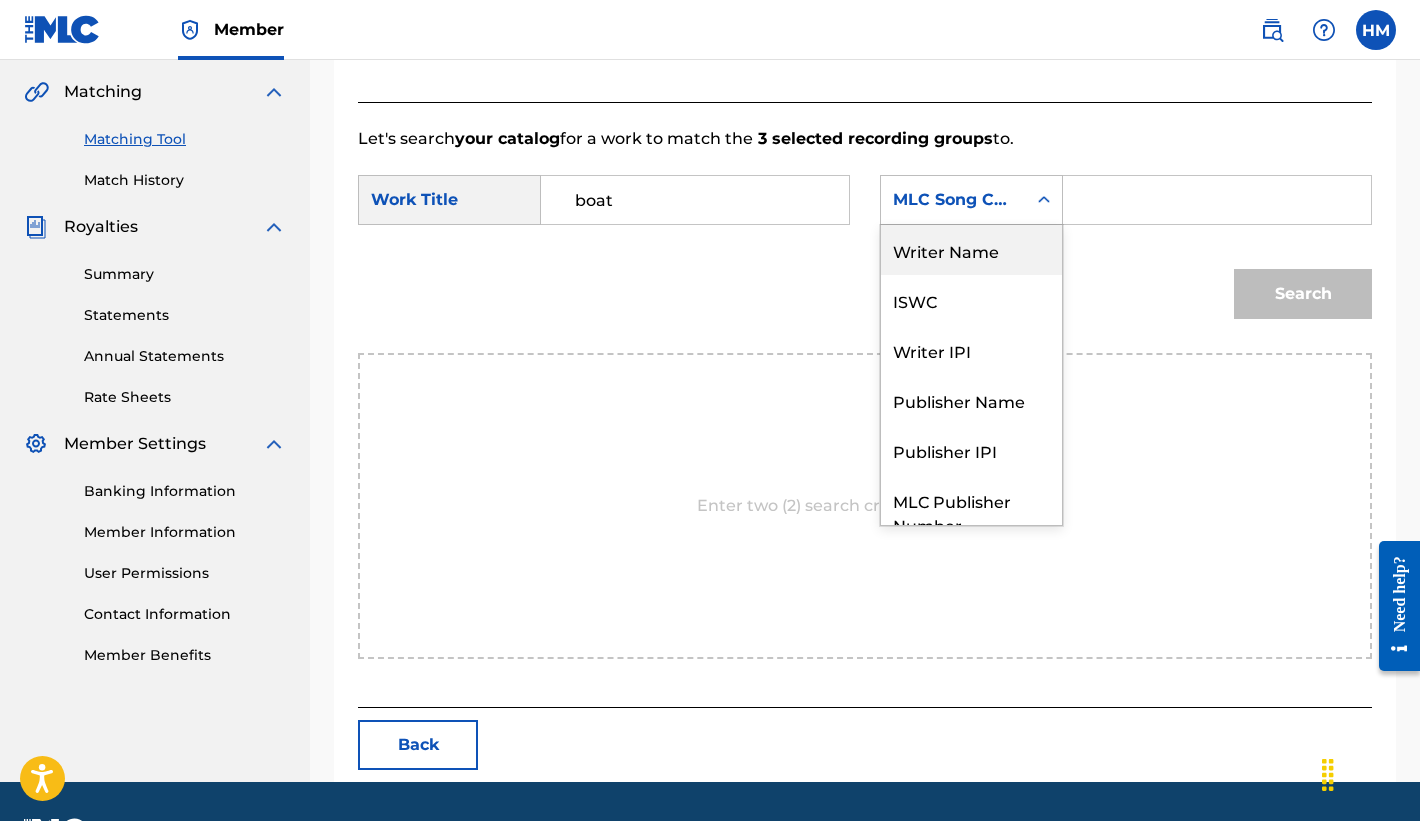 click on "Writer Name" at bounding box center [971, 250] 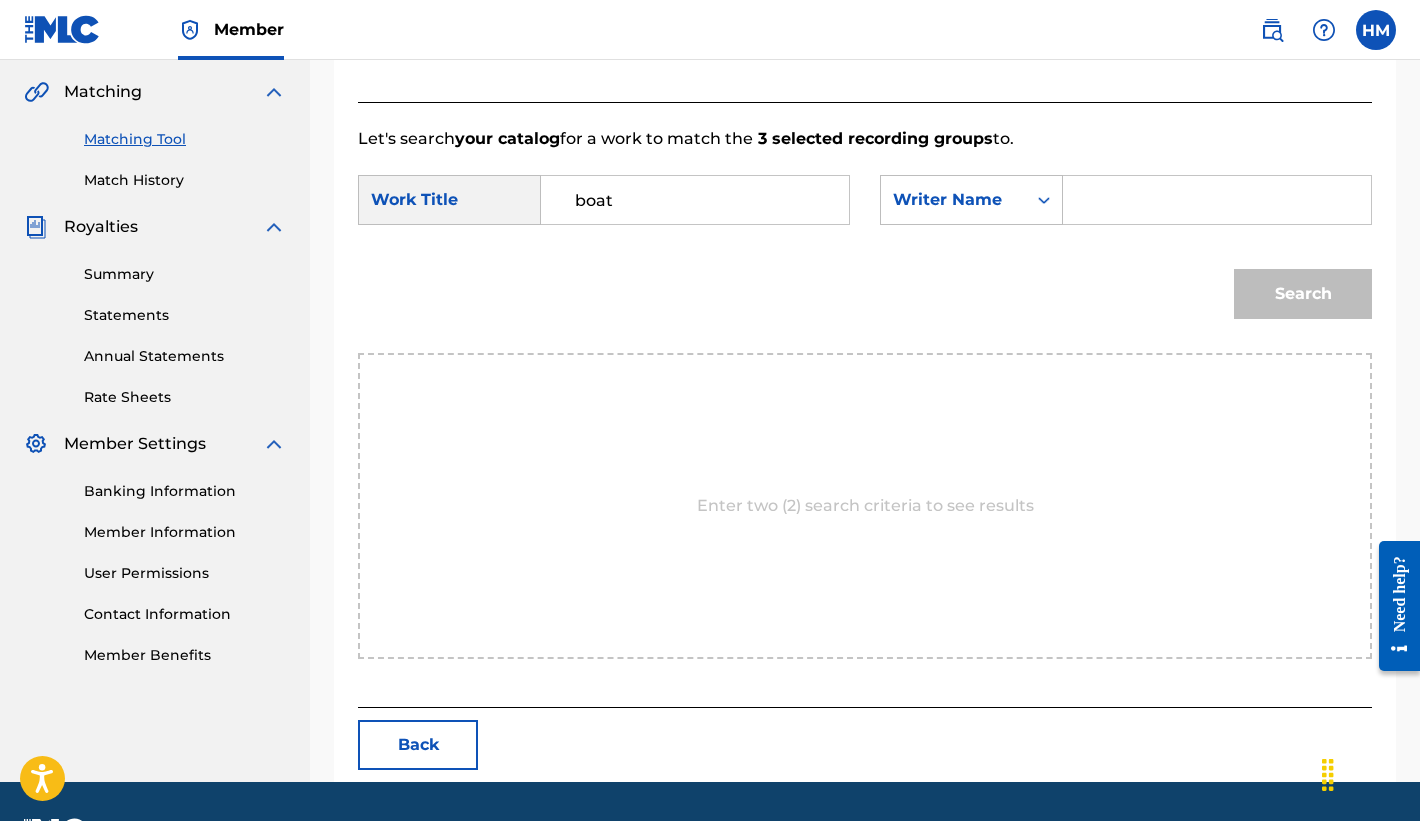 click at bounding box center [1217, 200] 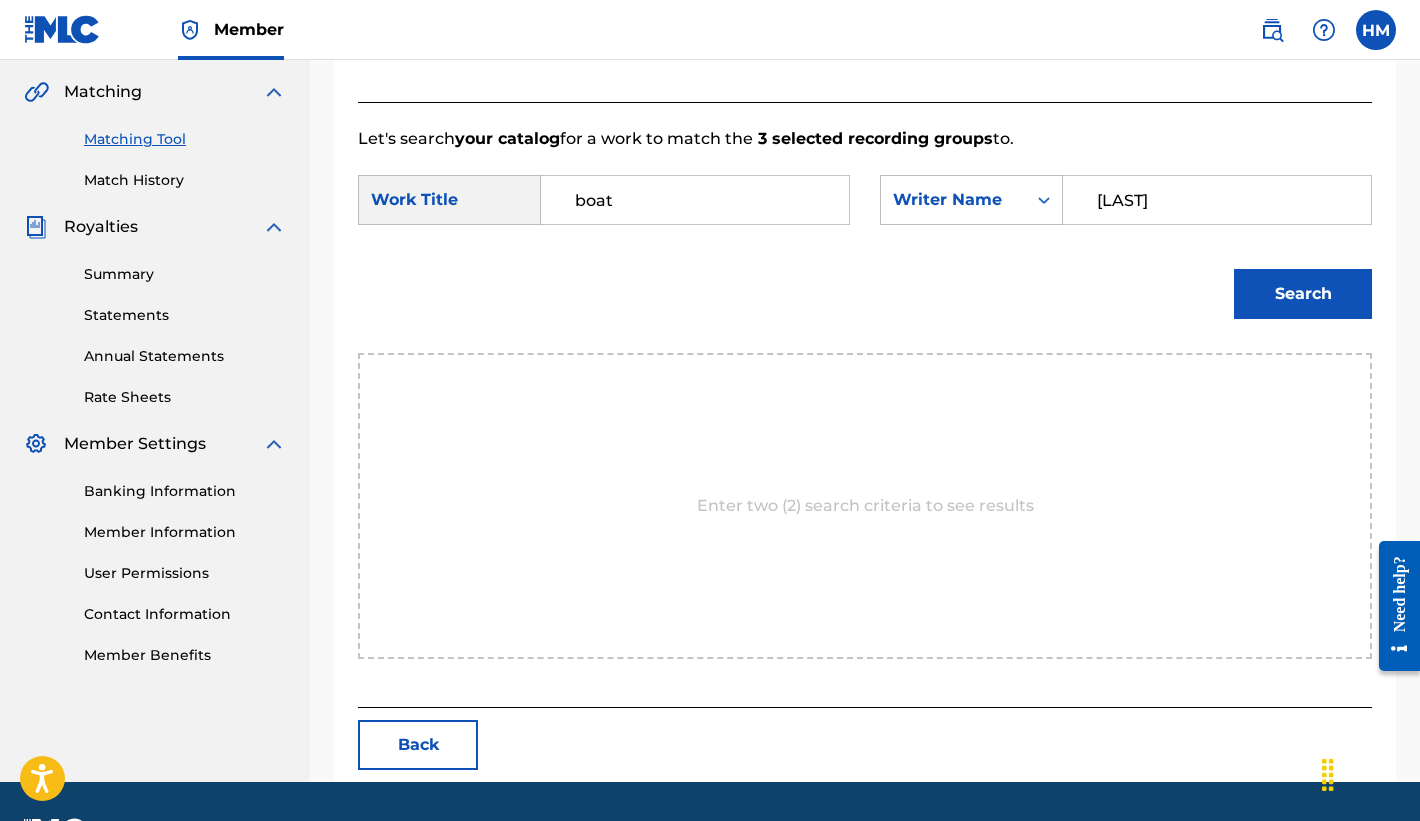 type on "[LAST]" 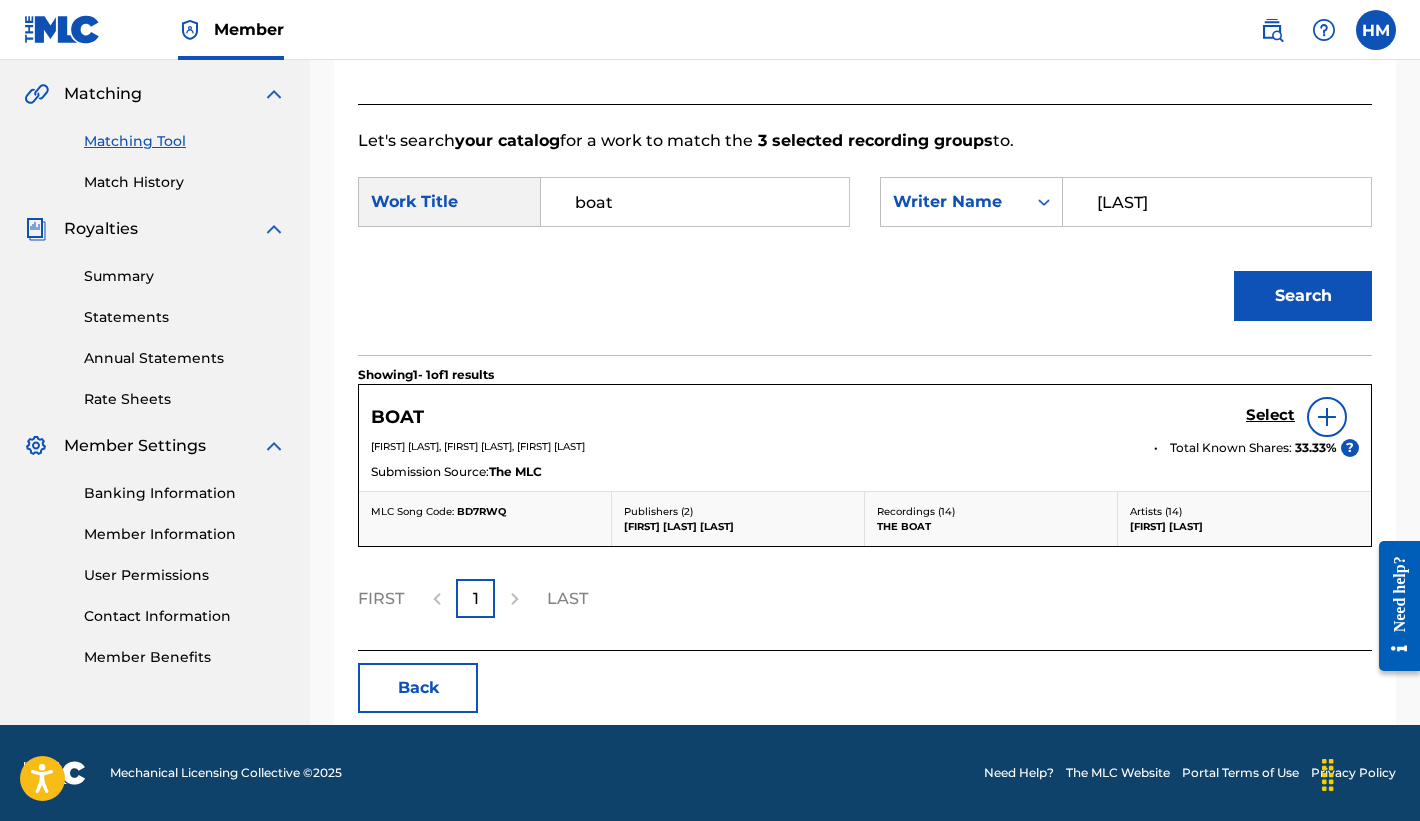 click on "Select" at bounding box center [1270, 415] 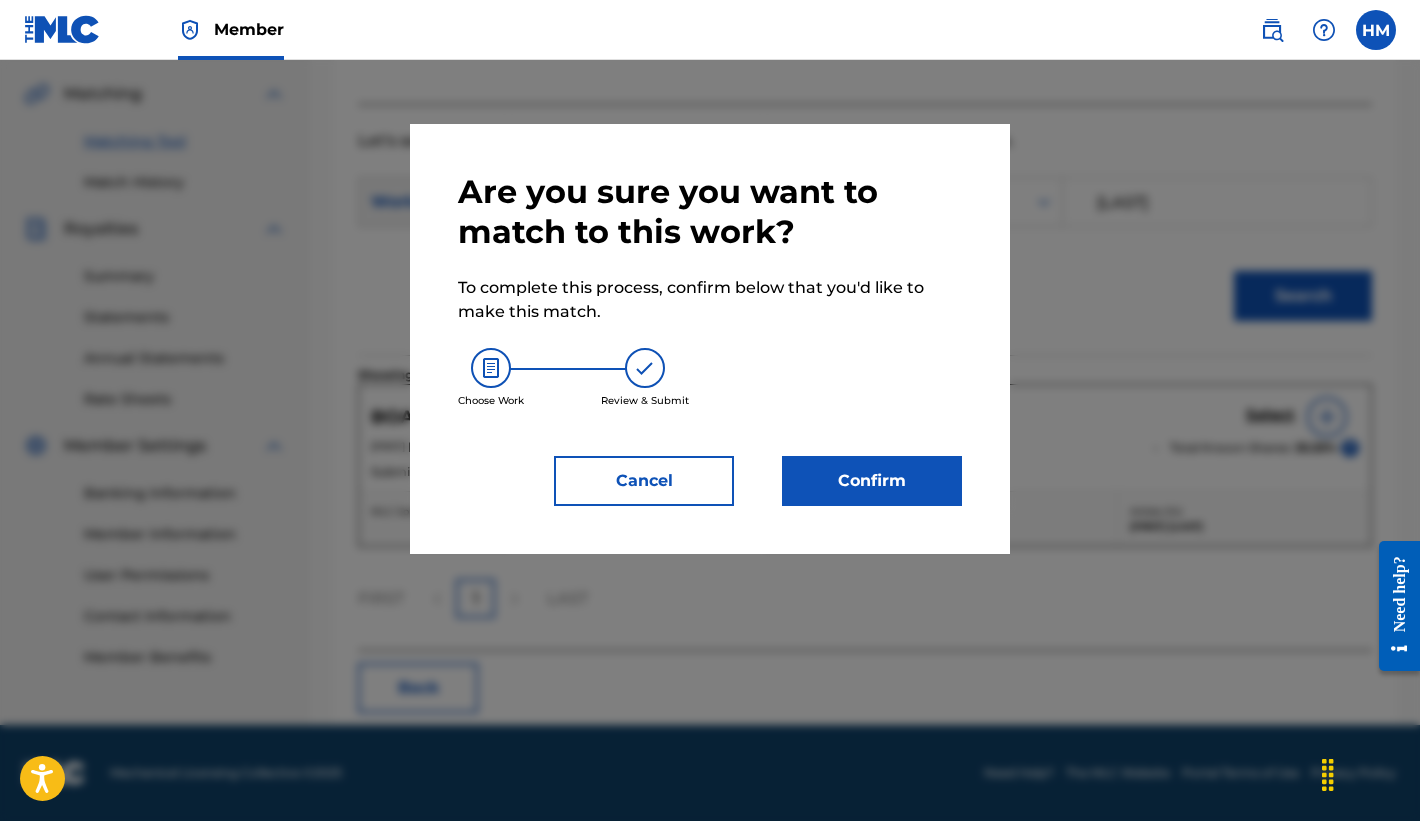 click on "Confirm" at bounding box center [872, 481] 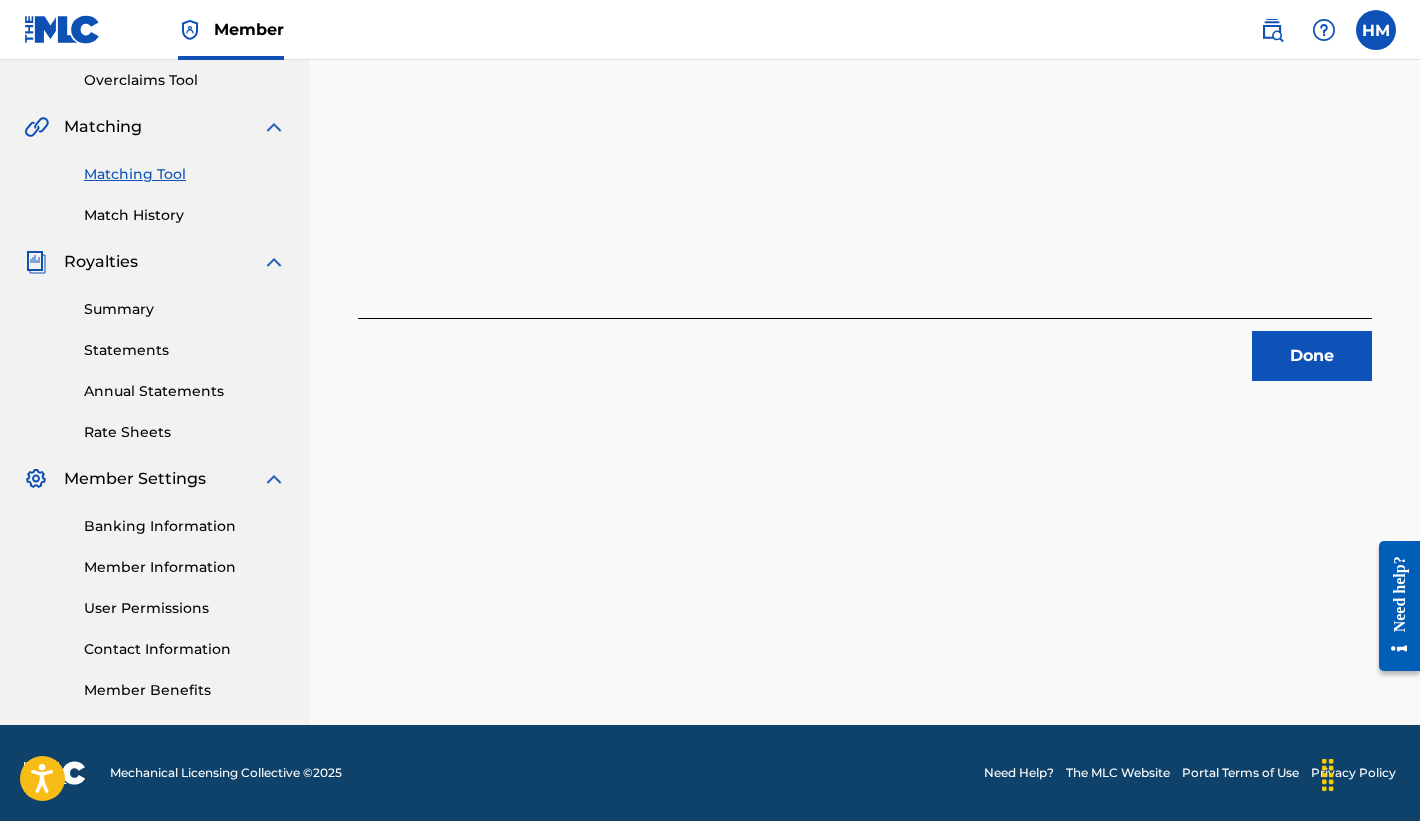 click on "Rate Sheets" at bounding box center [185, 432] 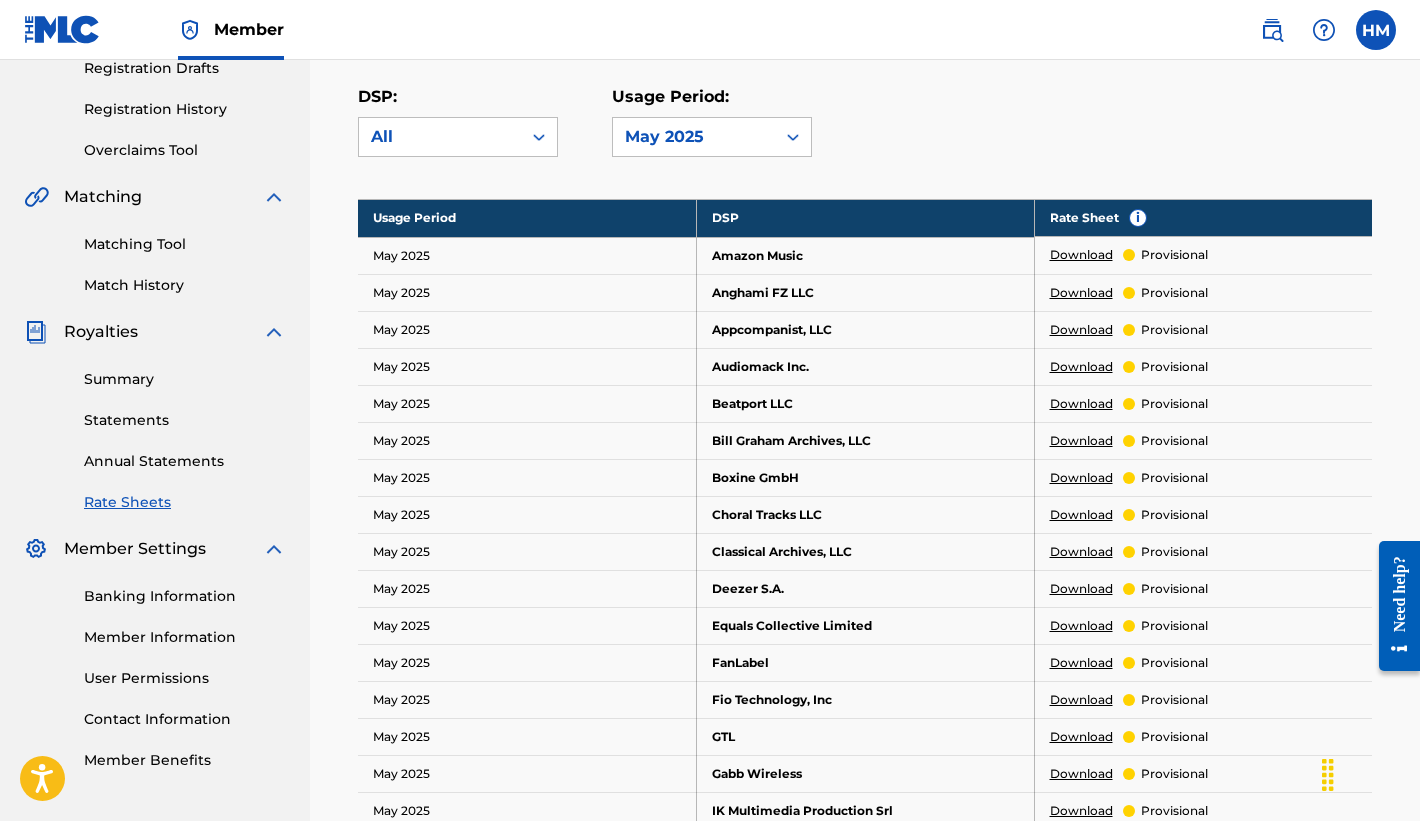 scroll, scrollTop: 344, scrollLeft: 0, axis: vertical 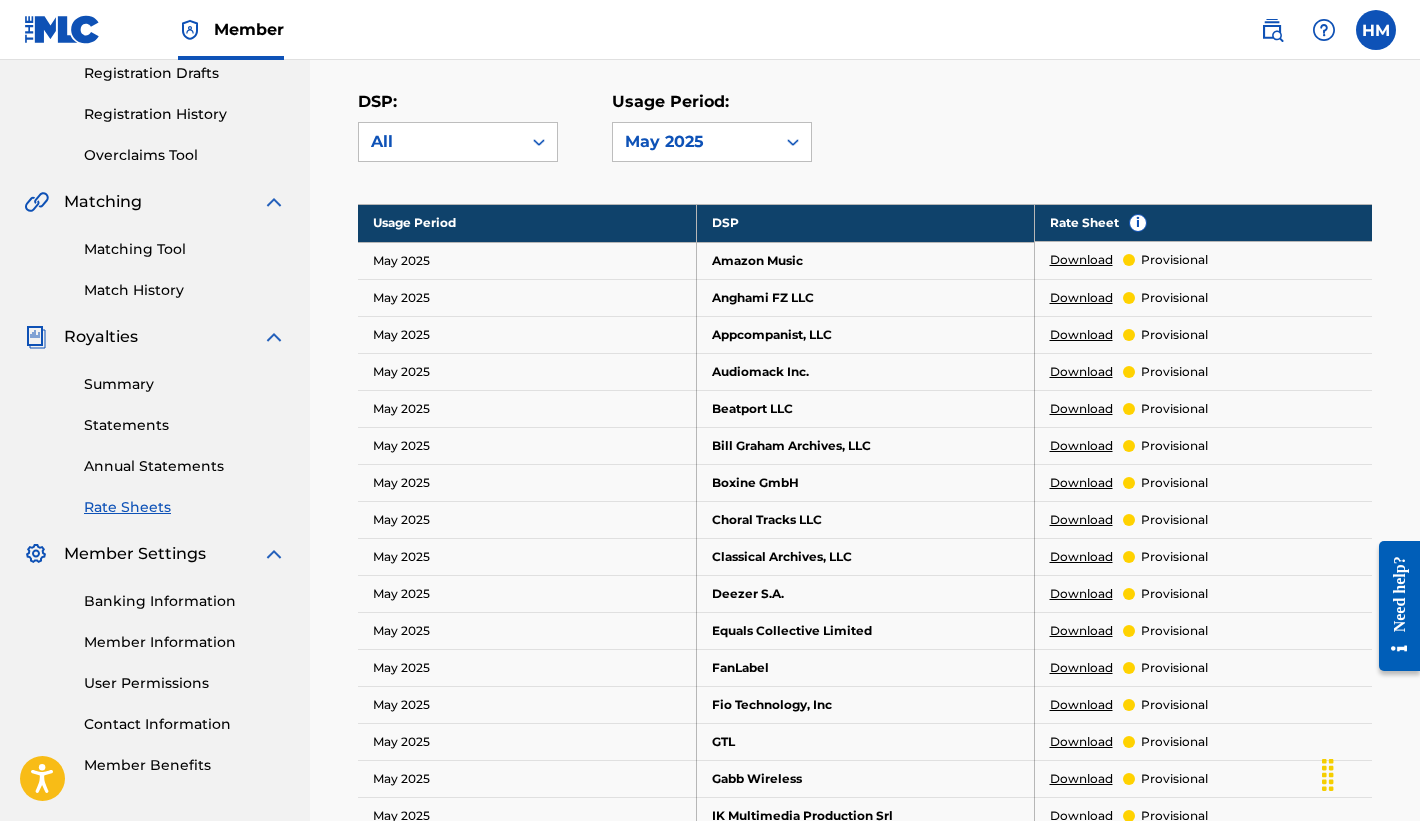 click on "Statements" at bounding box center [185, 425] 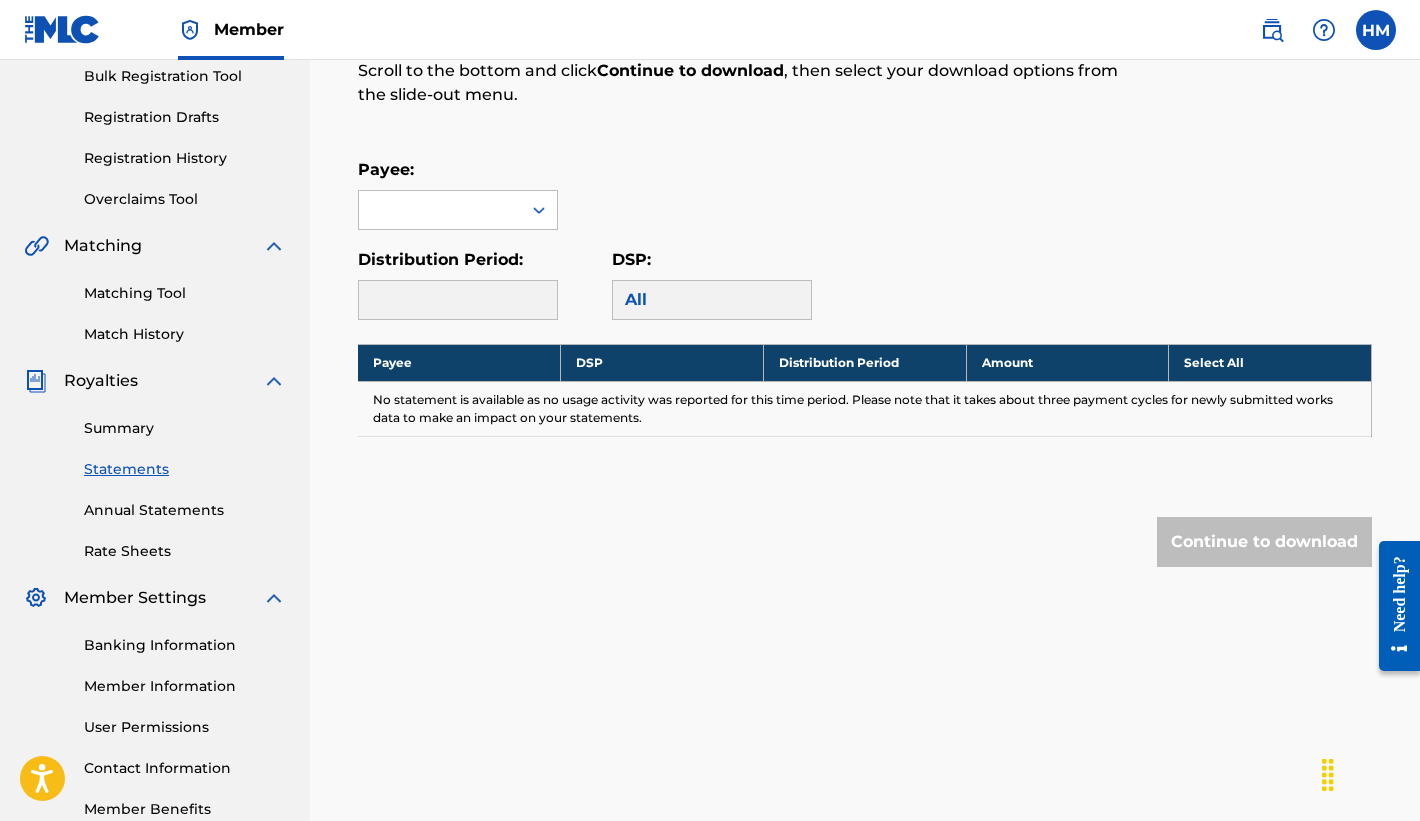 scroll, scrollTop: 304, scrollLeft: 0, axis: vertical 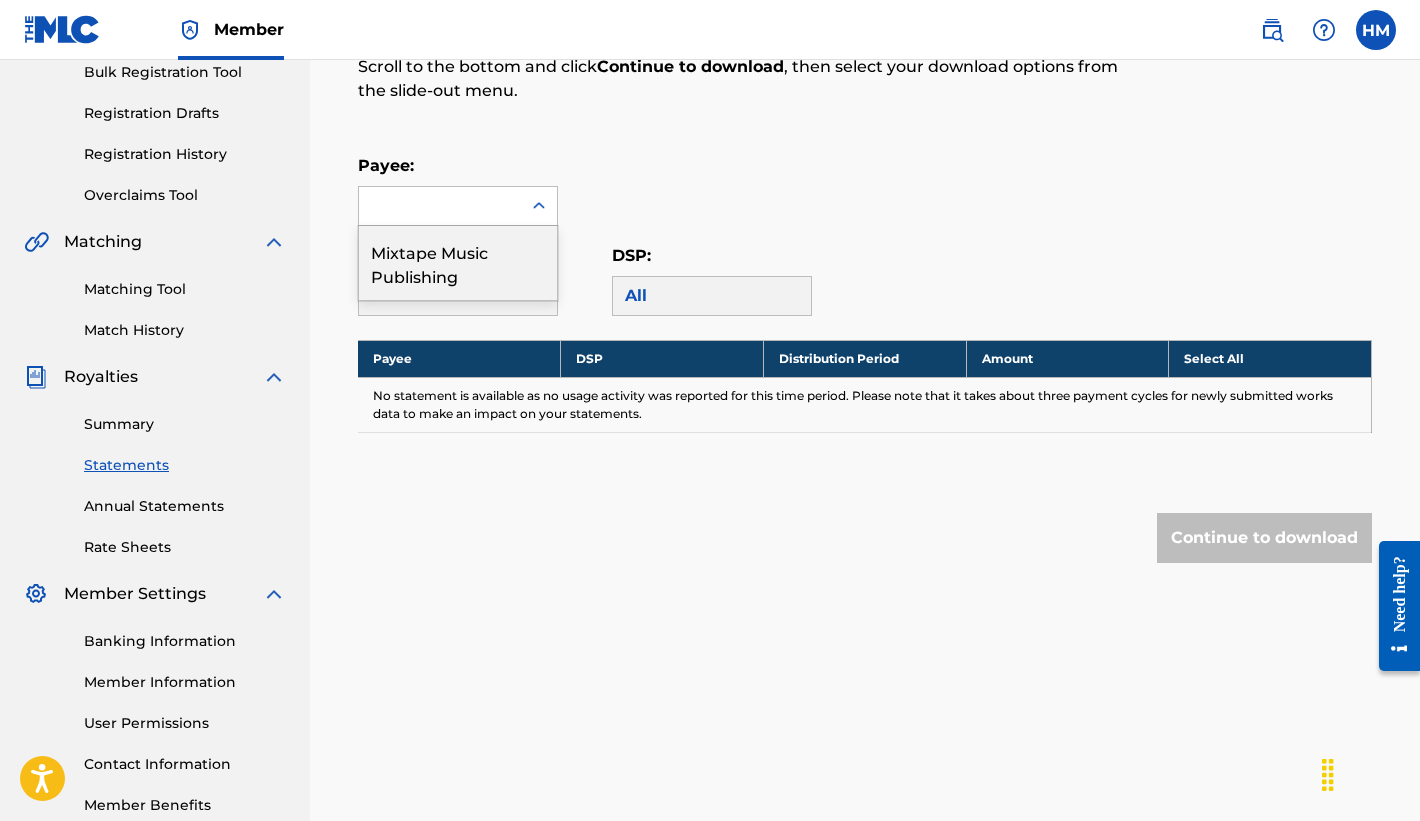 click at bounding box center (440, 206) 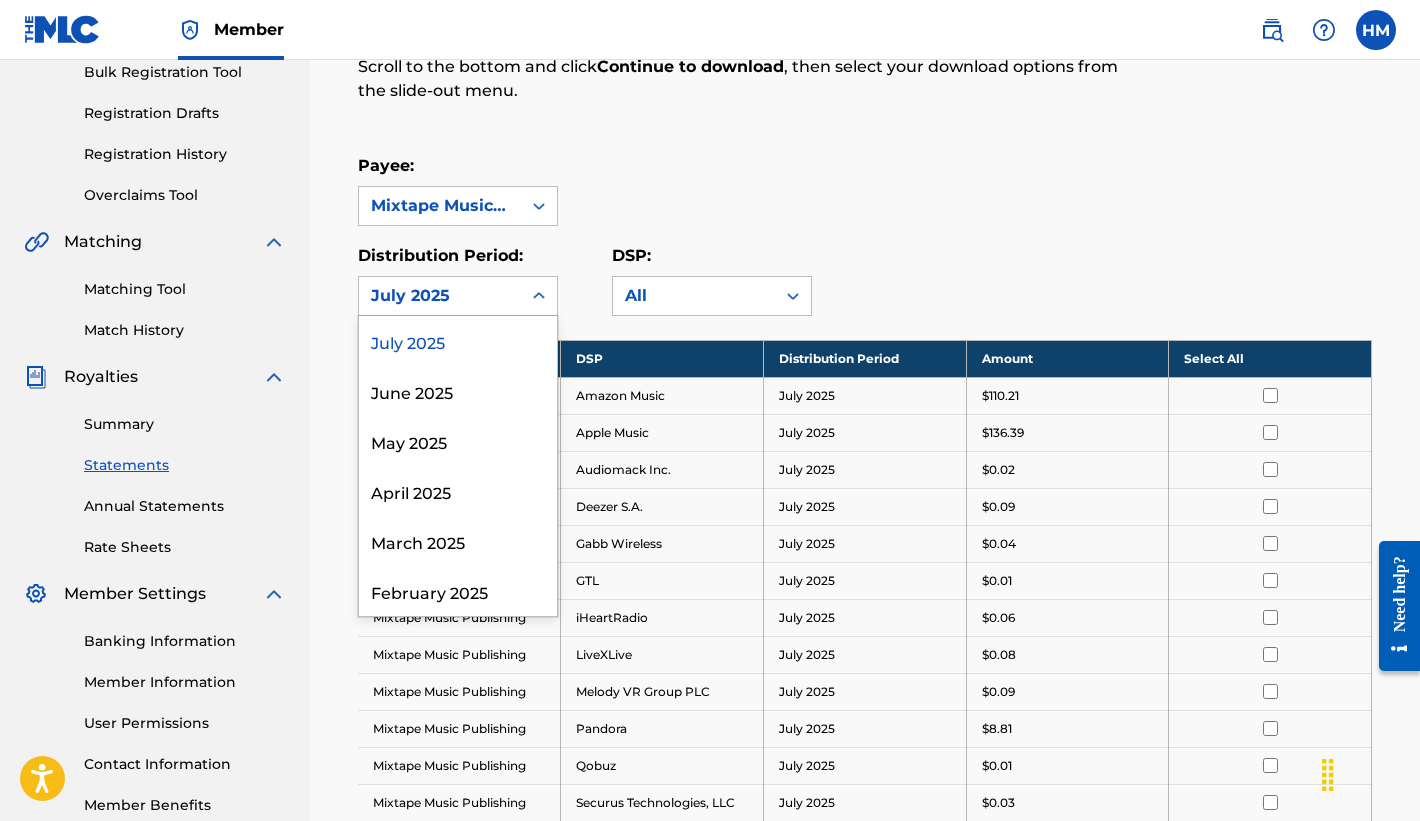 click on "July 2025" at bounding box center (440, 296) 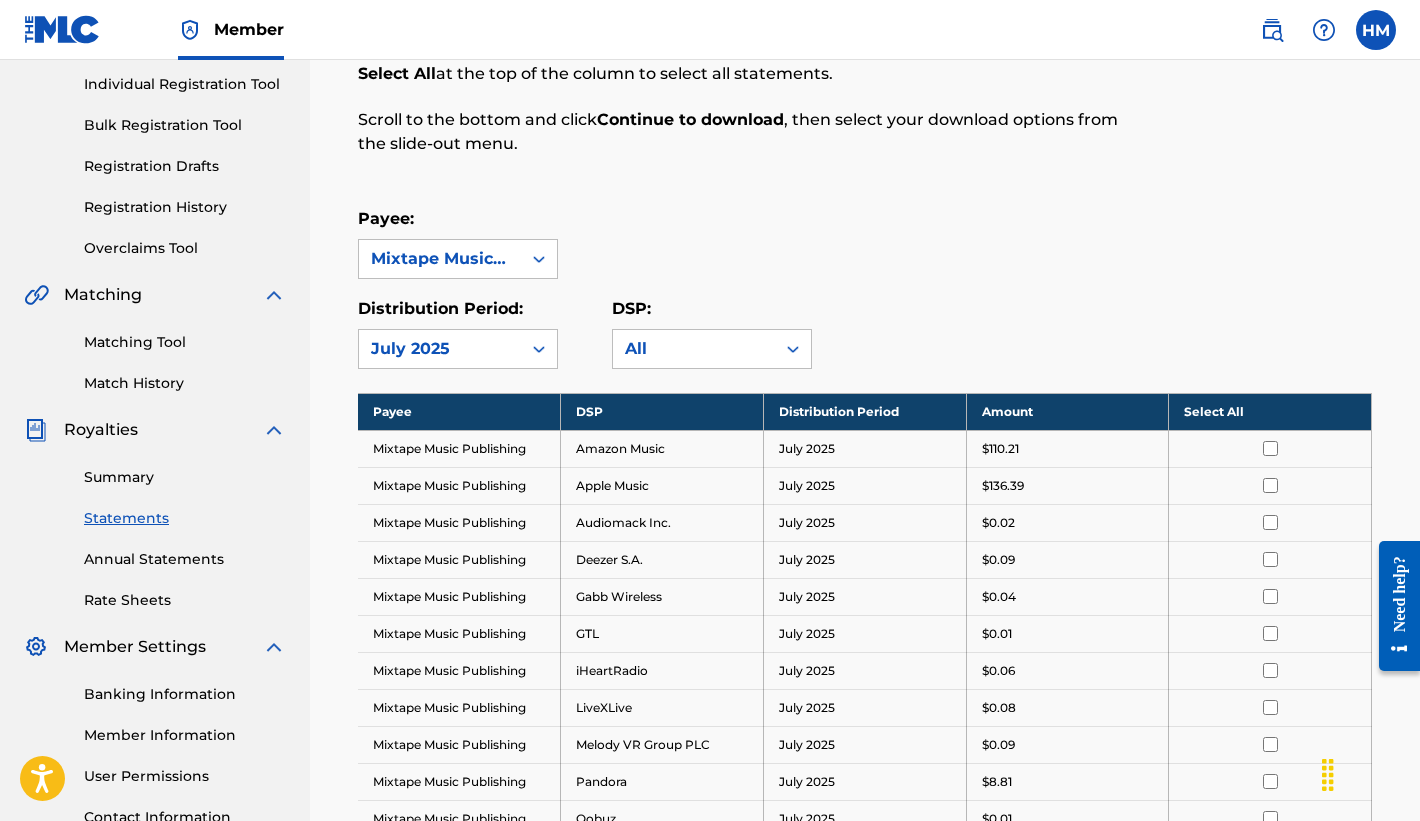 scroll, scrollTop: 241, scrollLeft: 0, axis: vertical 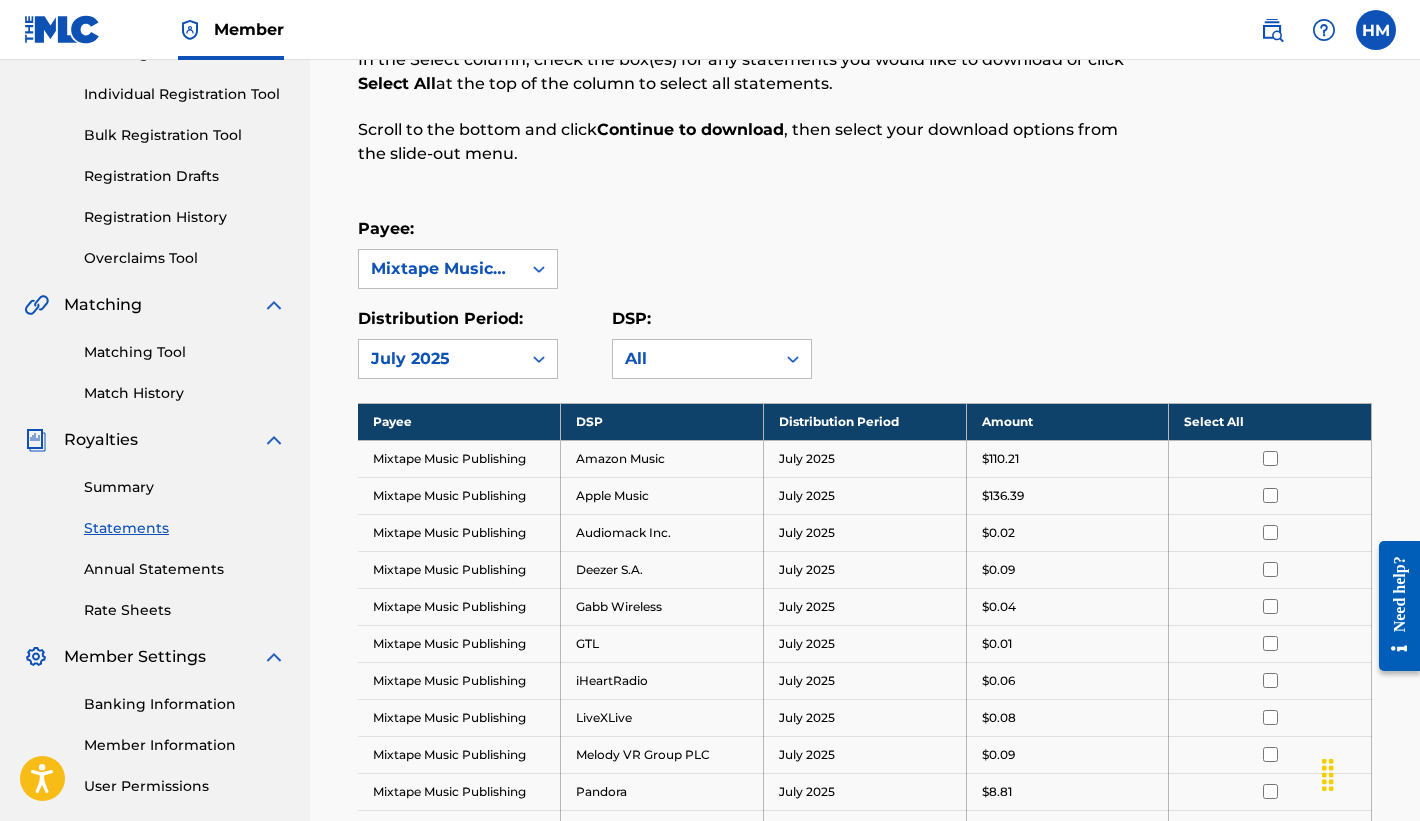 click on "Summary" at bounding box center [185, 487] 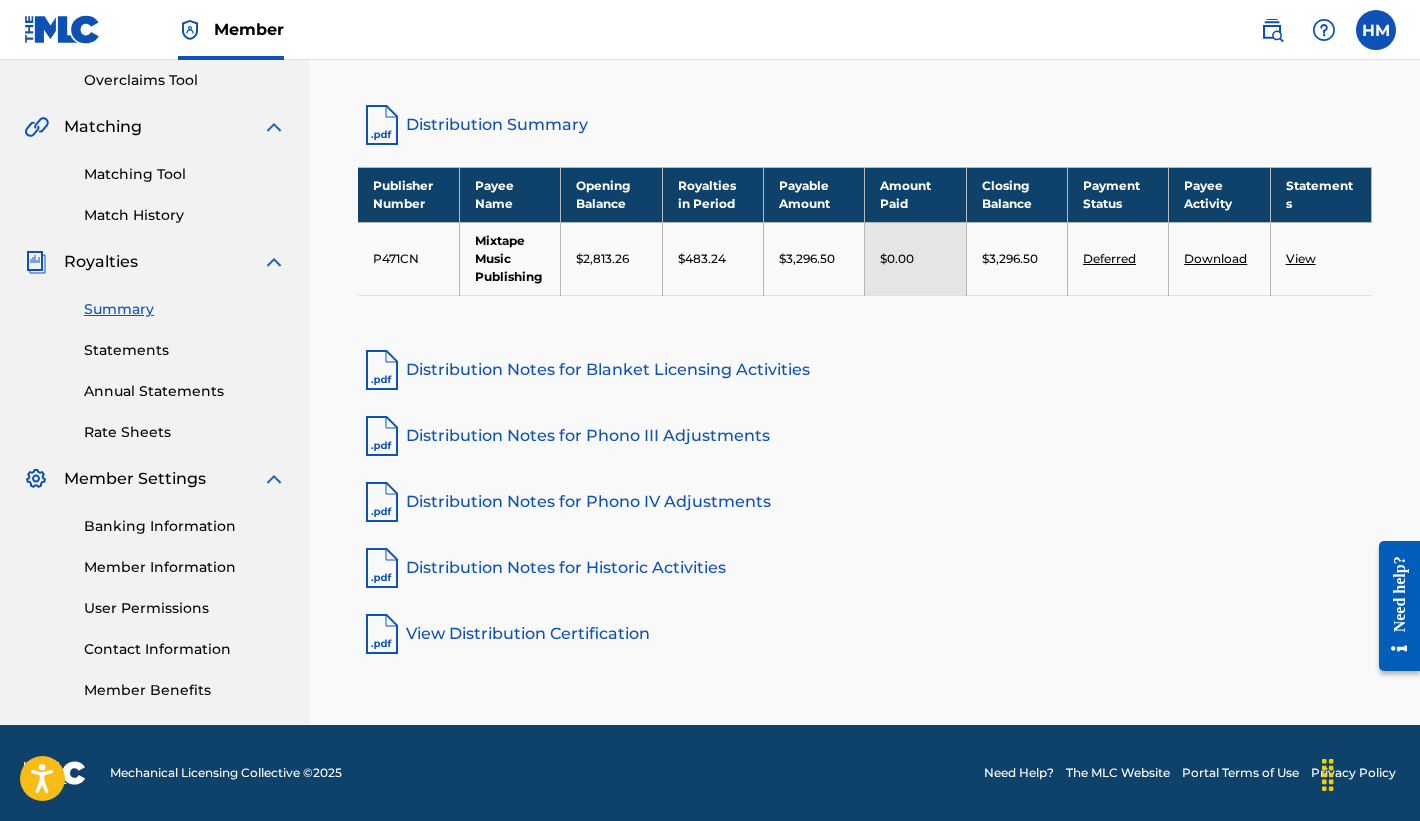 scroll, scrollTop: 427, scrollLeft: 0, axis: vertical 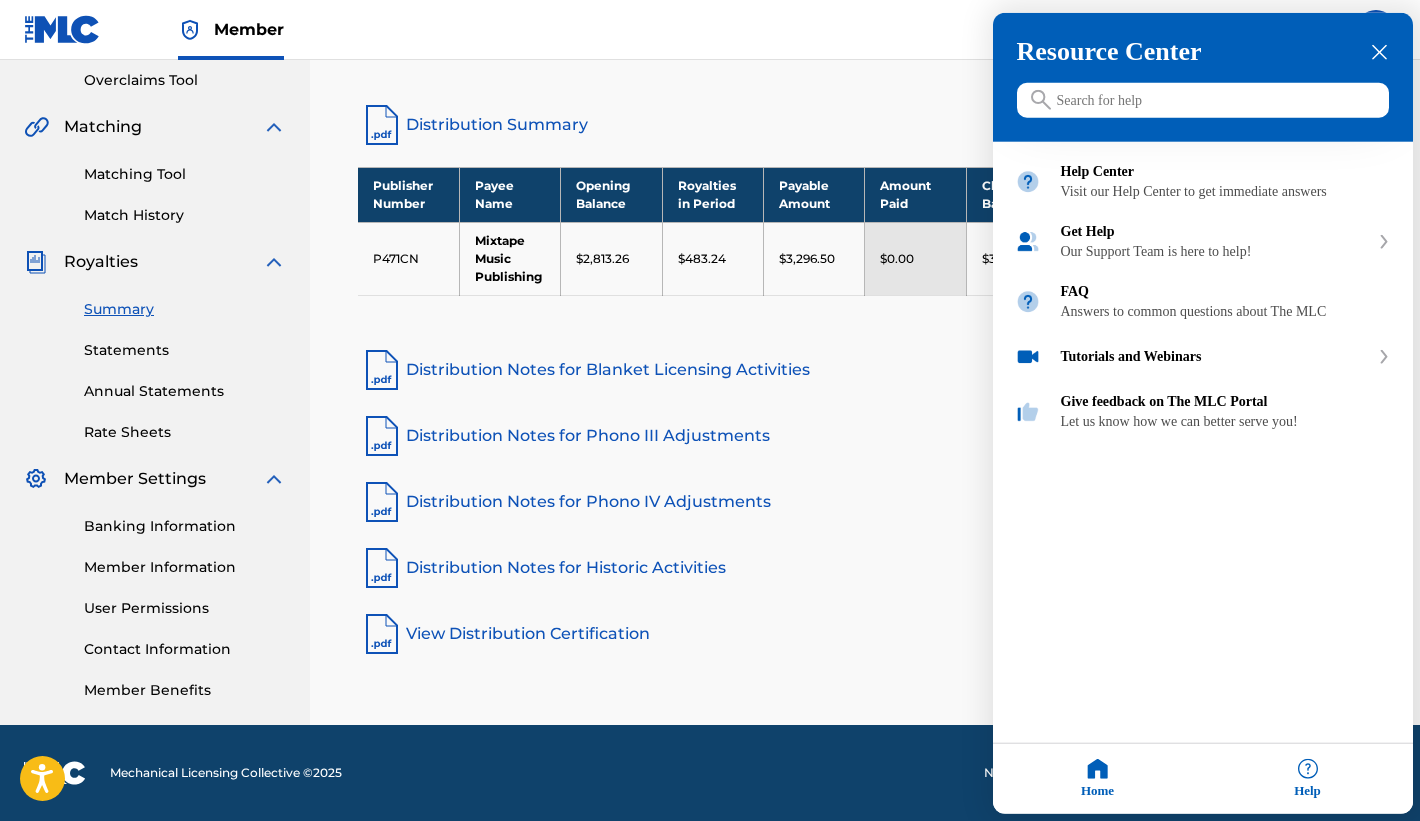 click at bounding box center (1203, 100) 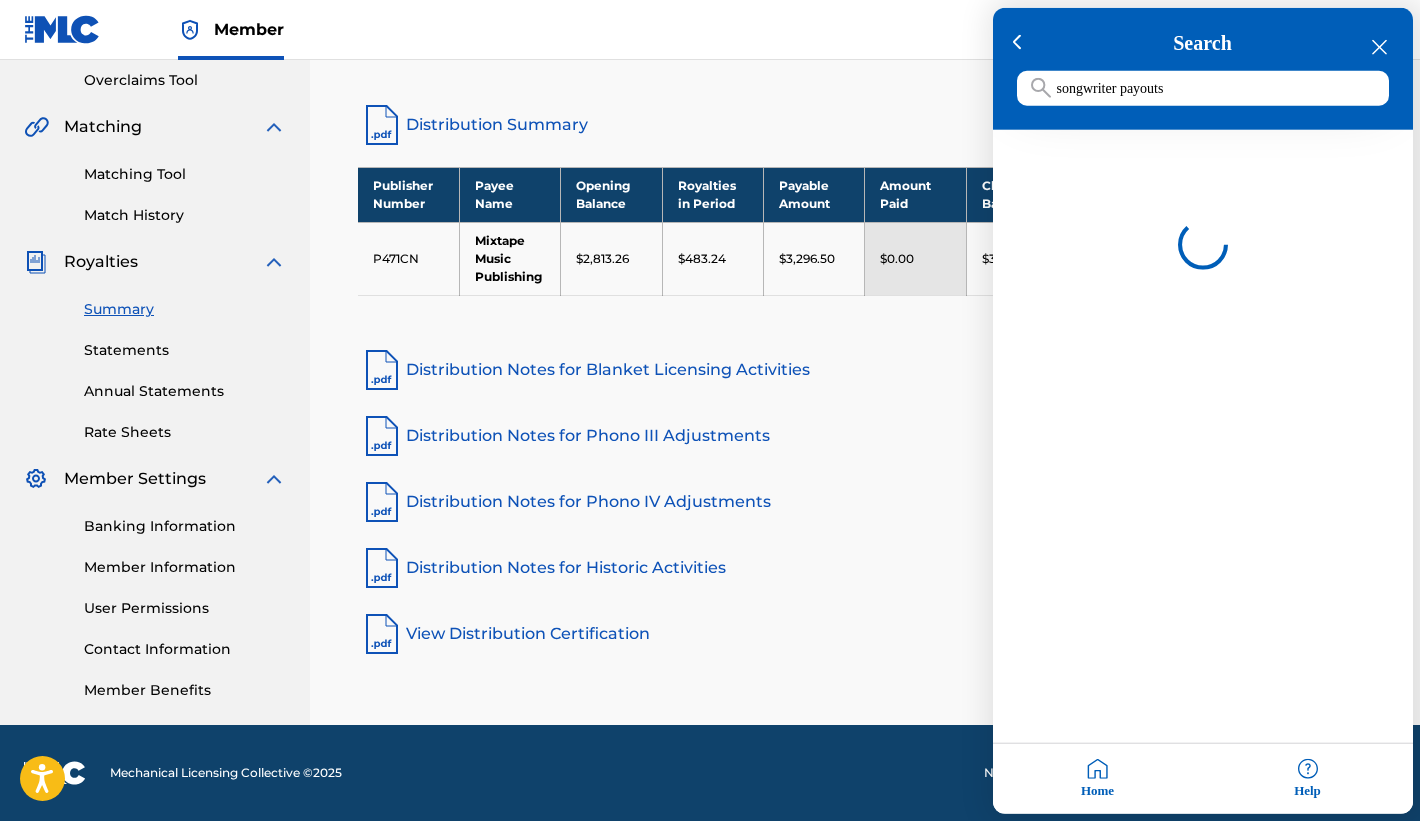 type on "songwriter payouts" 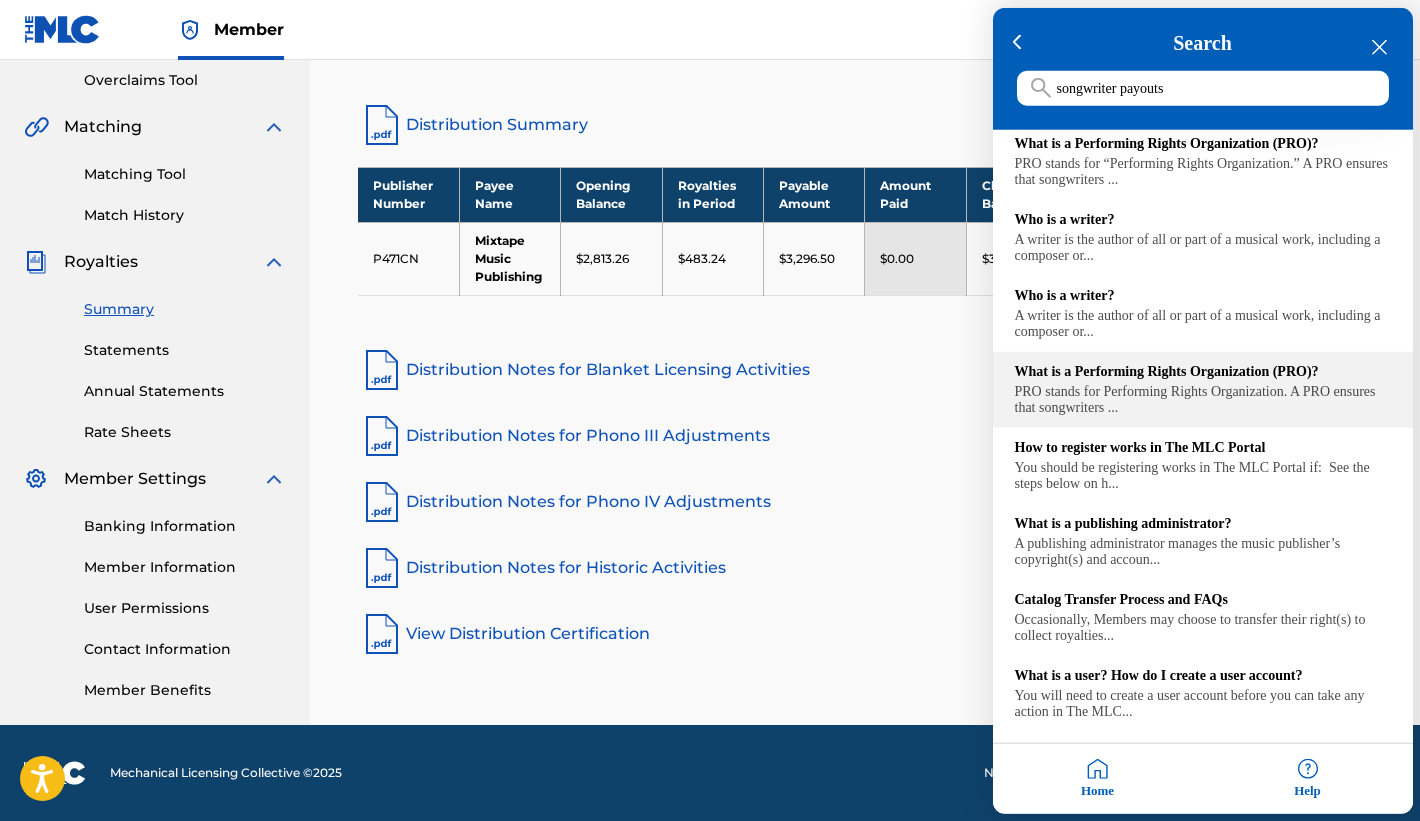 scroll, scrollTop: 218, scrollLeft: 0, axis: vertical 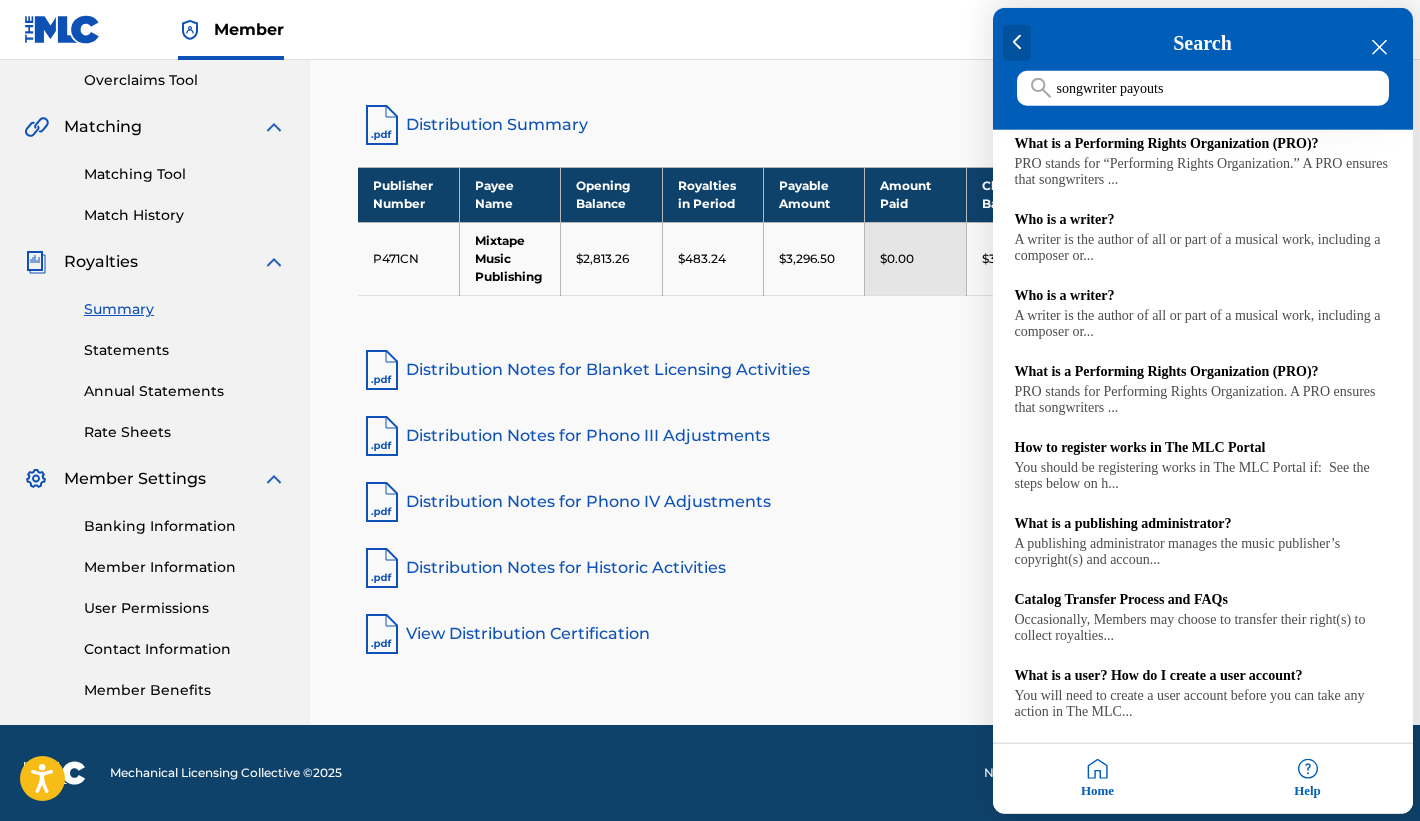 click at bounding box center [1017, 43] 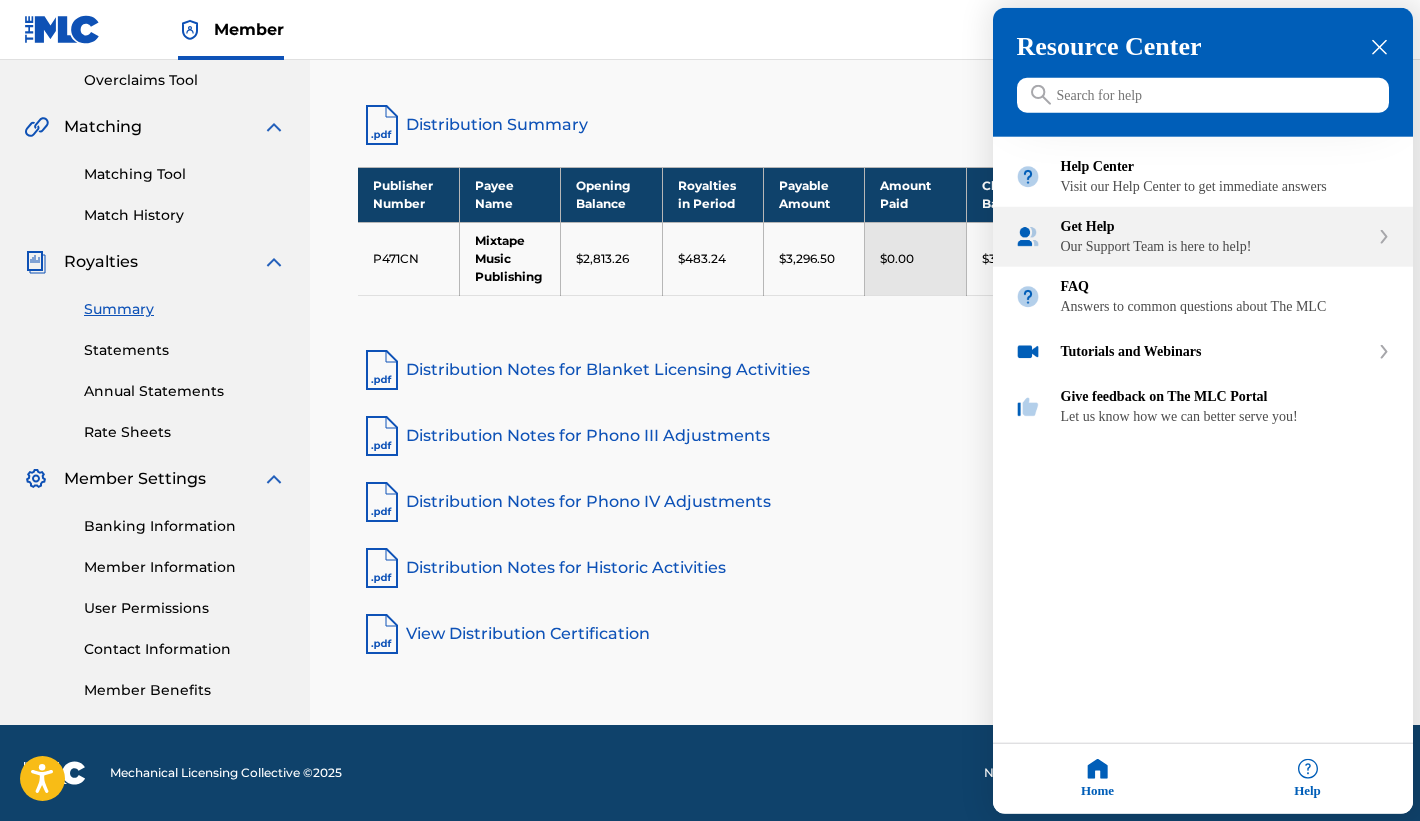 click on "Our Support Team is here to help!" at bounding box center (1215, 247) 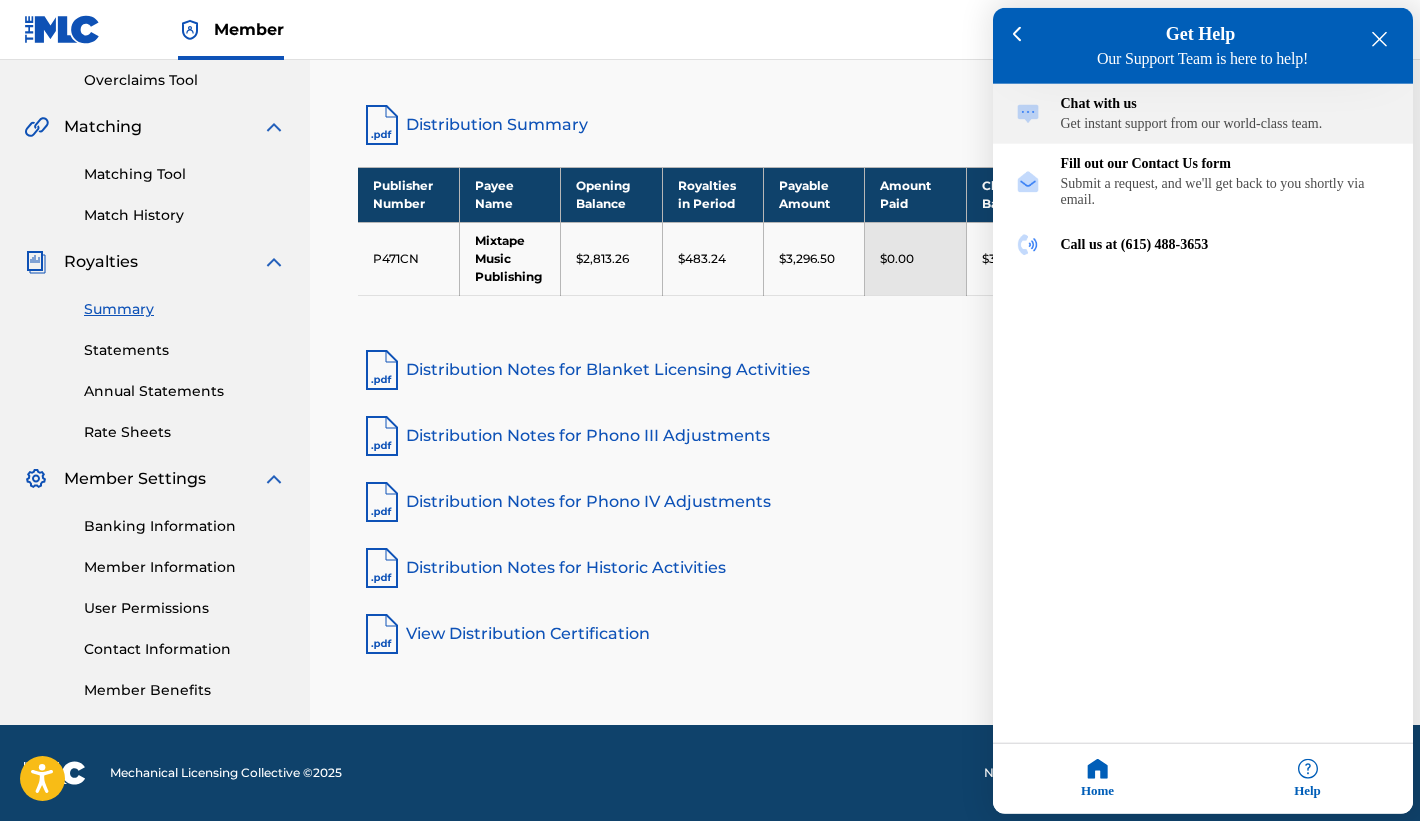 click on "Chat with us" at bounding box center (1226, 104) 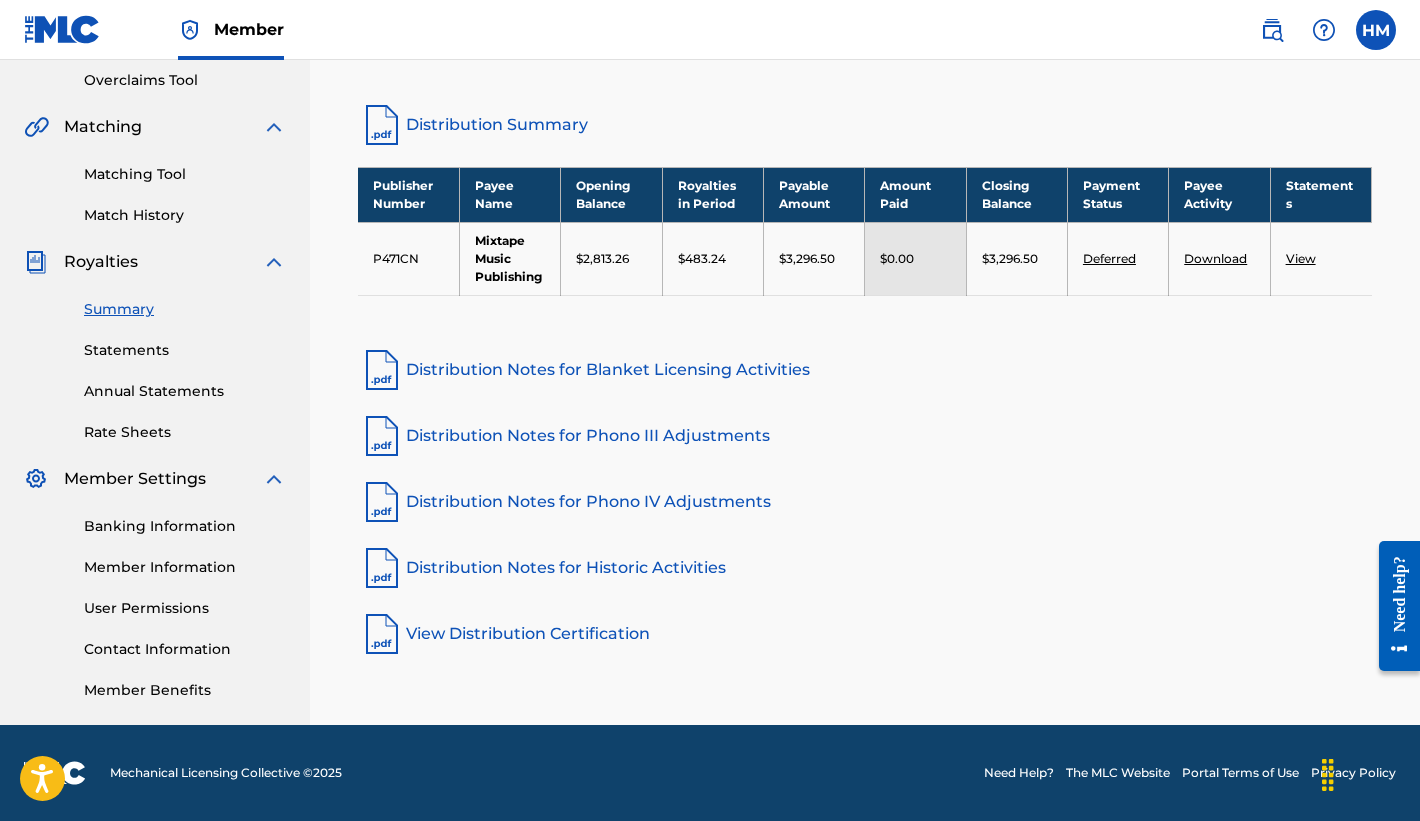 drag, startPoint x: 887, startPoint y: 461, endPoint x: 751, endPoint y: 432, distance: 139.05754 